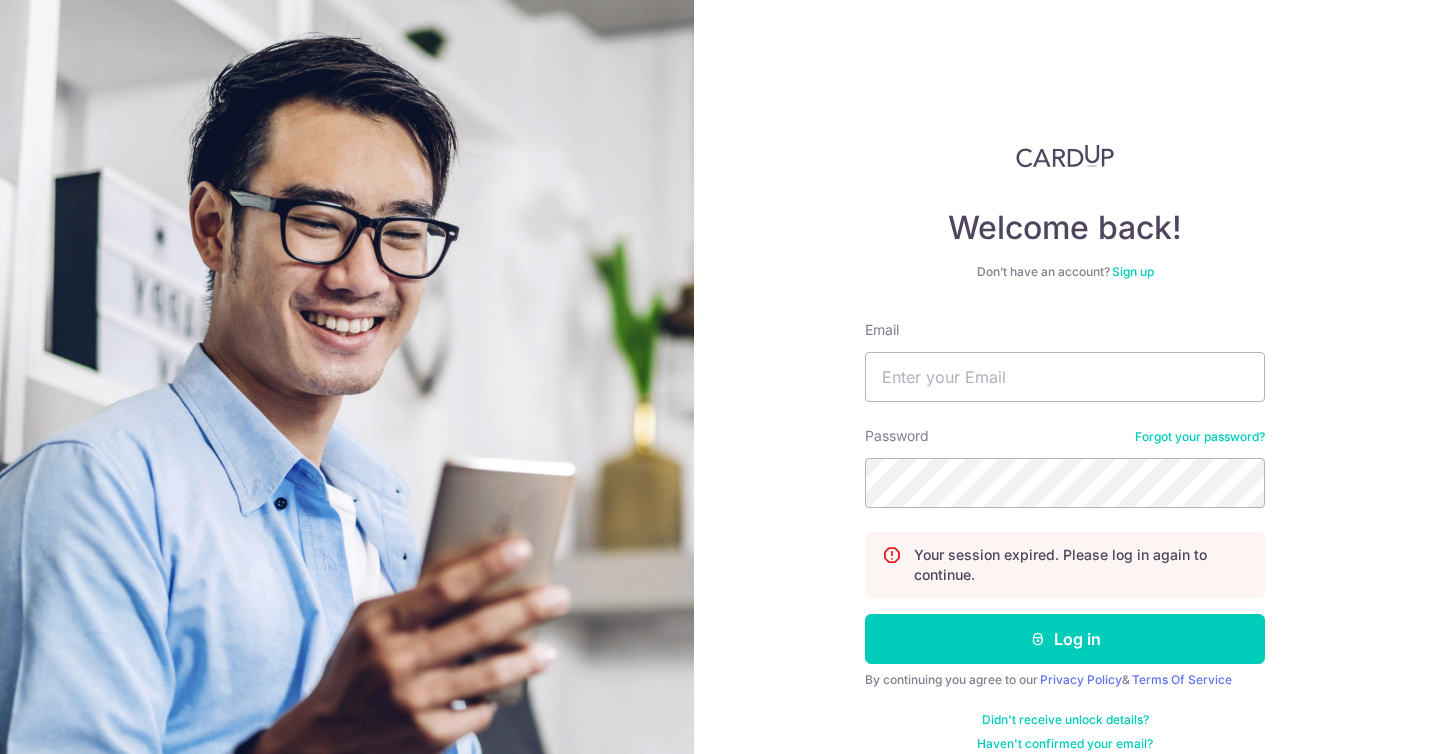 scroll, scrollTop: 0, scrollLeft: 0, axis: both 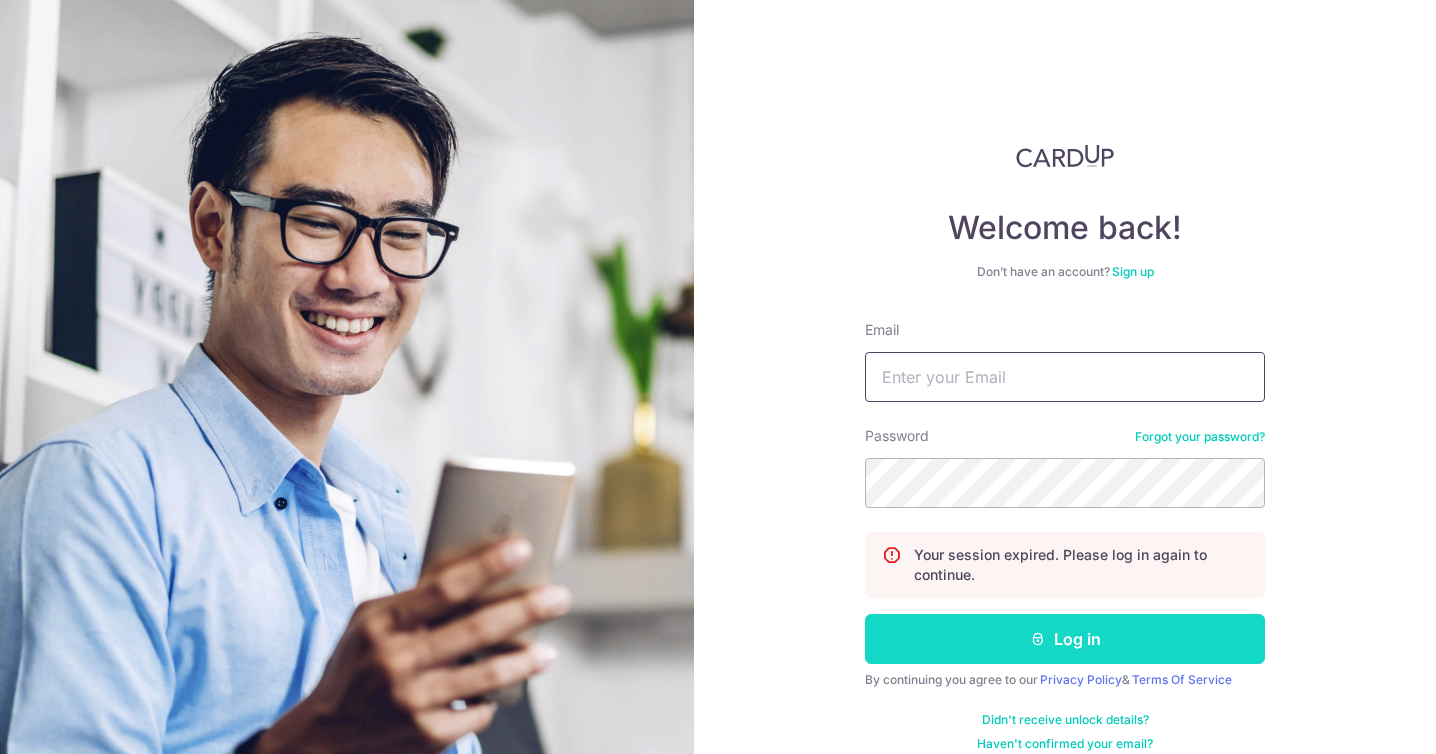 type on "weichelim@gmail.com" 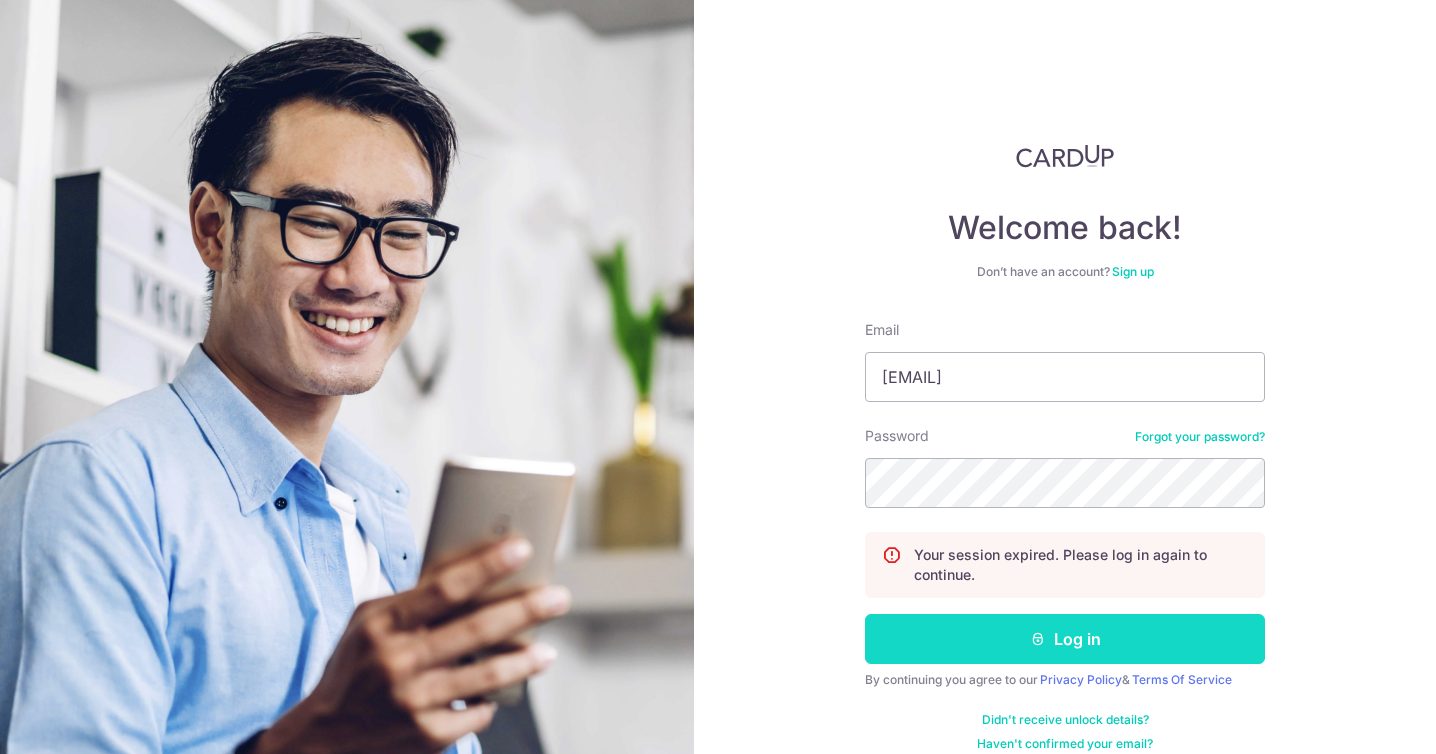click at bounding box center [1038, 639] 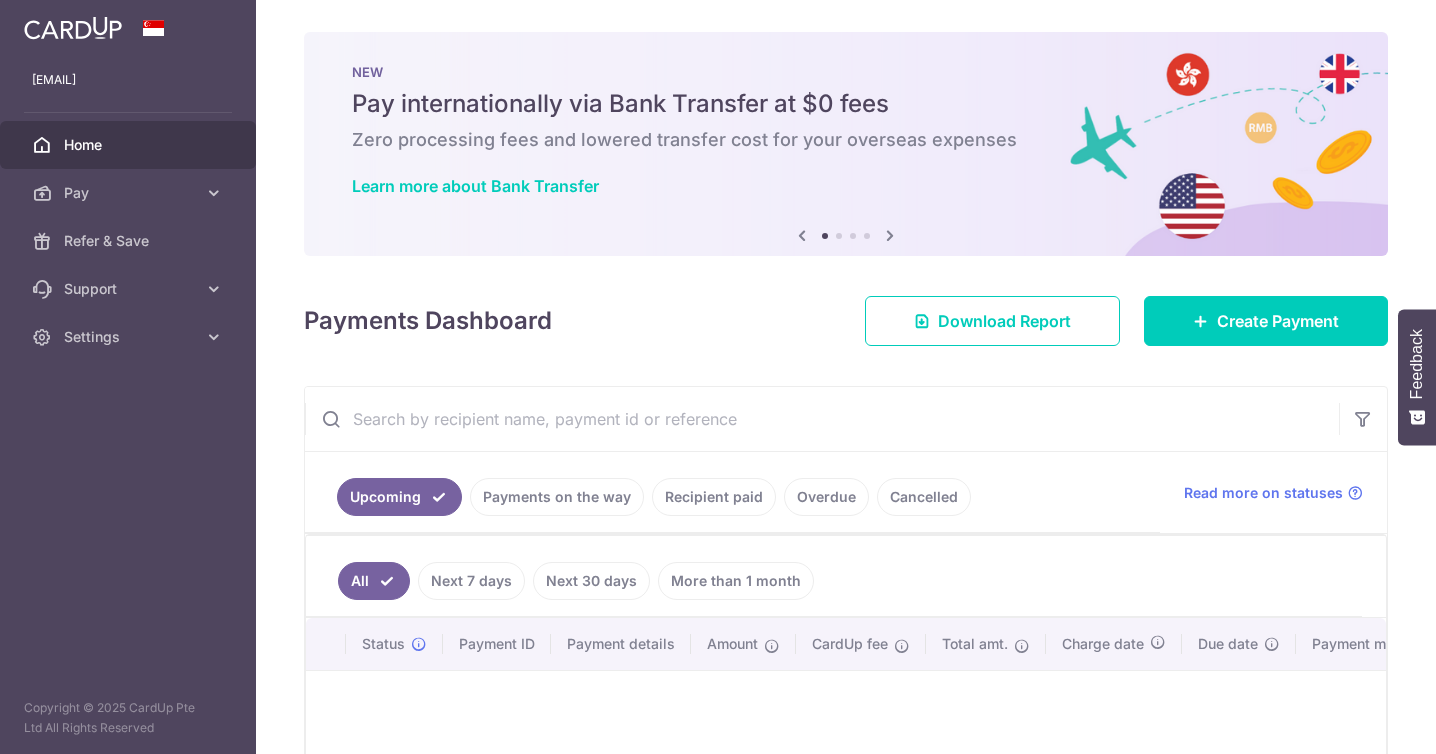 scroll, scrollTop: 0, scrollLeft: 0, axis: both 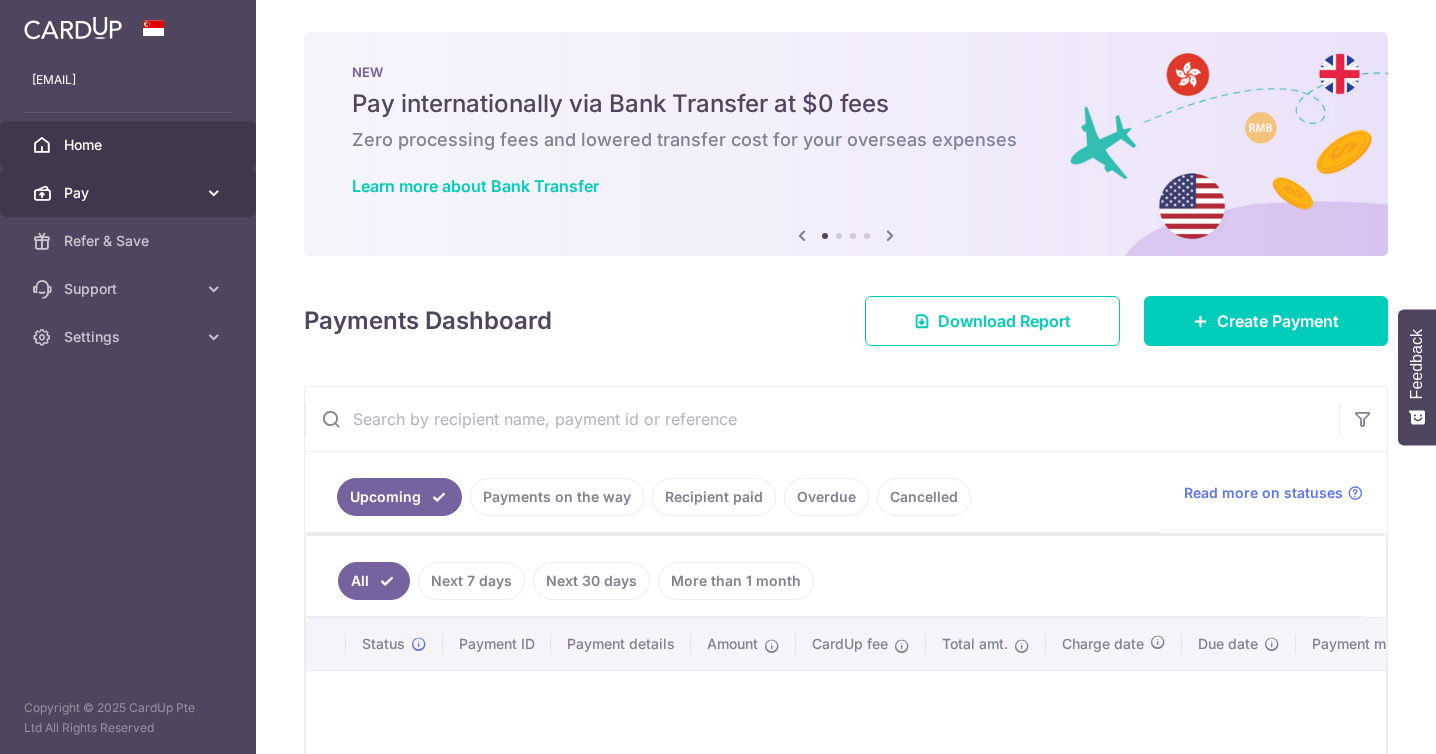 click on "Pay" at bounding box center (130, 193) 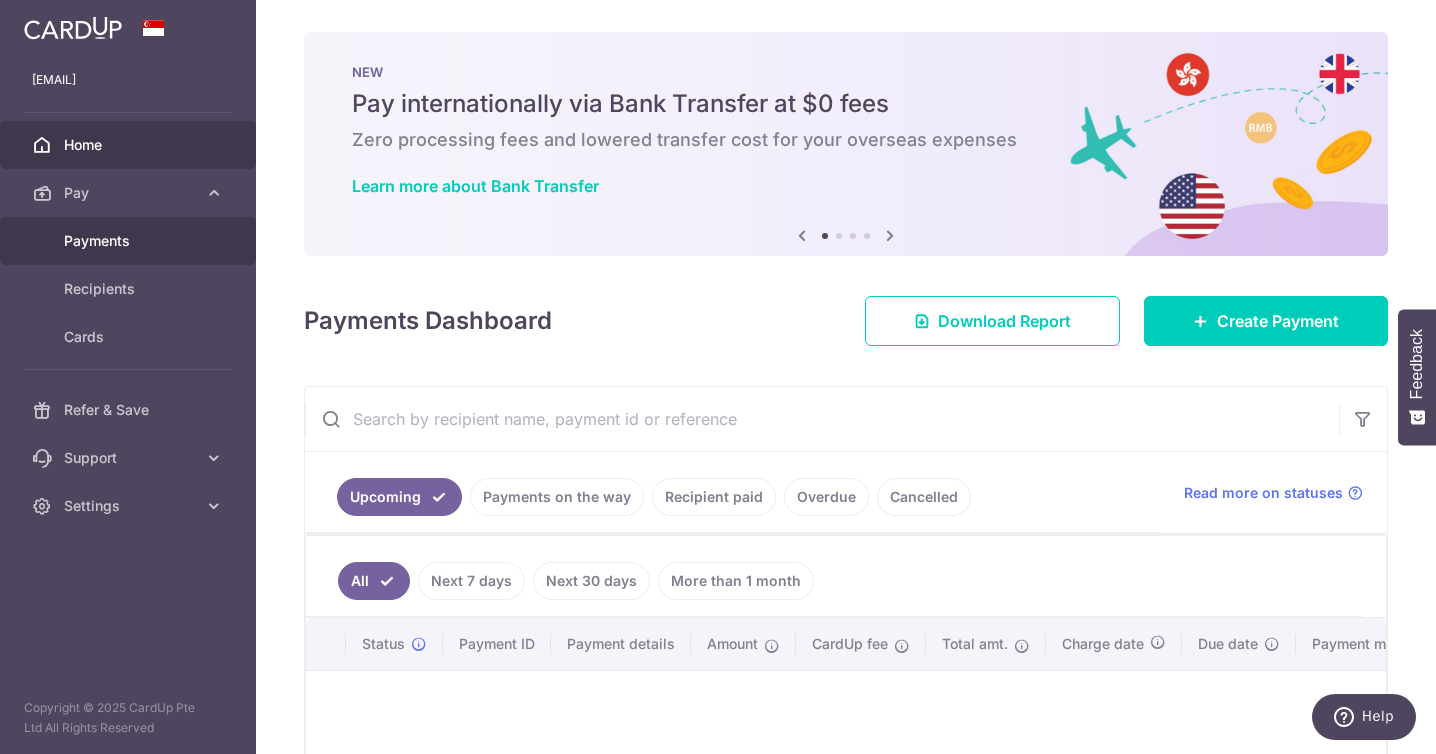click on "Payments" at bounding box center (128, 241) 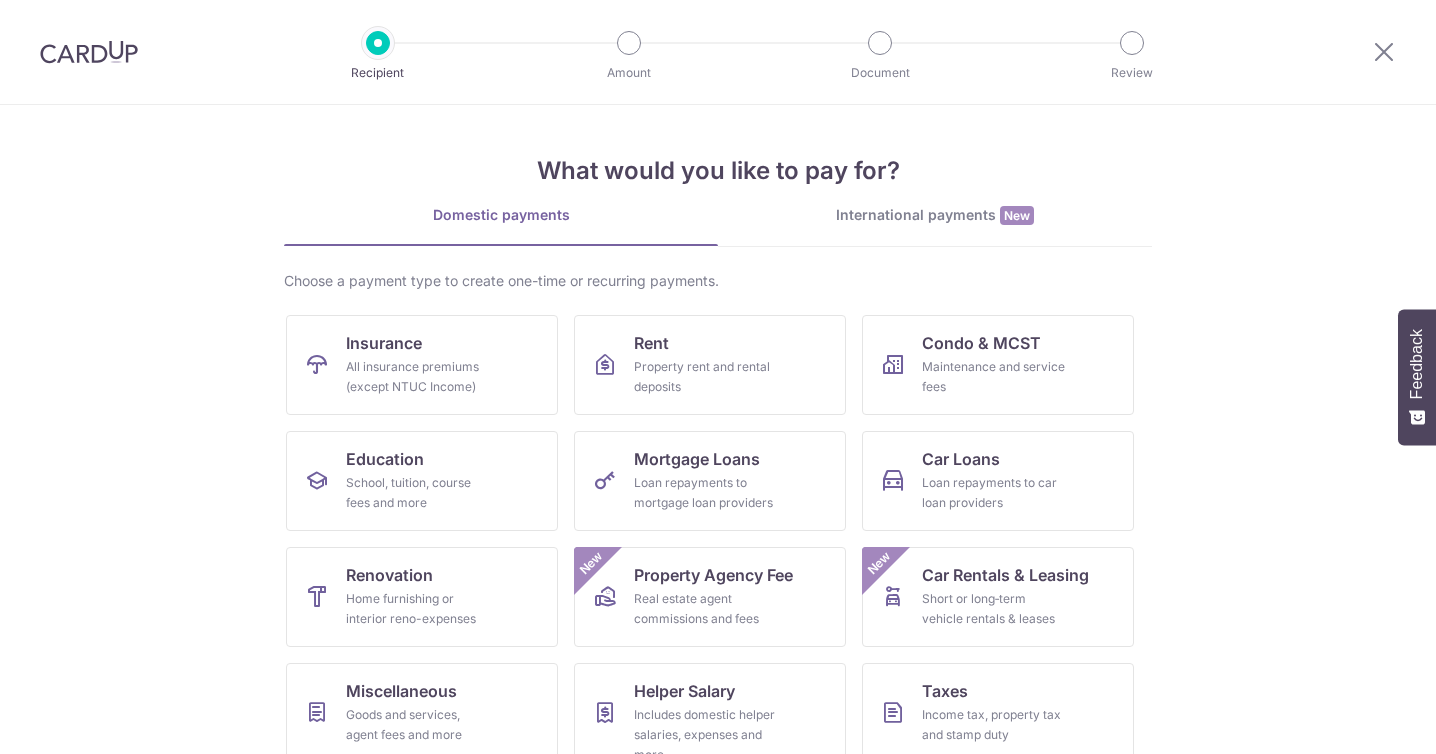 scroll, scrollTop: 0, scrollLeft: 0, axis: both 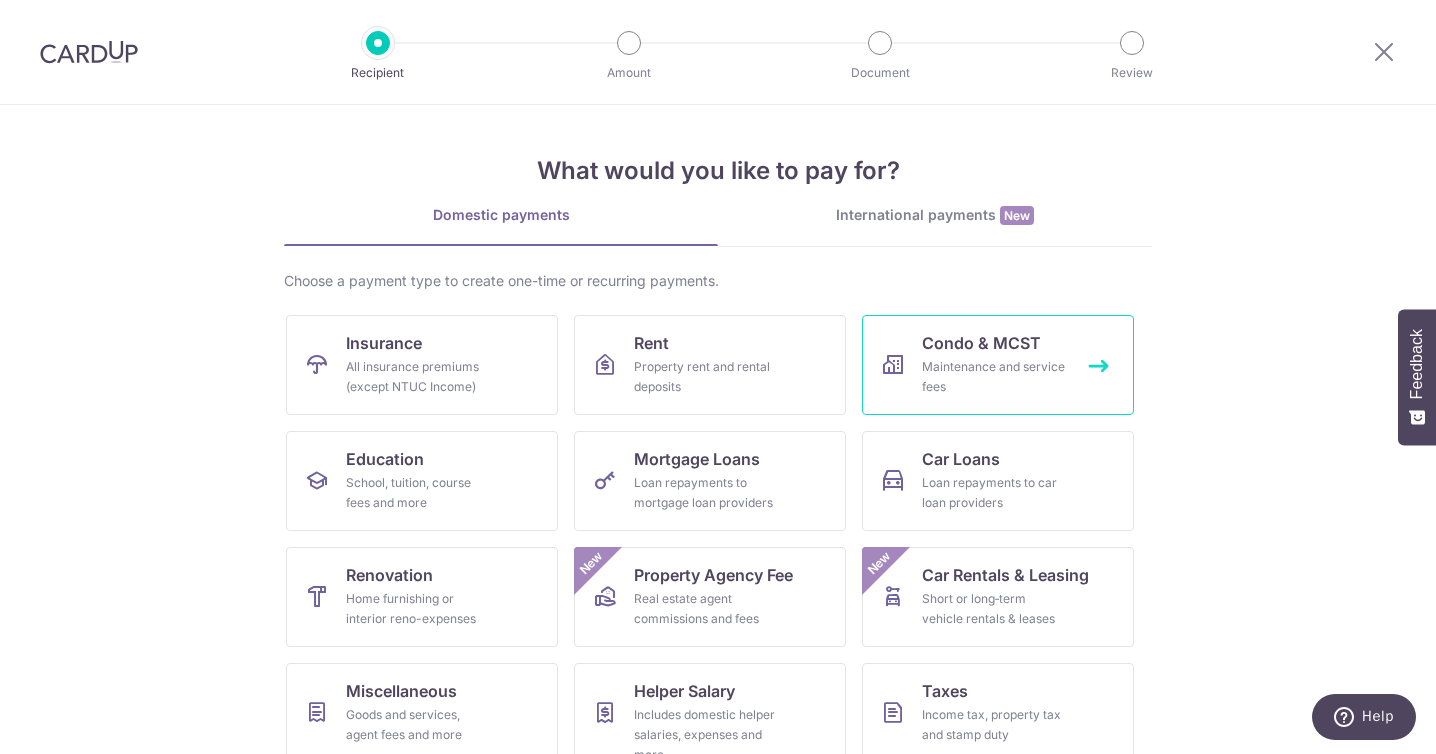 click on "Condo & MCST" at bounding box center (981, 343) 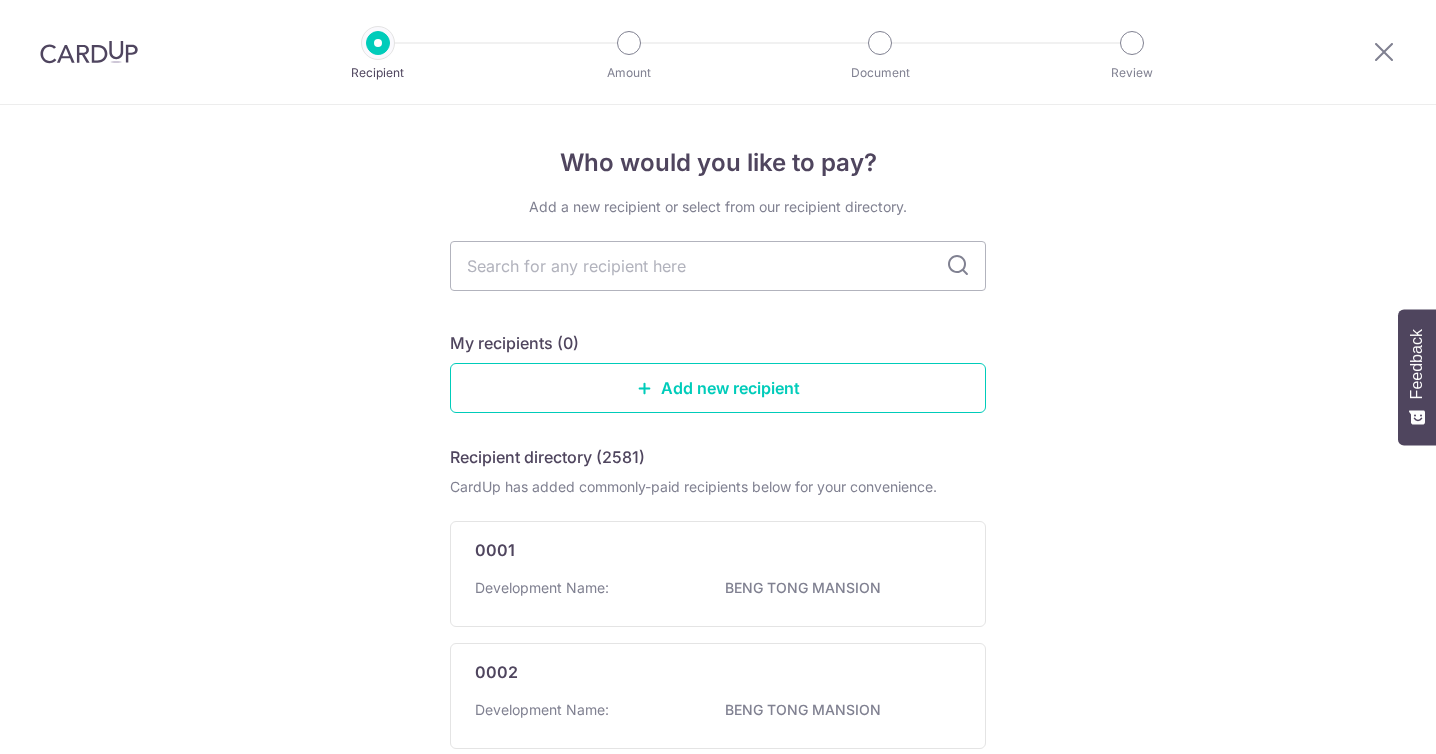 scroll, scrollTop: 0, scrollLeft: 0, axis: both 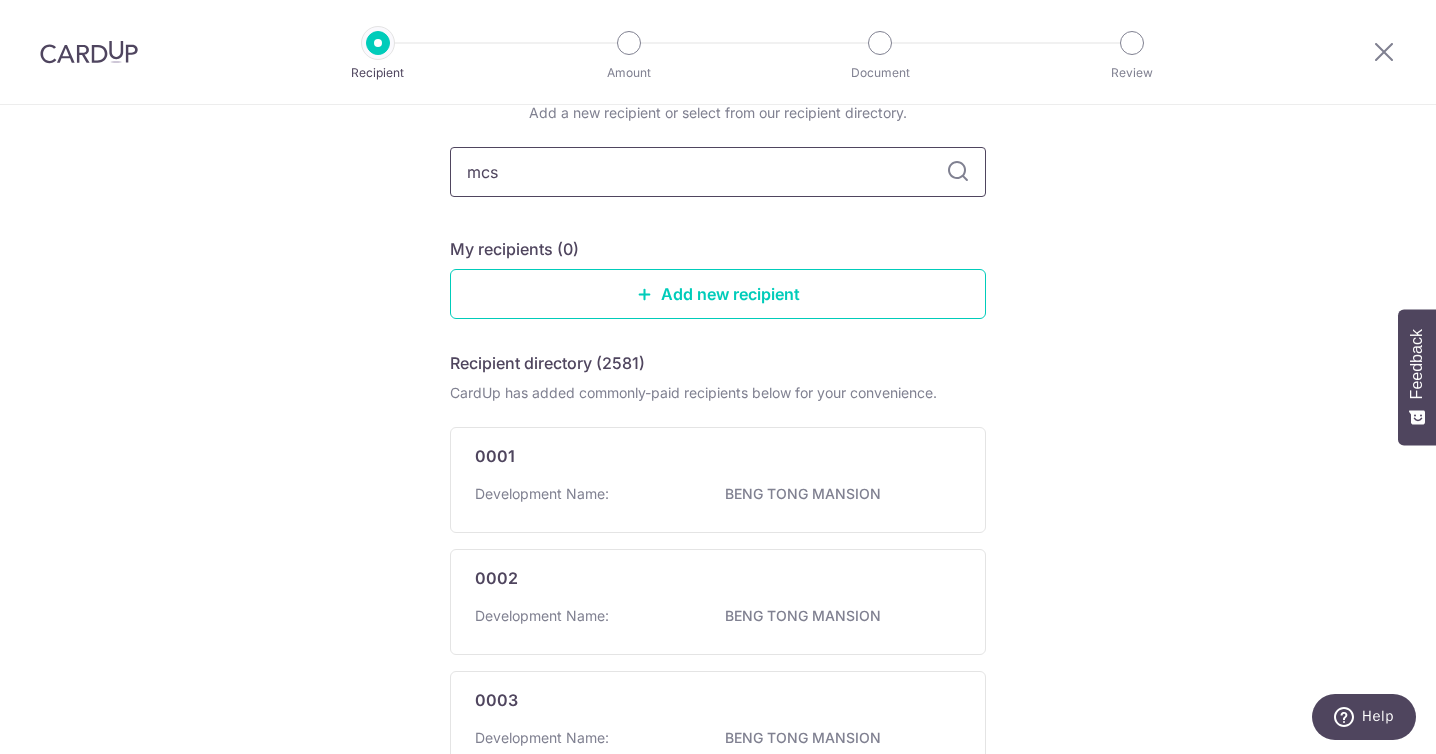 type on "mcst" 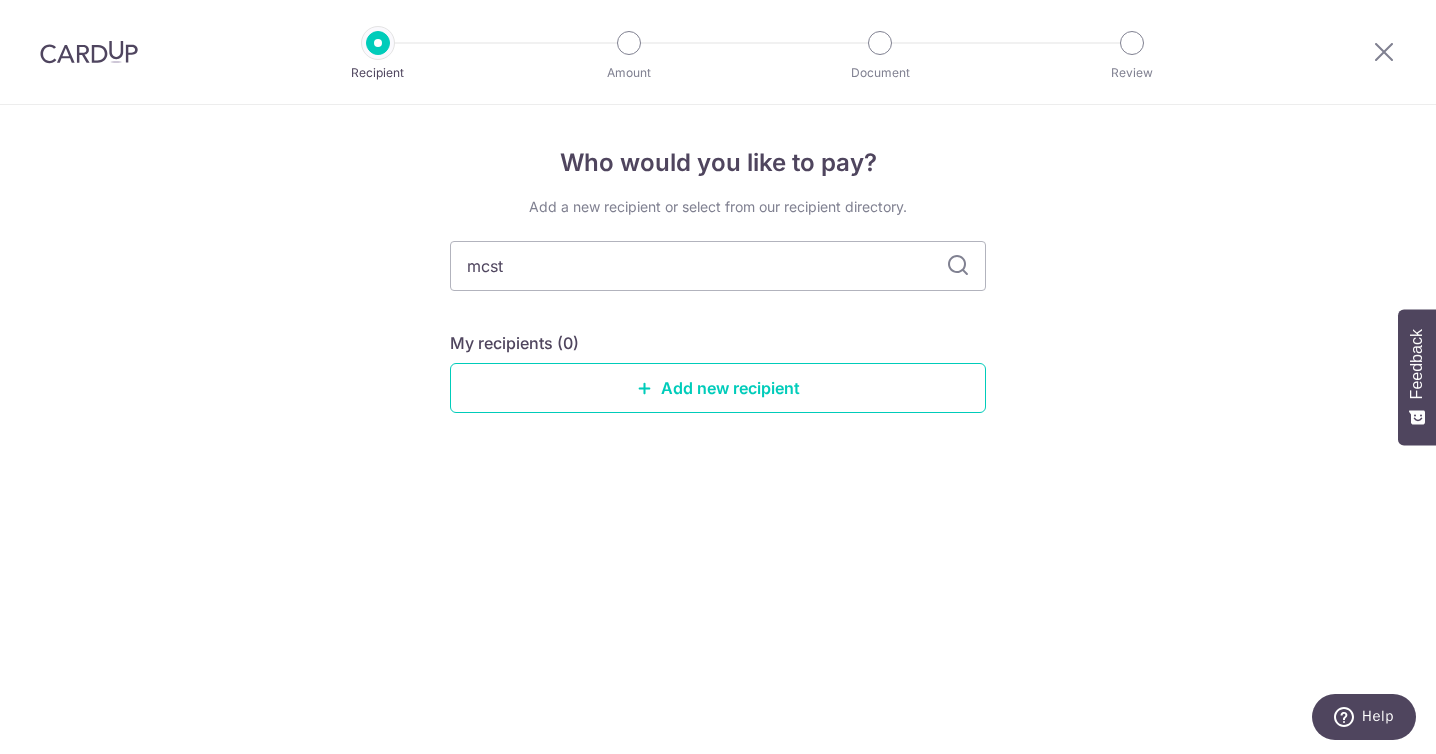 scroll, scrollTop: 0, scrollLeft: 0, axis: both 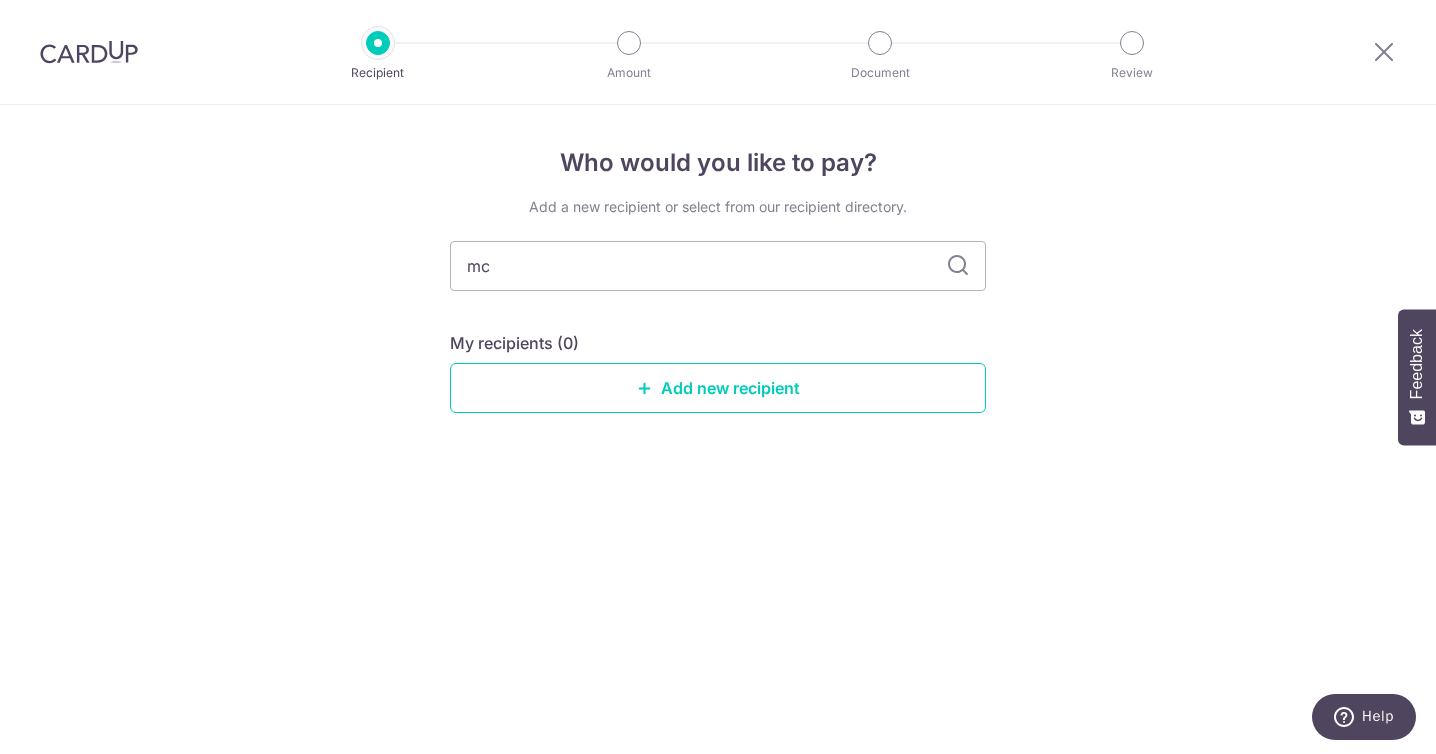 type on "m" 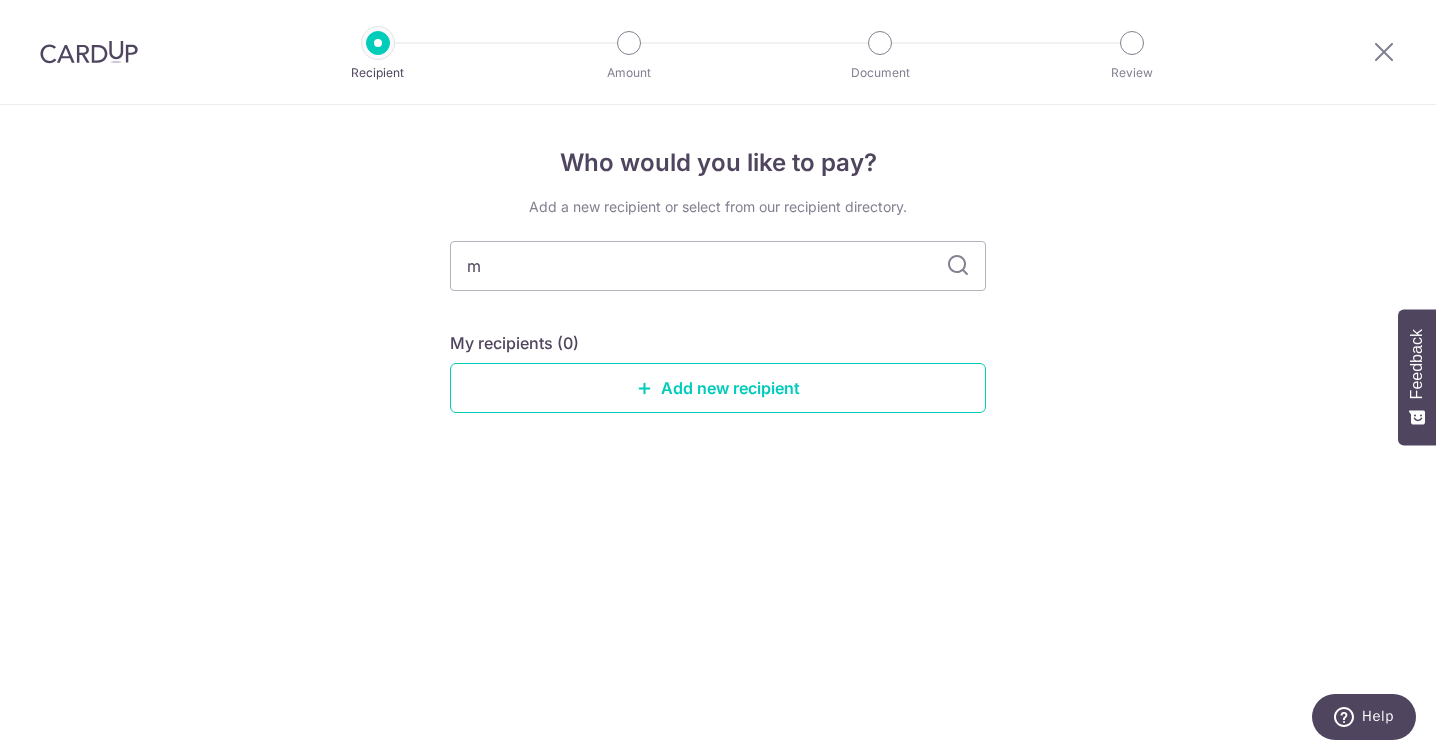 type 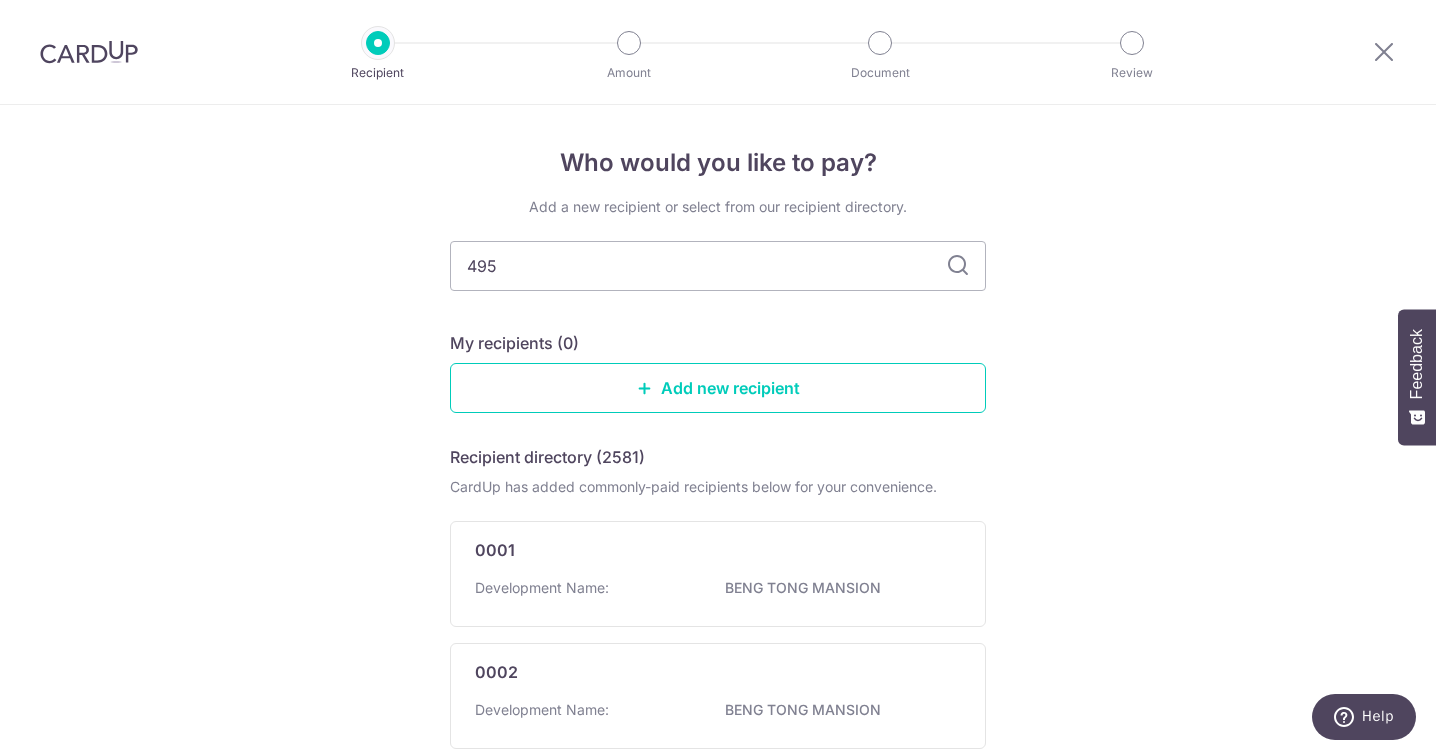 type on "4953" 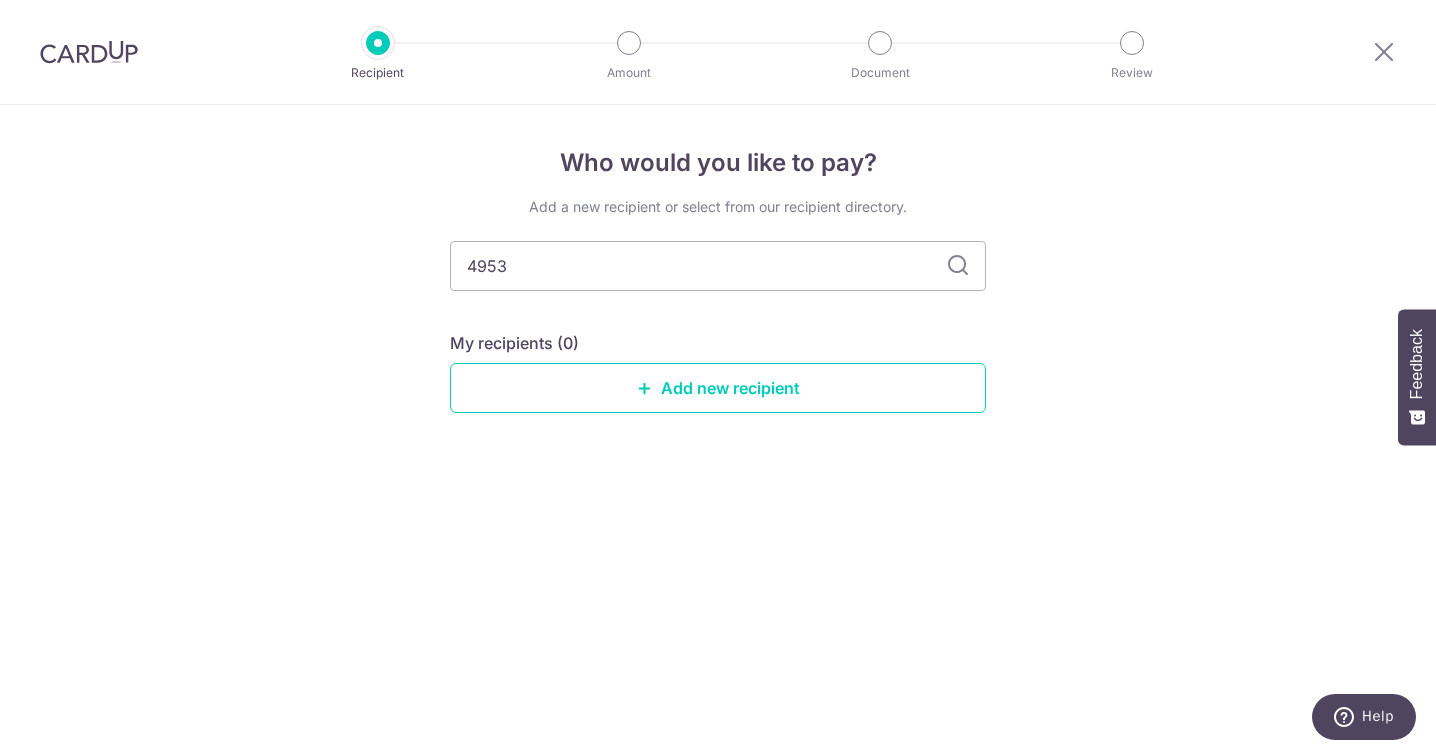 click at bounding box center (958, 266) 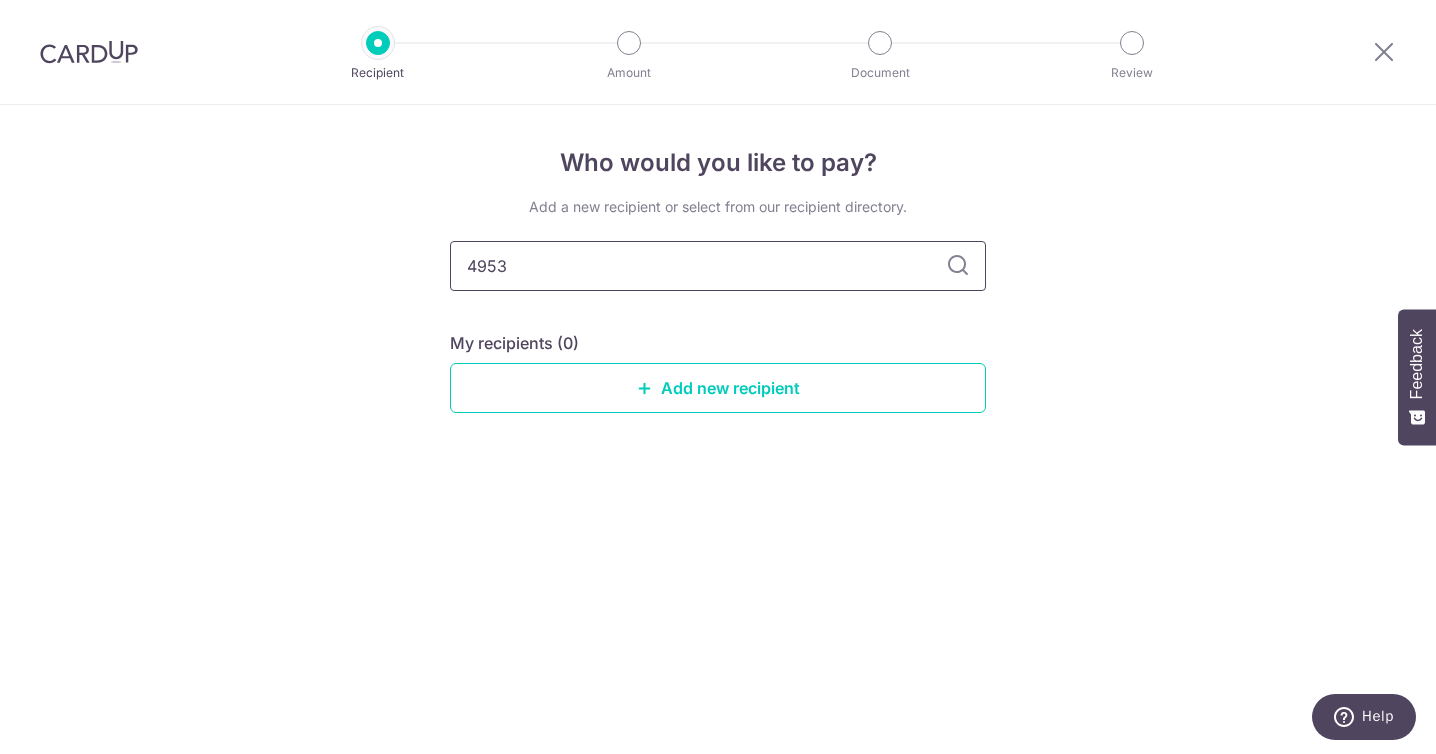 drag, startPoint x: 741, startPoint y: 258, endPoint x: 360, endPoint y: 215, distance: 383.41882 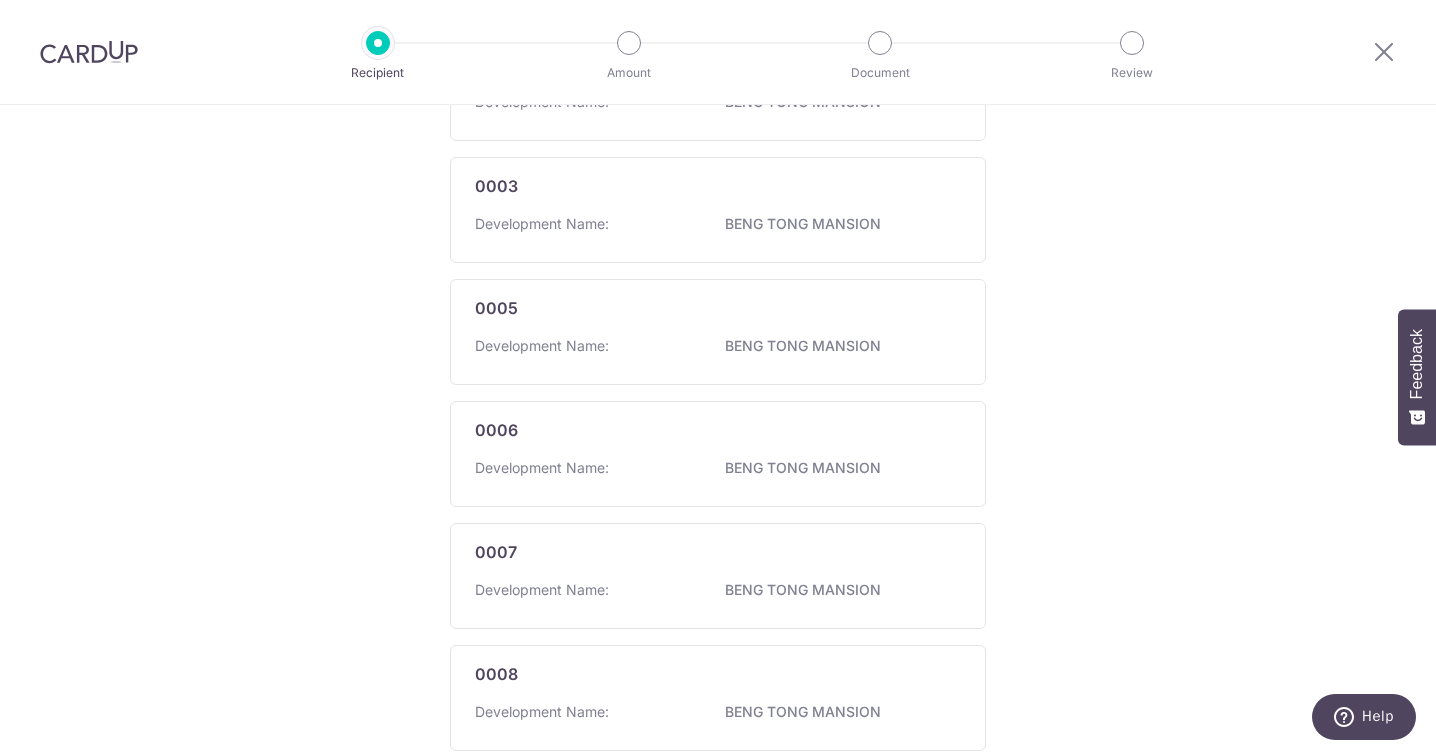 scroll, scrollTop: 0, scrollLeft: 0, axis: both 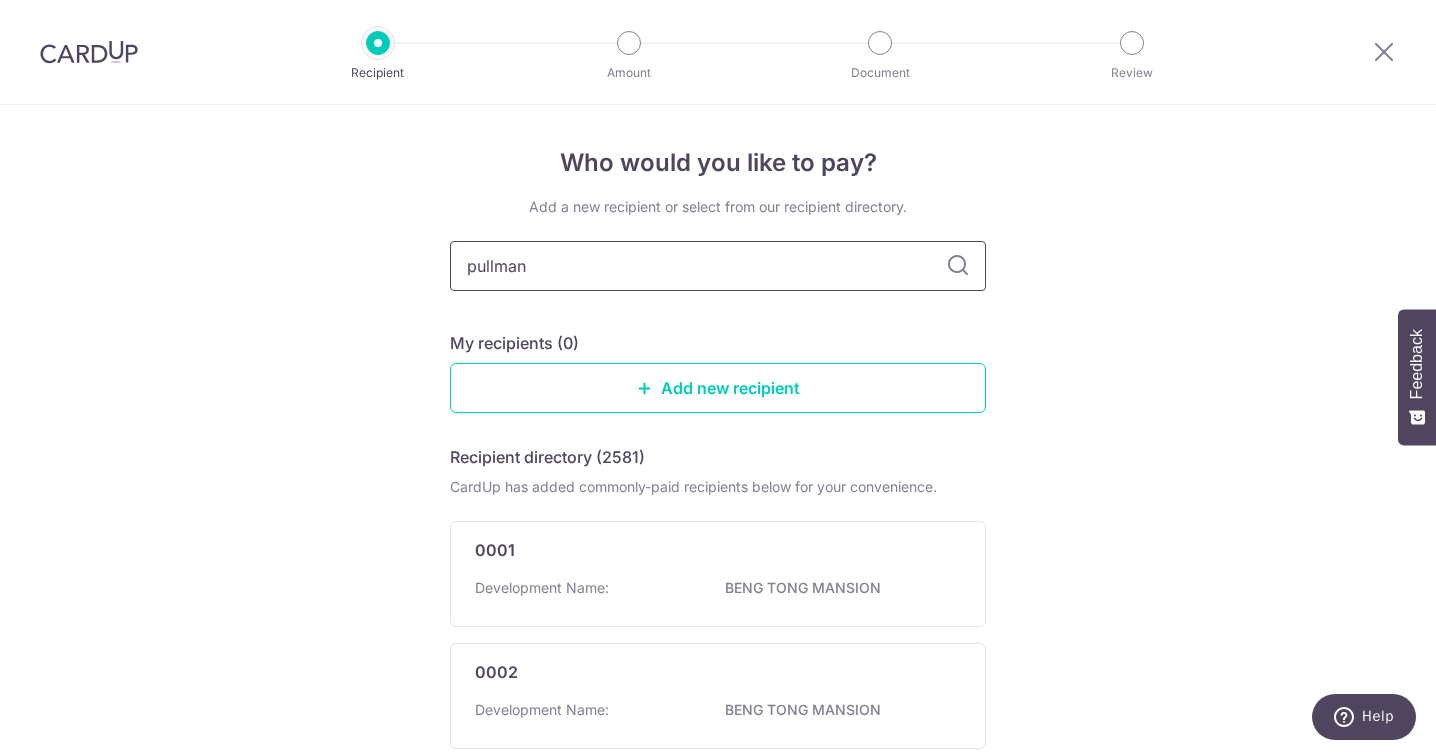 type on "pullman" 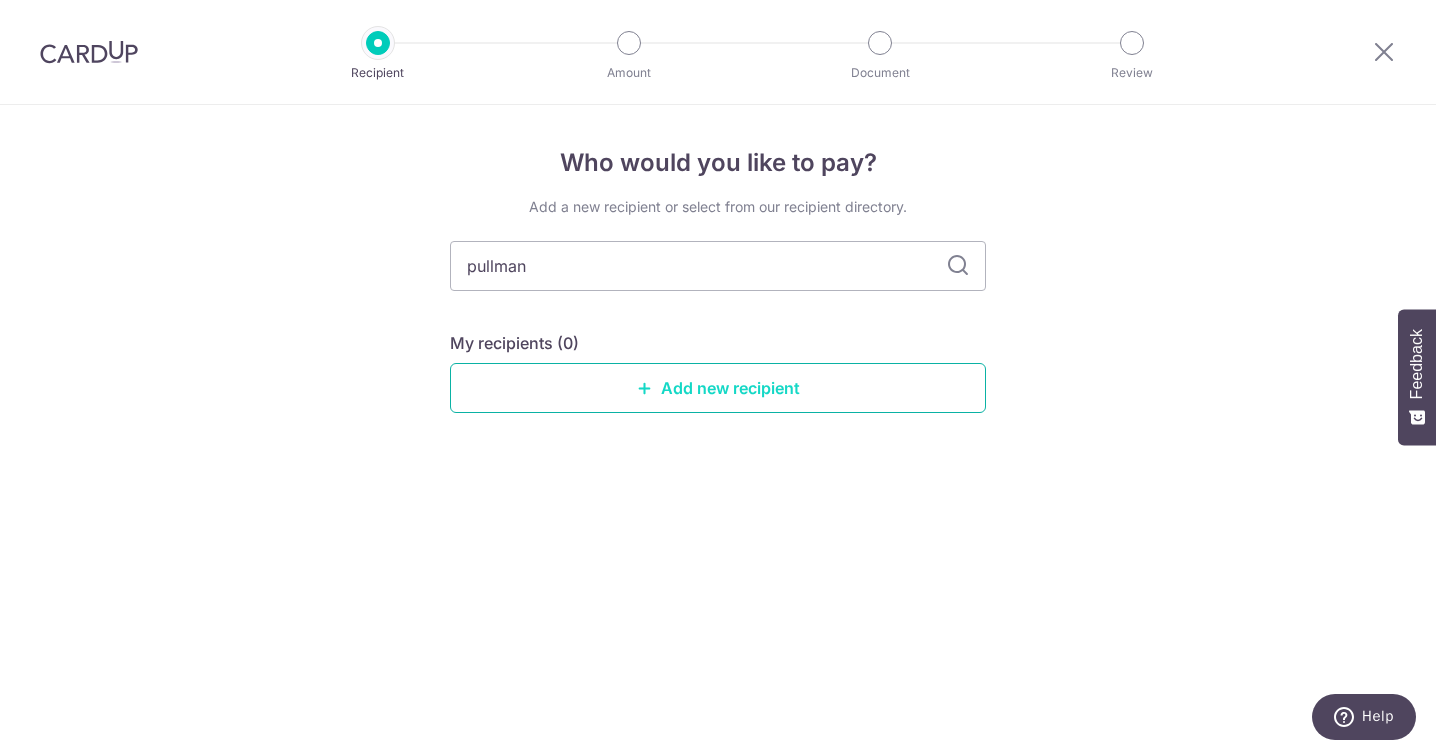 click on "Add new recipient" at bounding box center (718, 388) 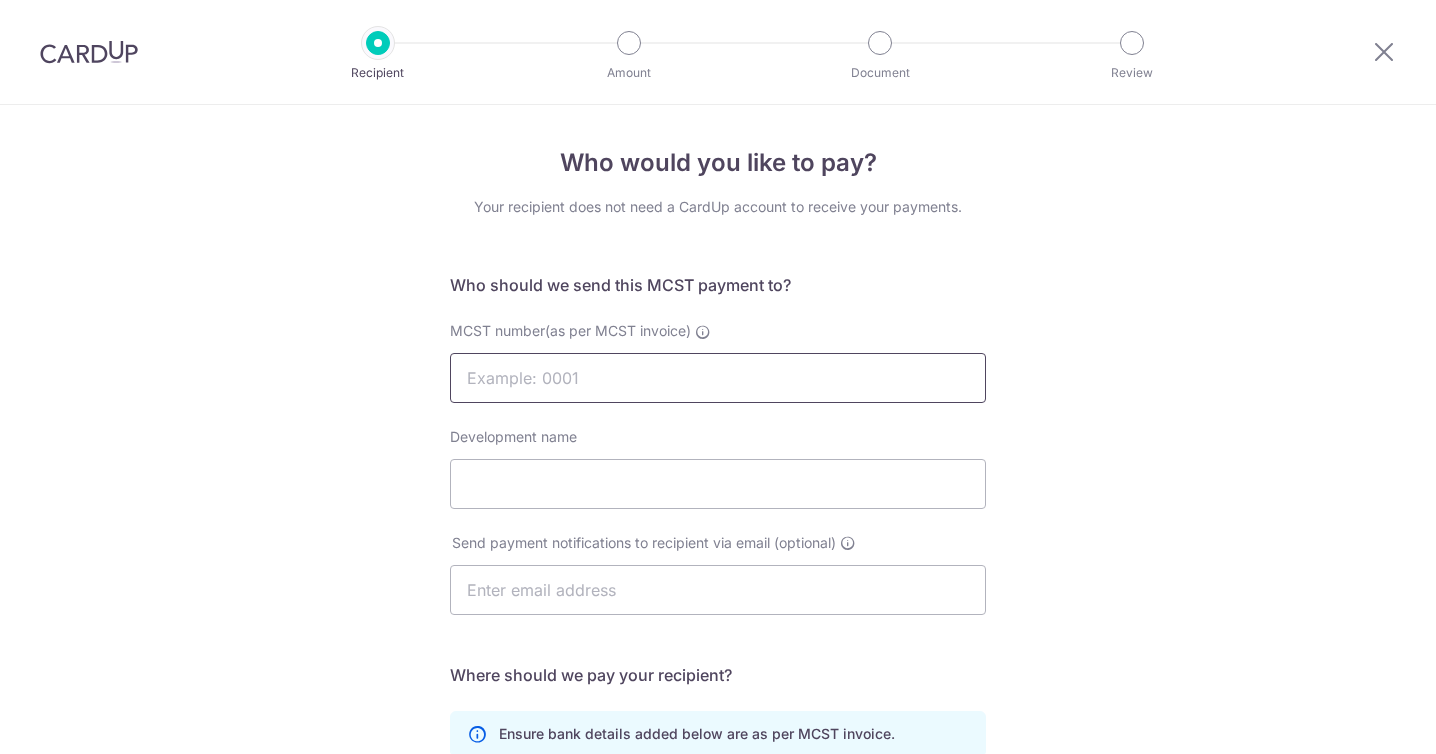 scroll, scrollTop: 0, scrollLeft: 0, axis: both 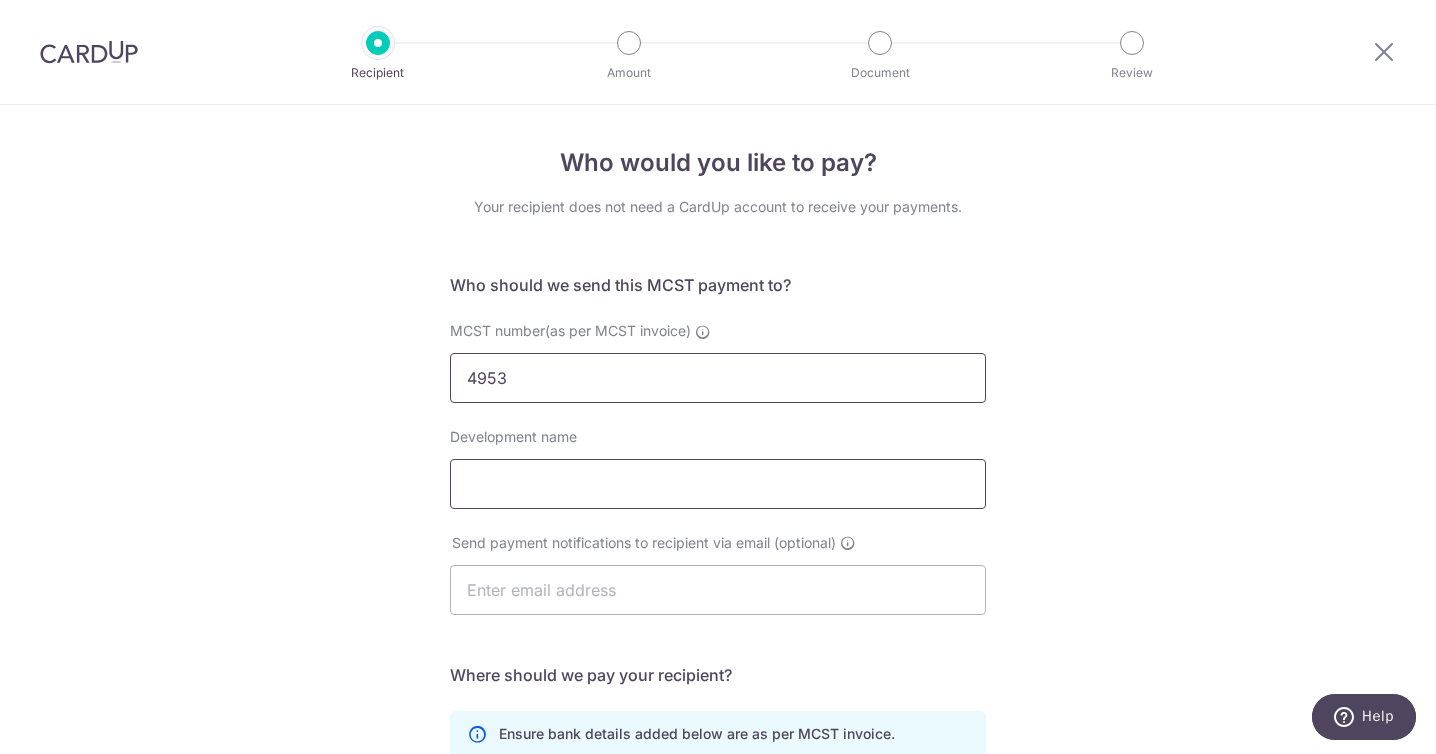 type on "4953" 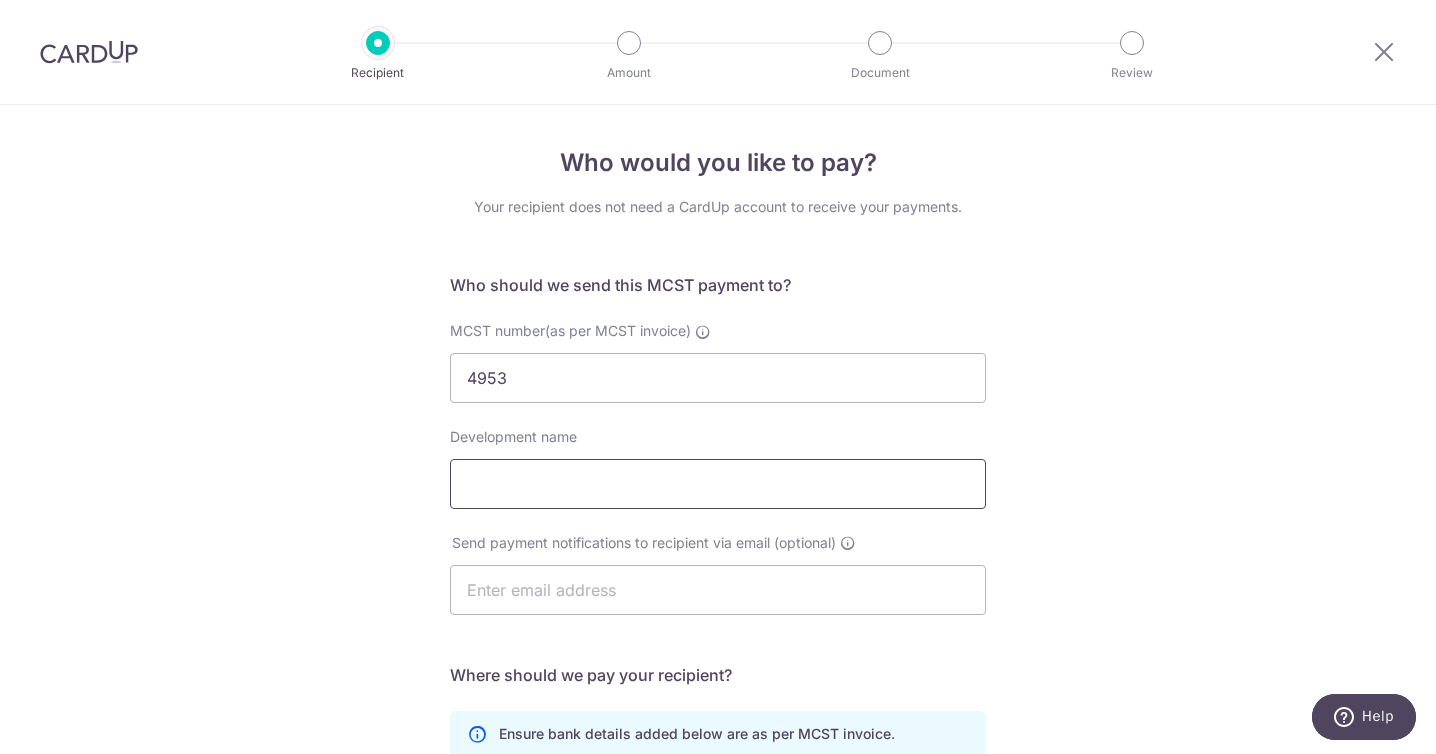 click on "Development name" at bounding box center [718, 484] 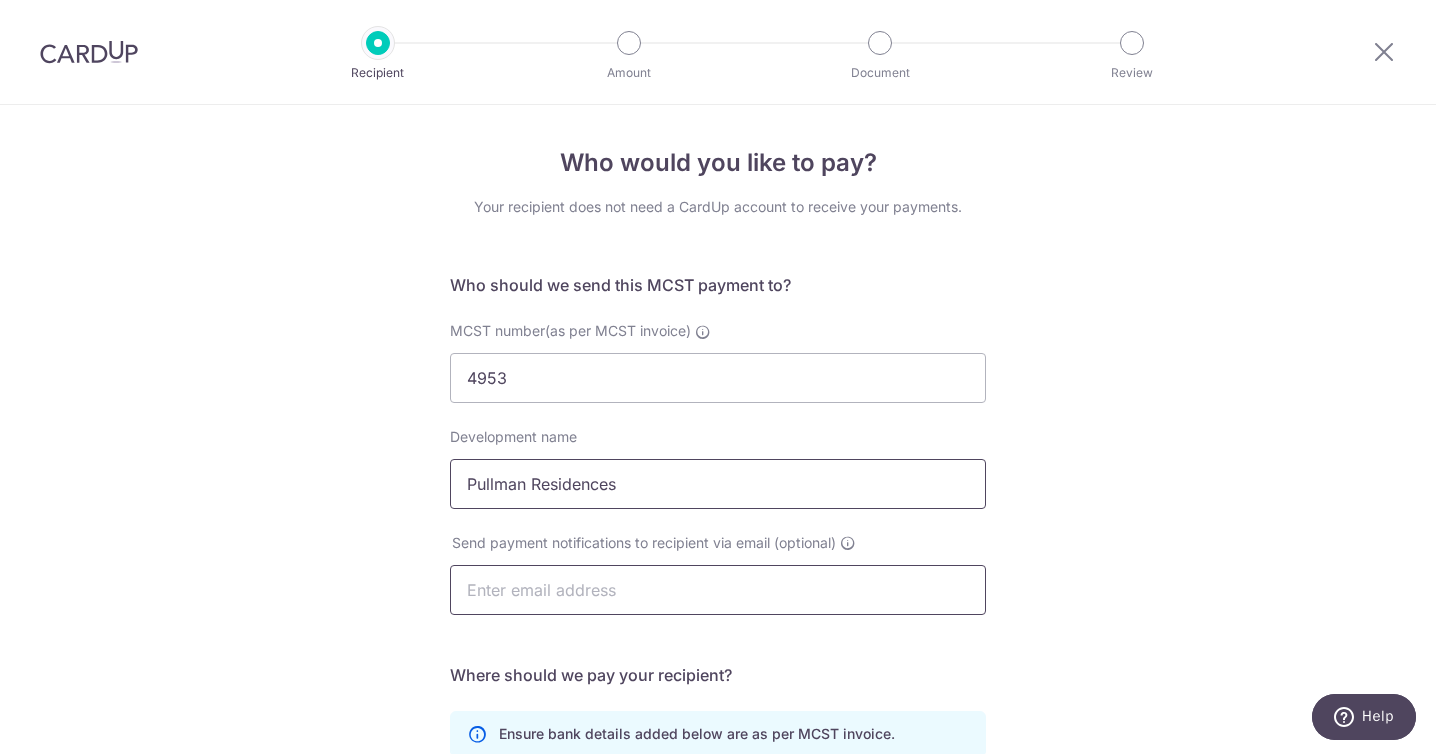 type on "Pullman Residences" 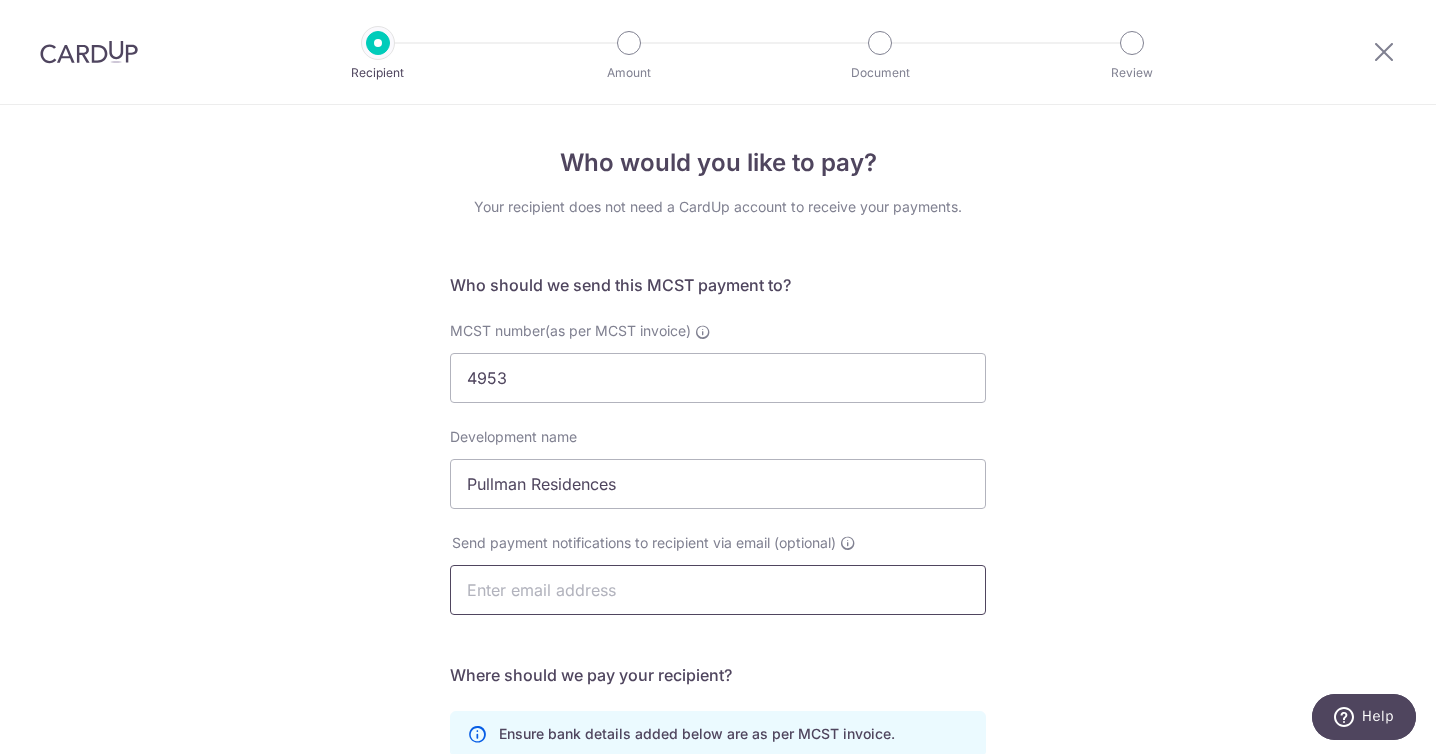 click at bounding box center [718, 590] 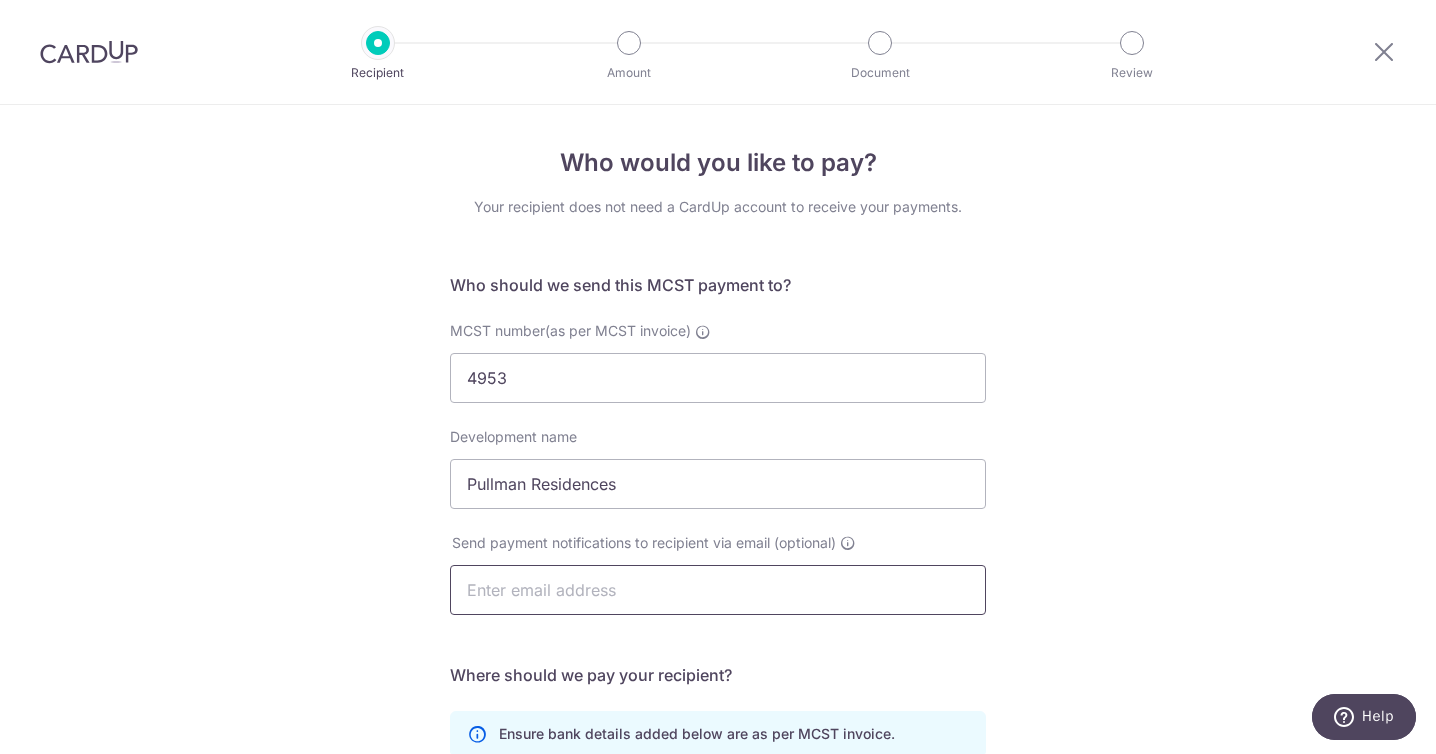 type on "weichelim@gmail.com" 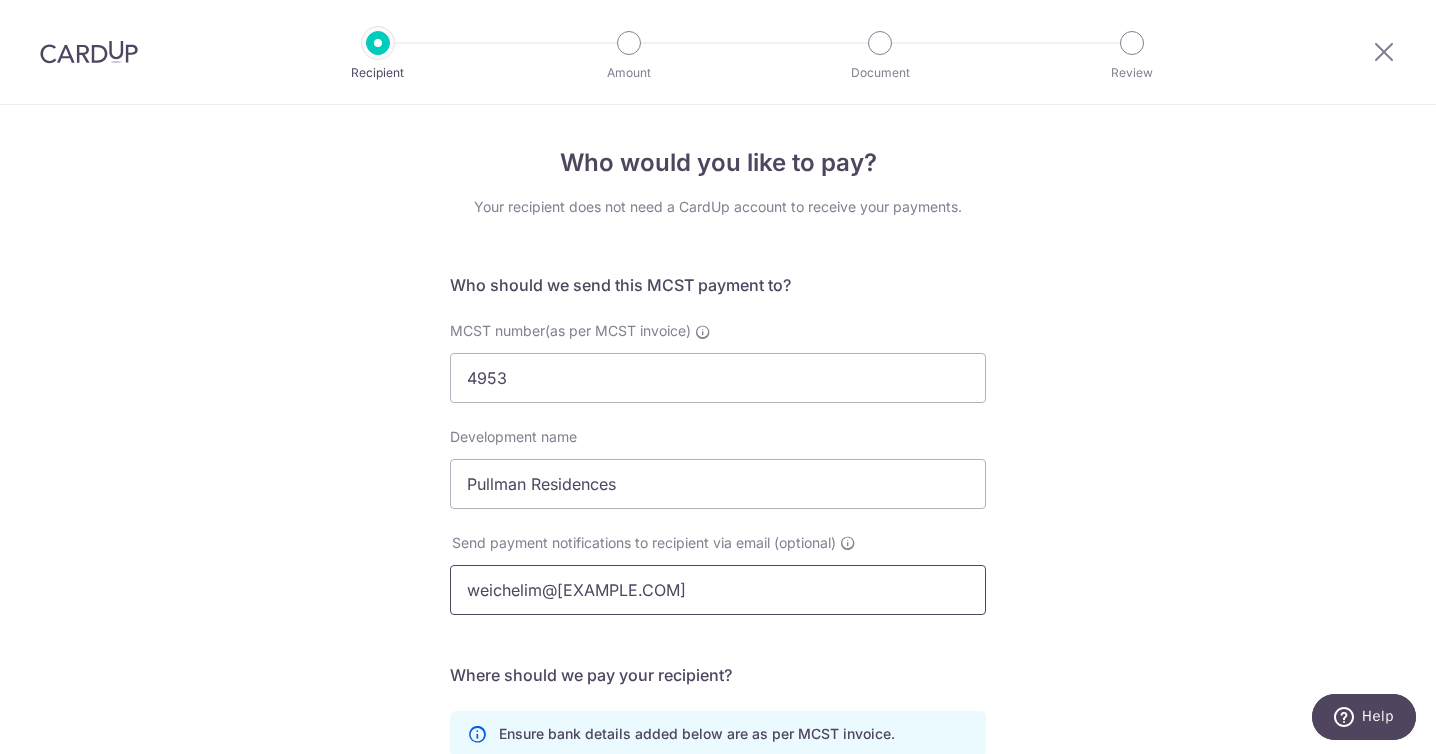 type on "lim wei che santi" 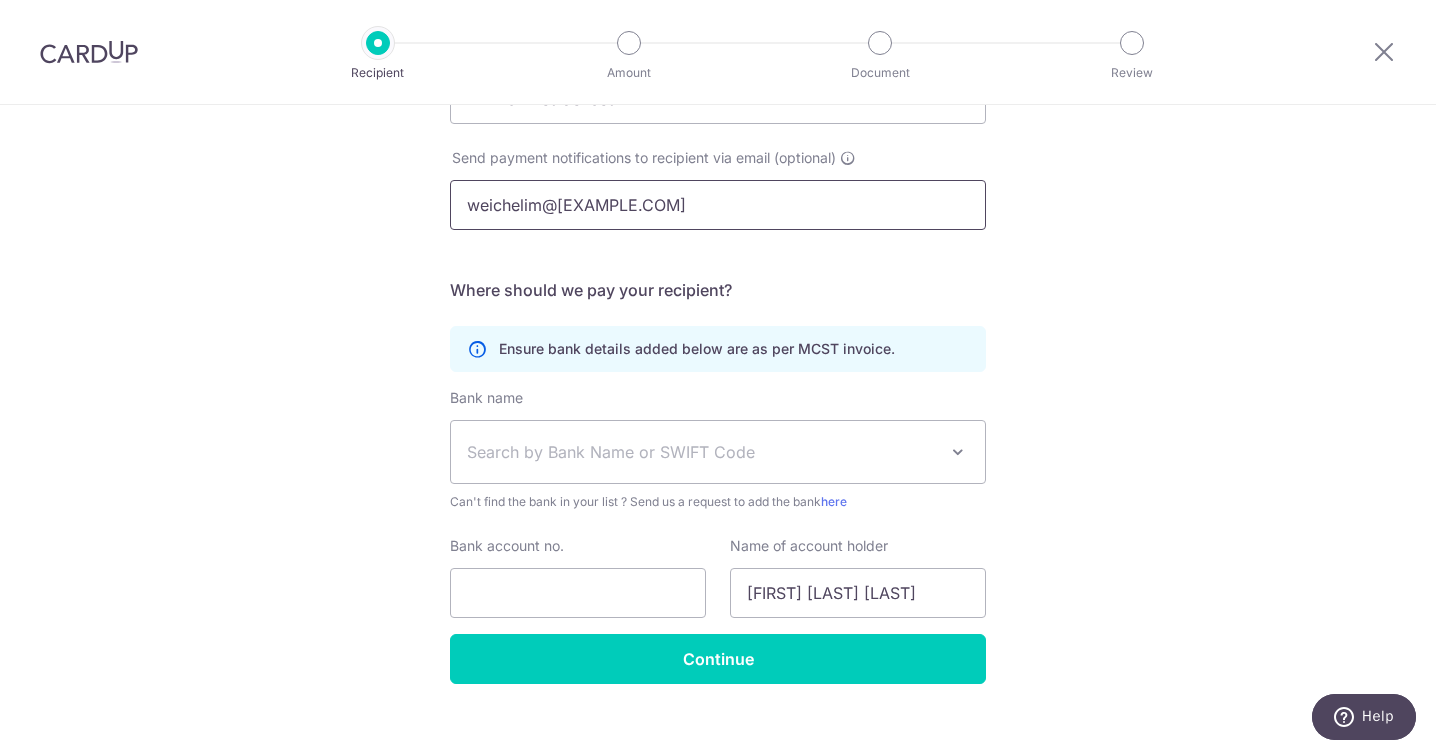 scroll, scrollTop: 387, scrollLeft: 0, axis: vertical 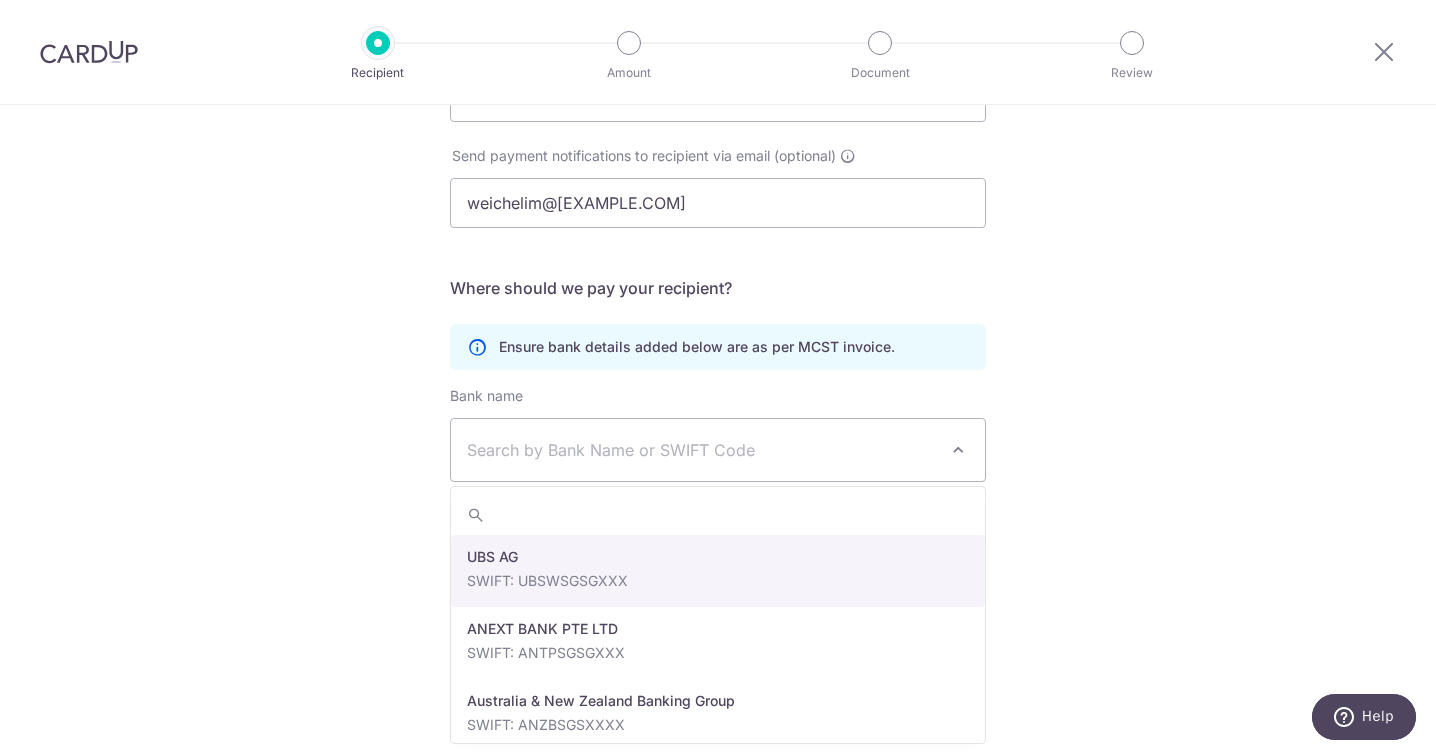 click on "Search by Bank Name or SWIFT Code" at bounding box center [718, 450] 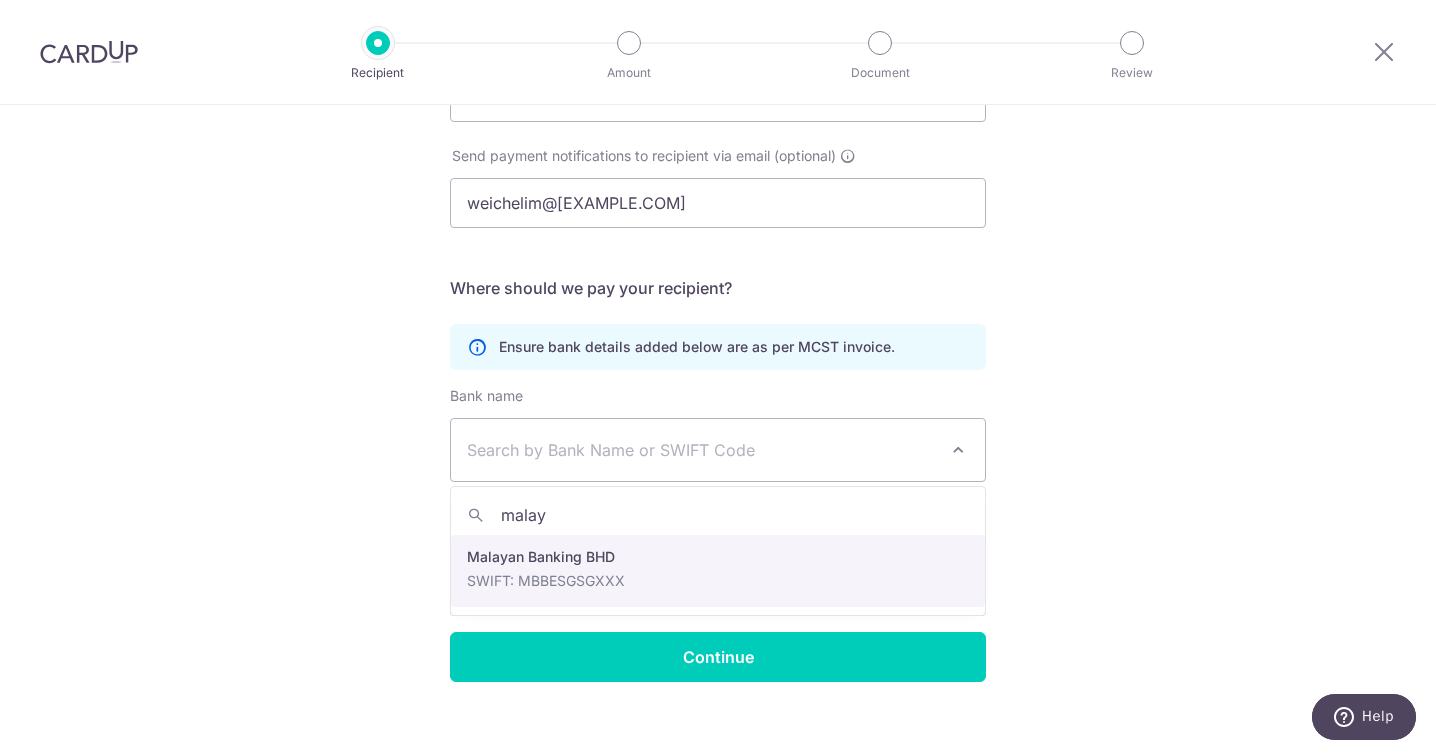 type on "malay" 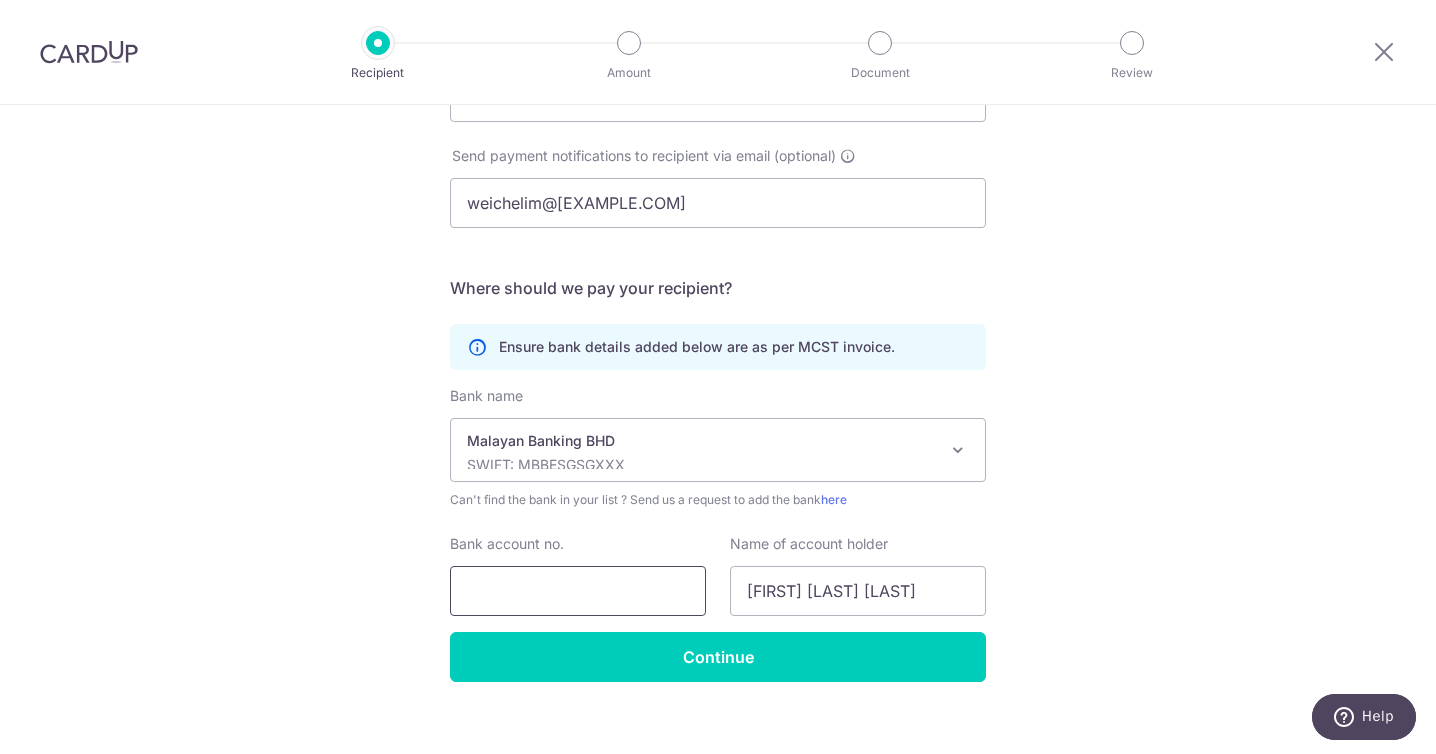 click on "Bank account no." at bounding box center (578, 591) 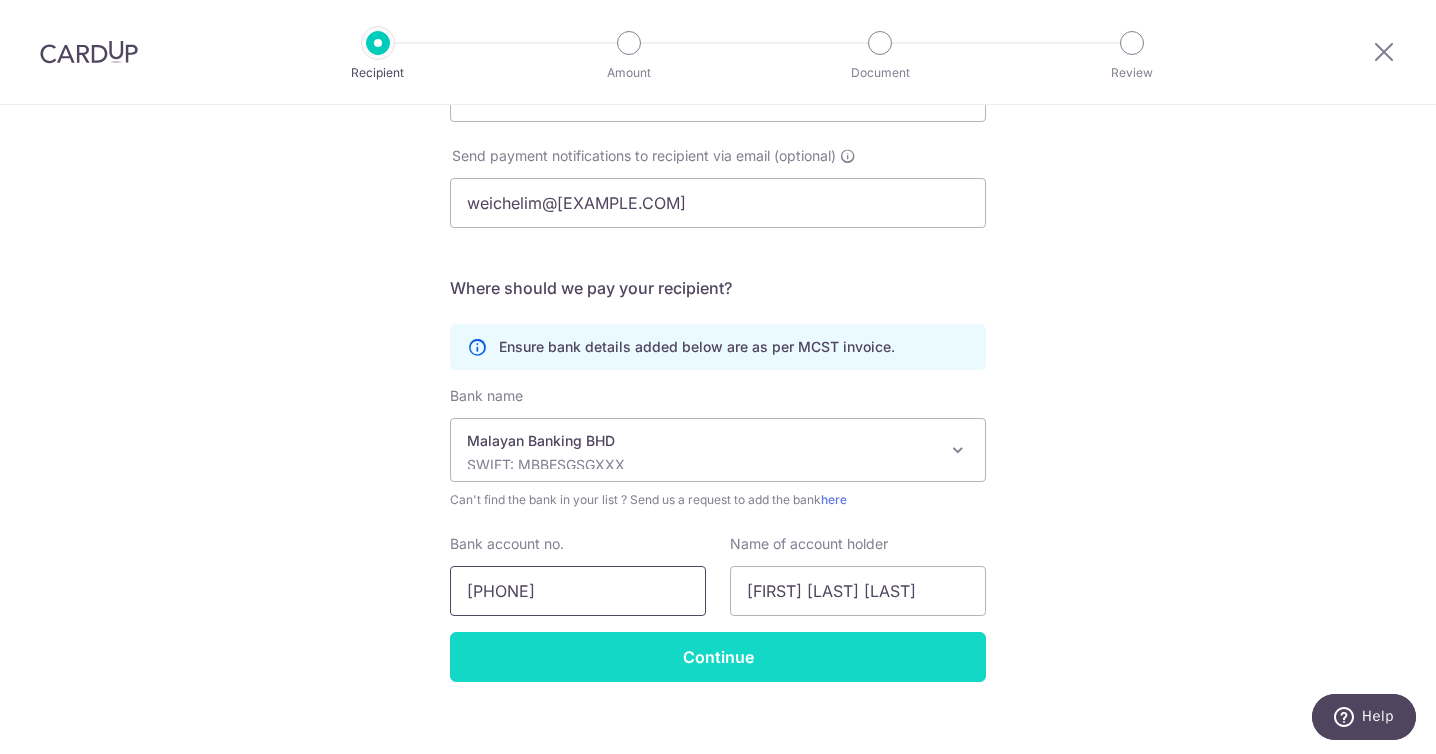 type on "04405502209" 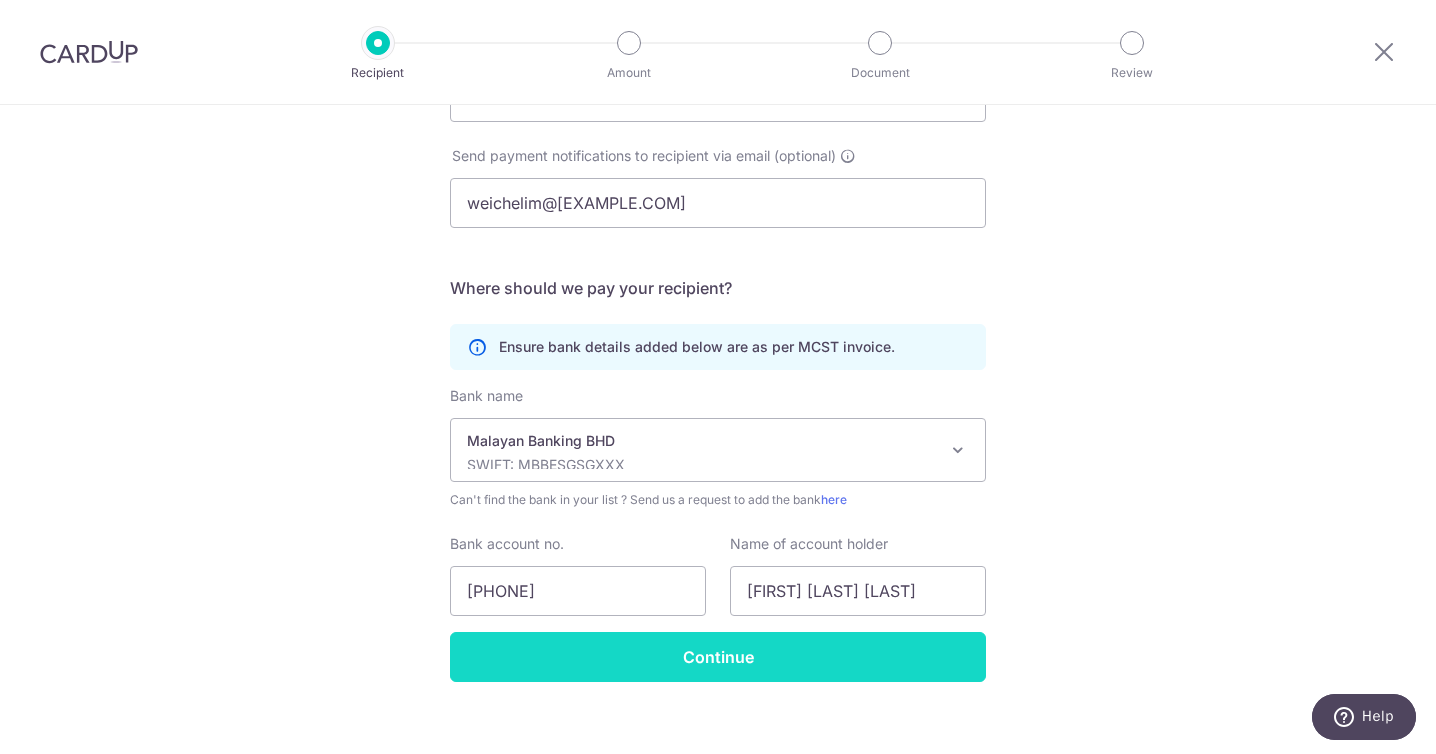 click on "Continue" at bounding box center [718, 657] 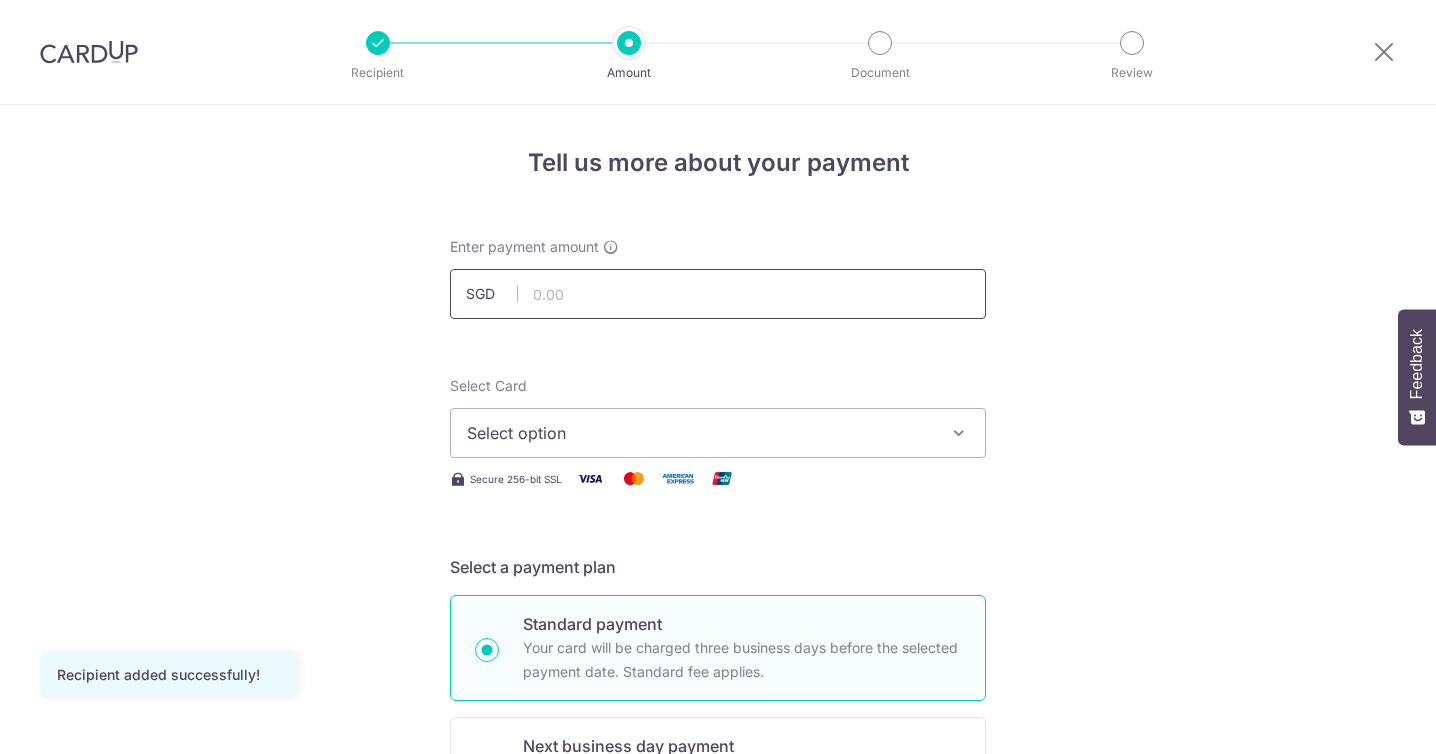 click at bounding box center (718, 294) 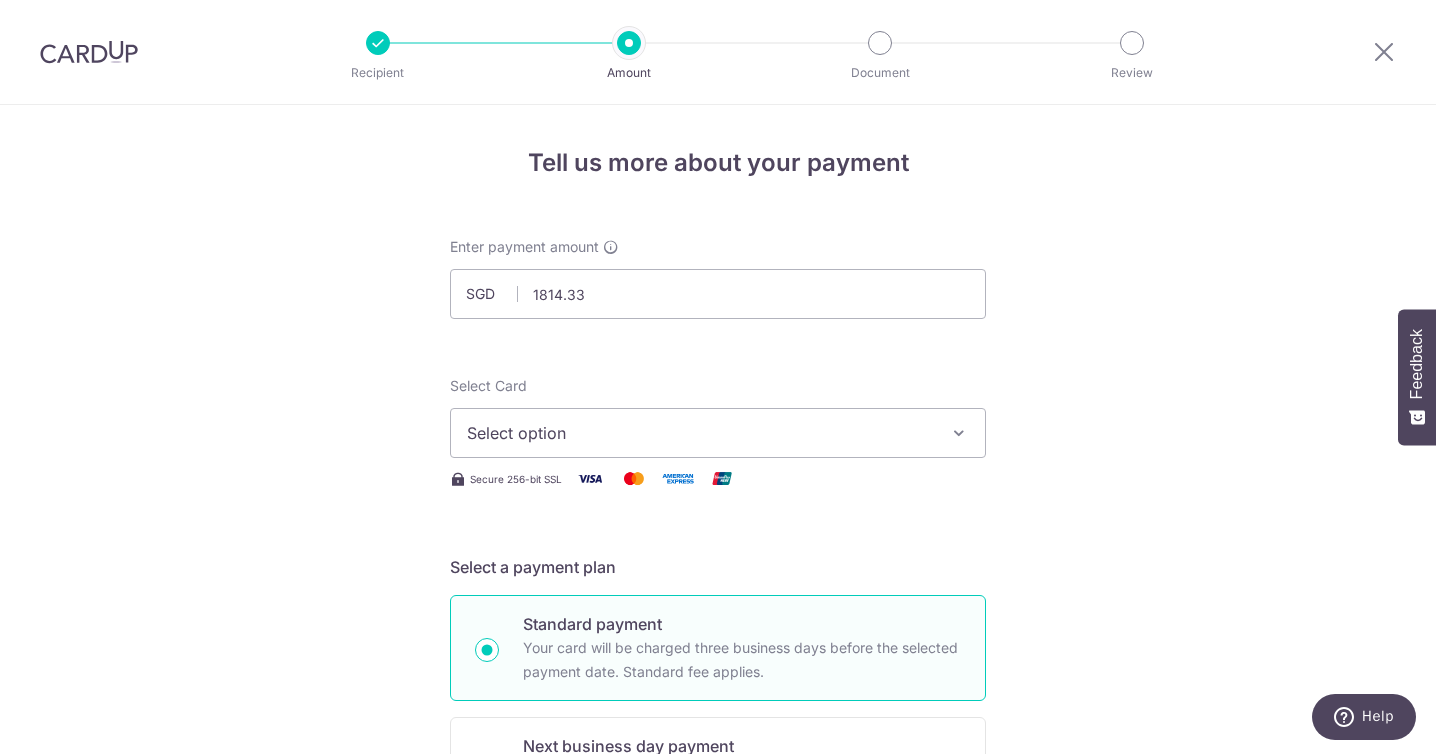 type on "1,814.33" 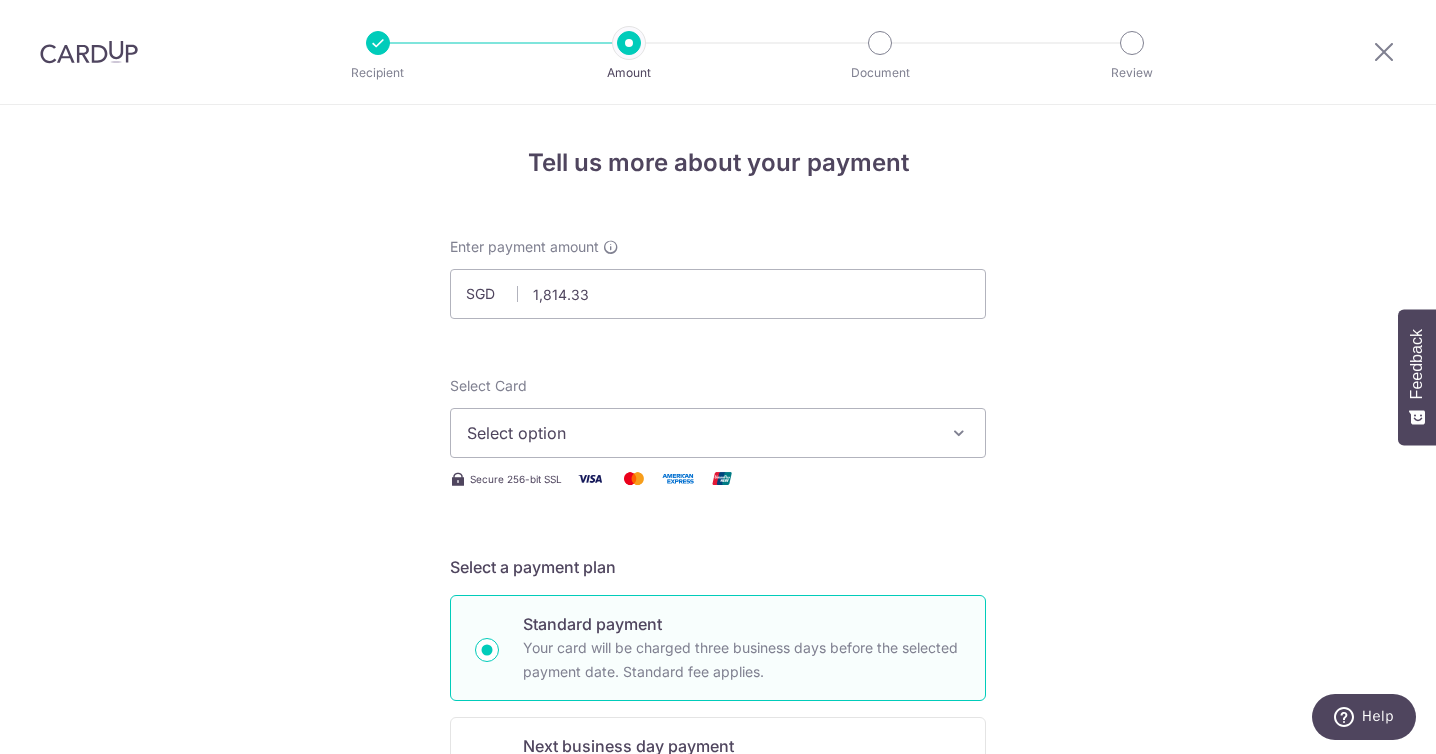 click on "Select option" at bounding box center (700, 433) 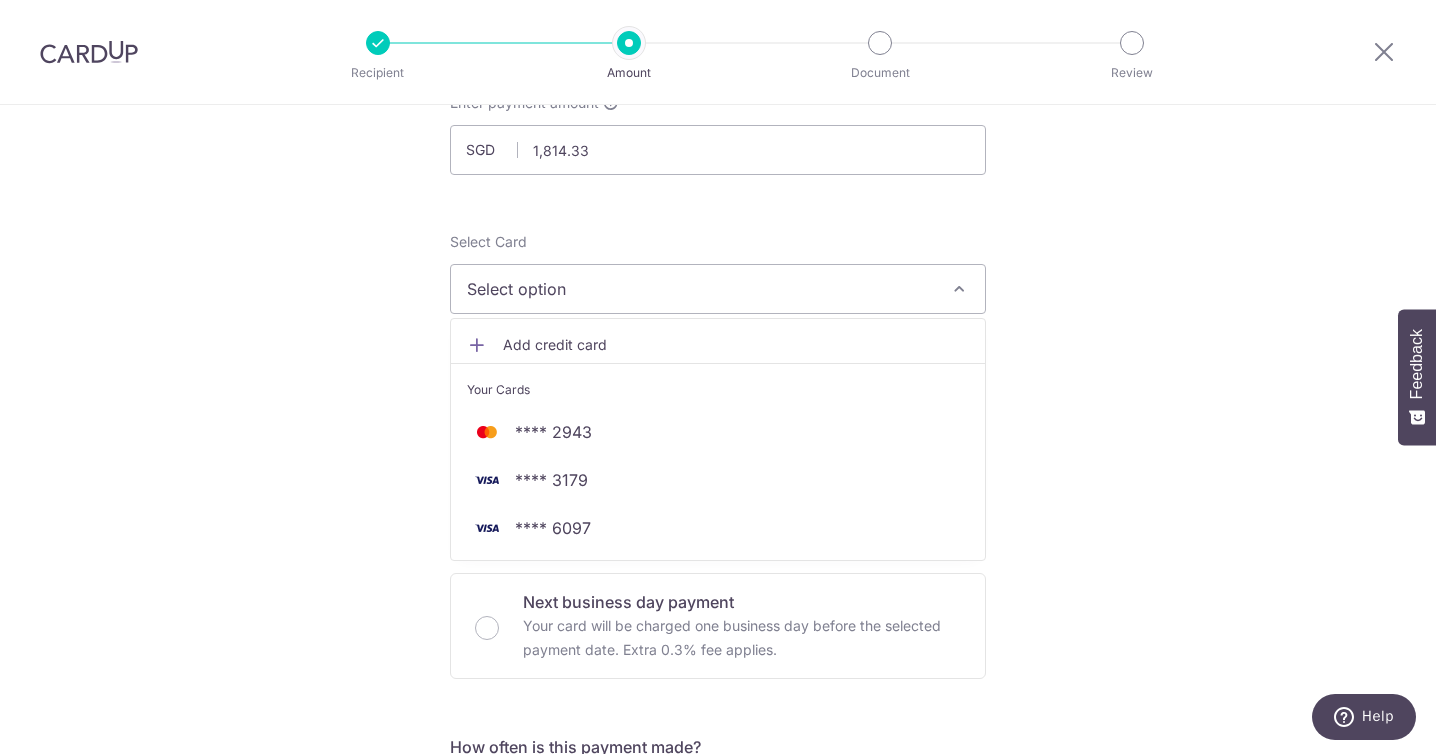 scroll, scrollTop: 187, scrollLeft: 0, axis: vertical 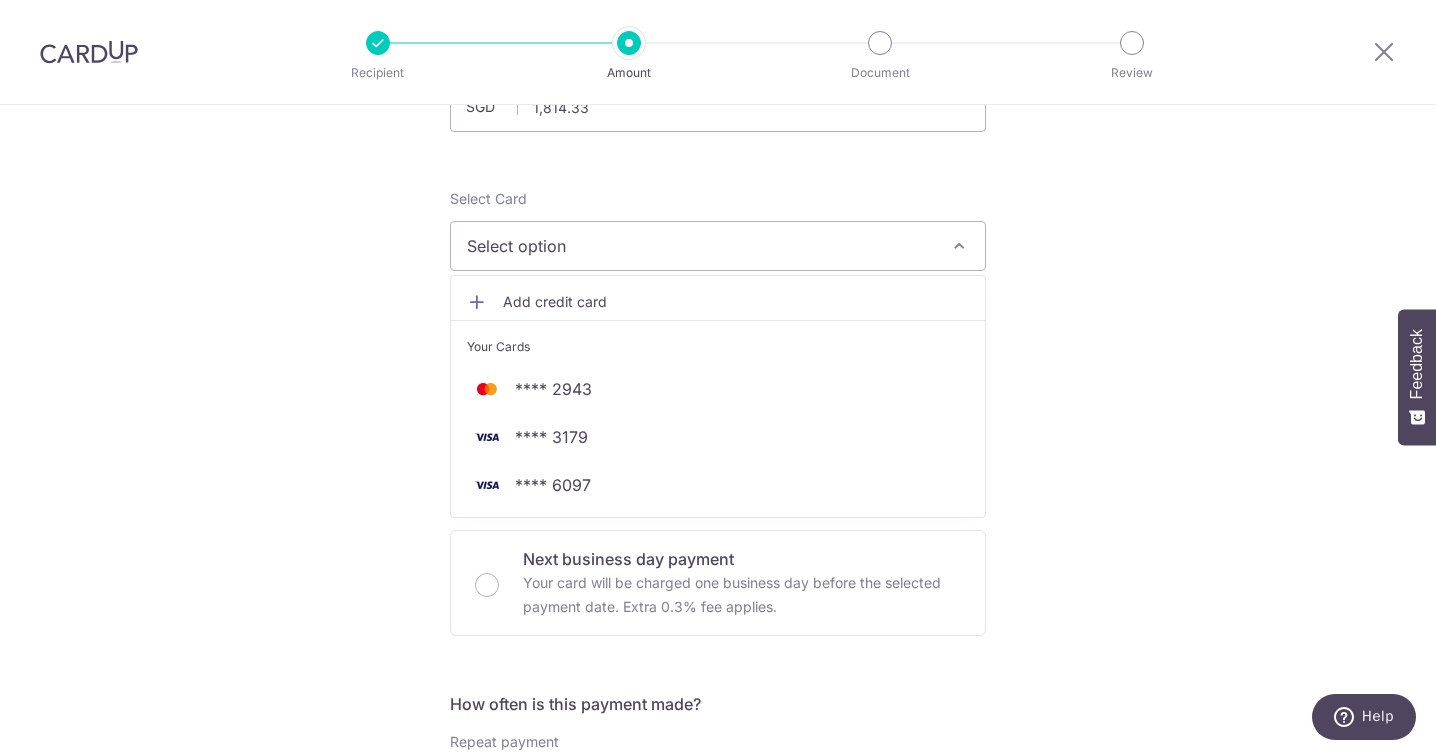 click on "Tell us more about your payment
Enter payment amount
SGD
1,814.33
1814.33
Recipient added successfully!
Select Card
Select option
Add credit card
Your Cards
**** 2943
**** 3179
**** 6097
Secure 256-bit SSL
Text
New card details" at bounding box center [718, 822] 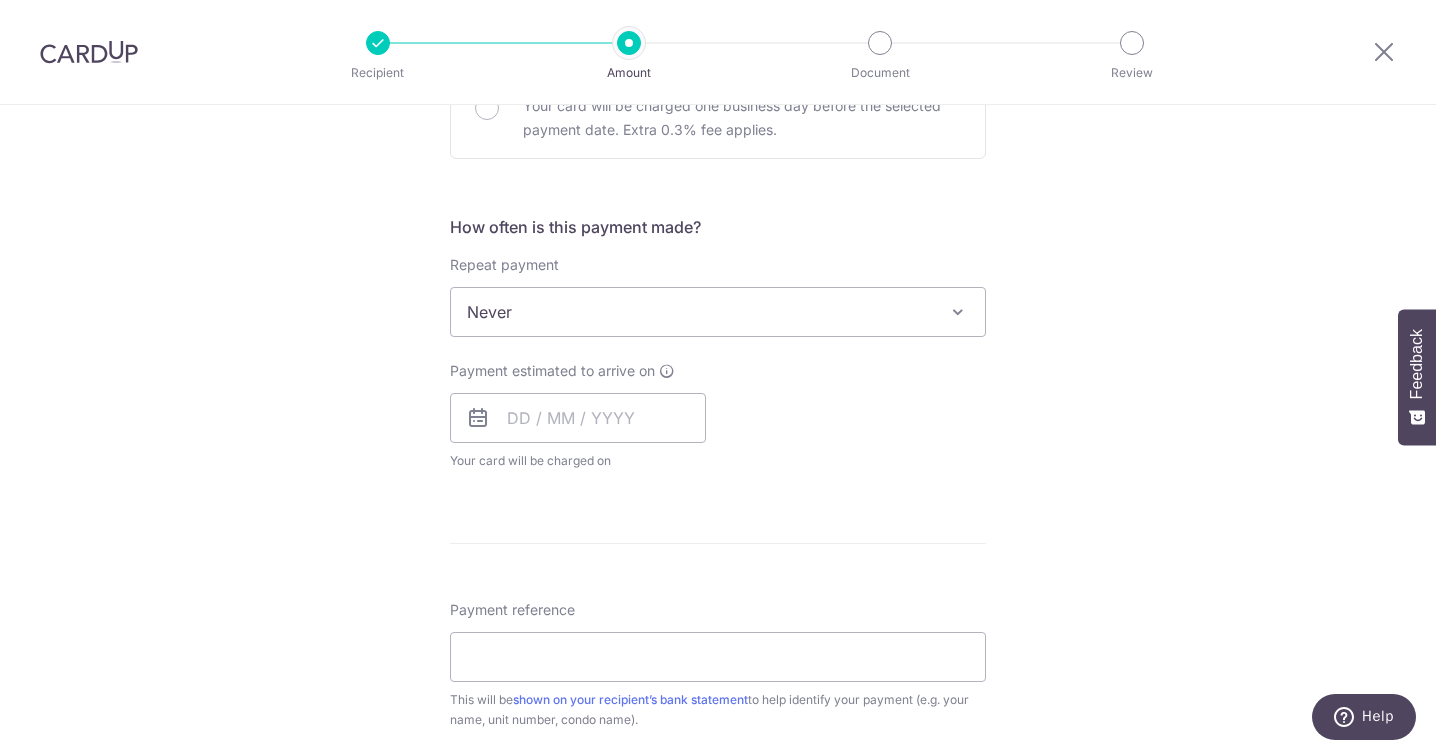 scroll, scrollTop: 675, scrollLeft: 0, axis: vertical 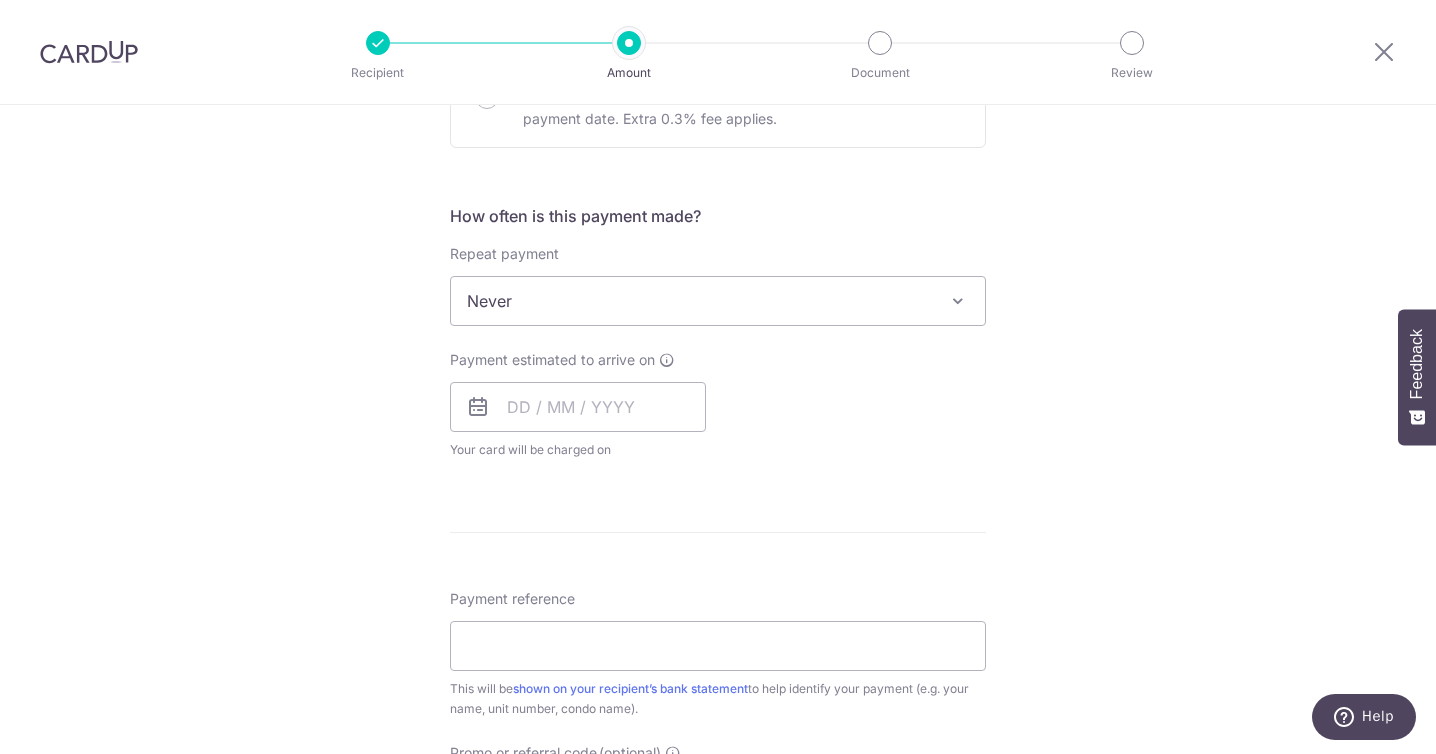 click on "Never" at bounding box center (718, 301) 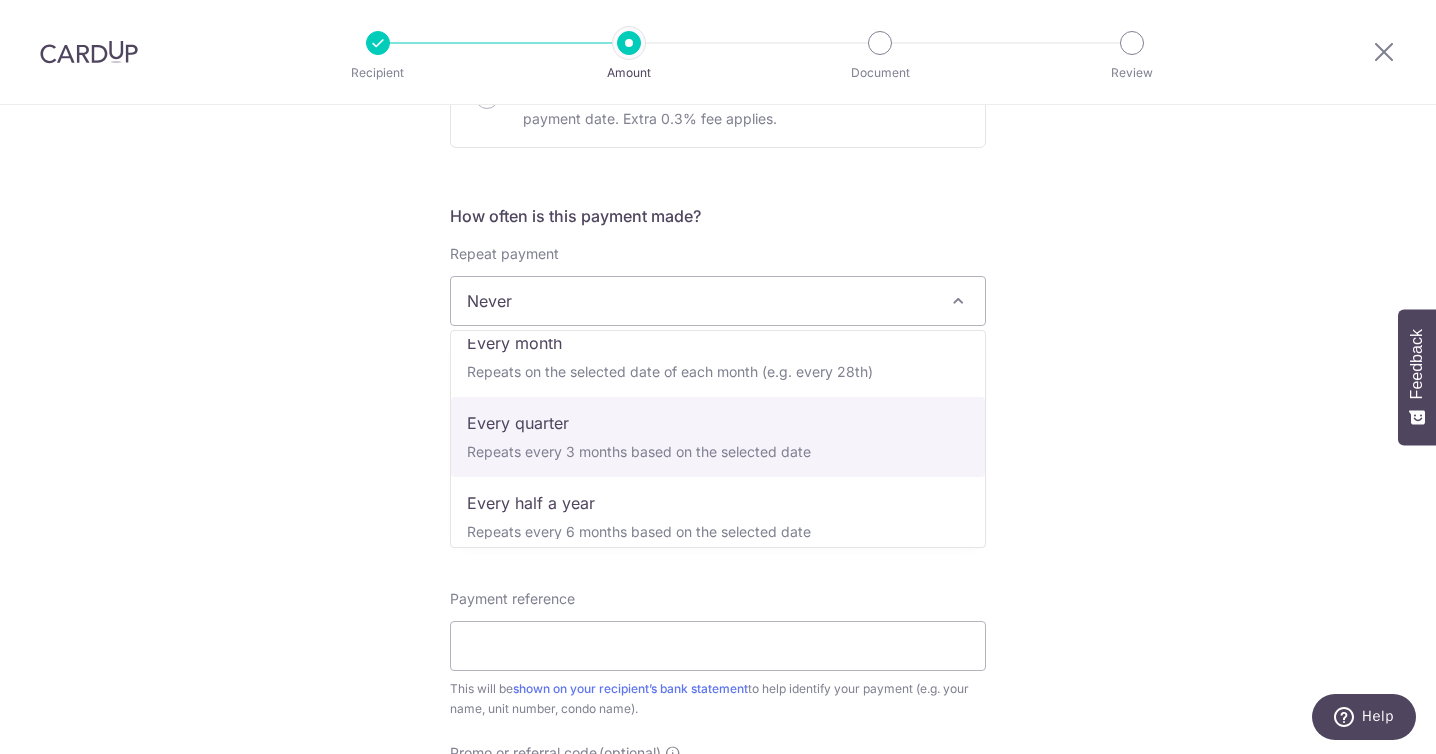 scroll, scrollTop: 200, scrollLeft: 0, axis: vertical 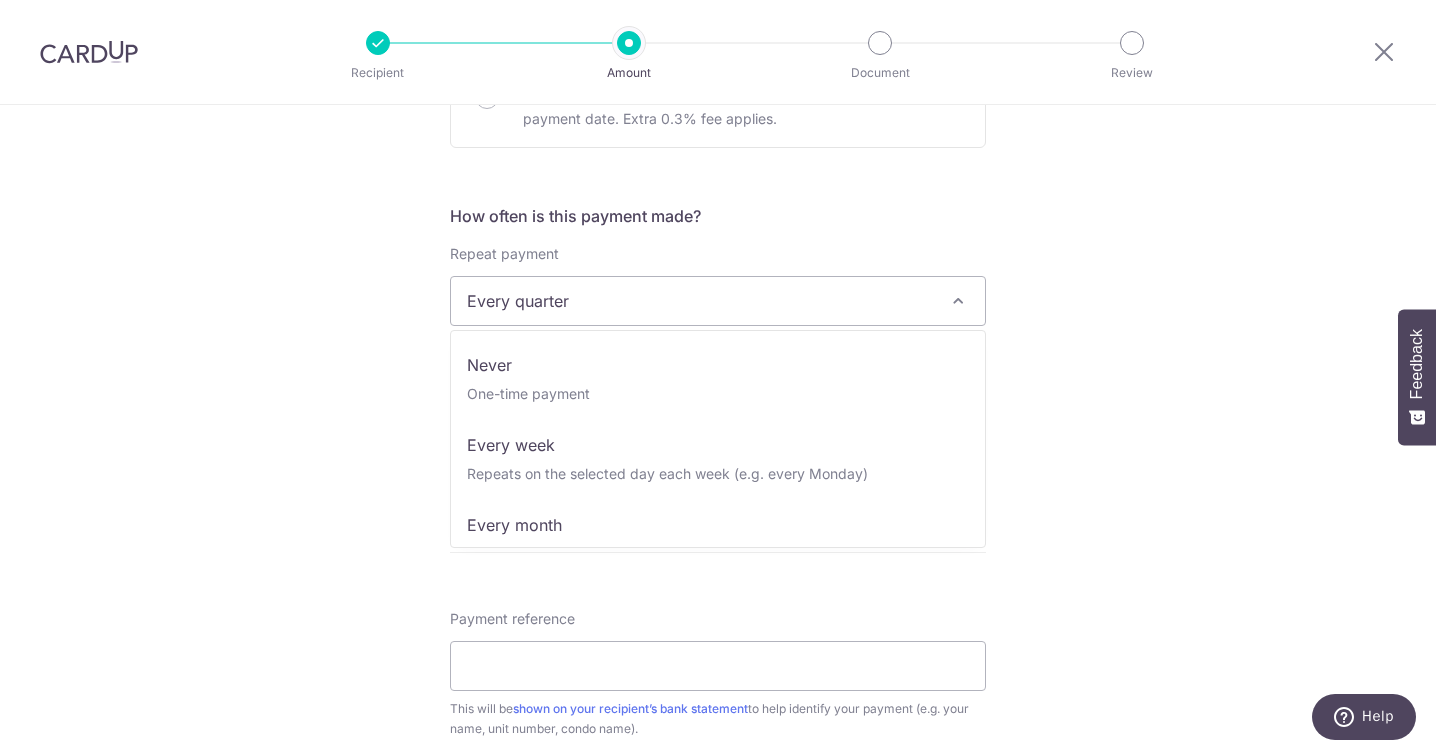 click on "Every quarter" at bounding box center [718, 301] 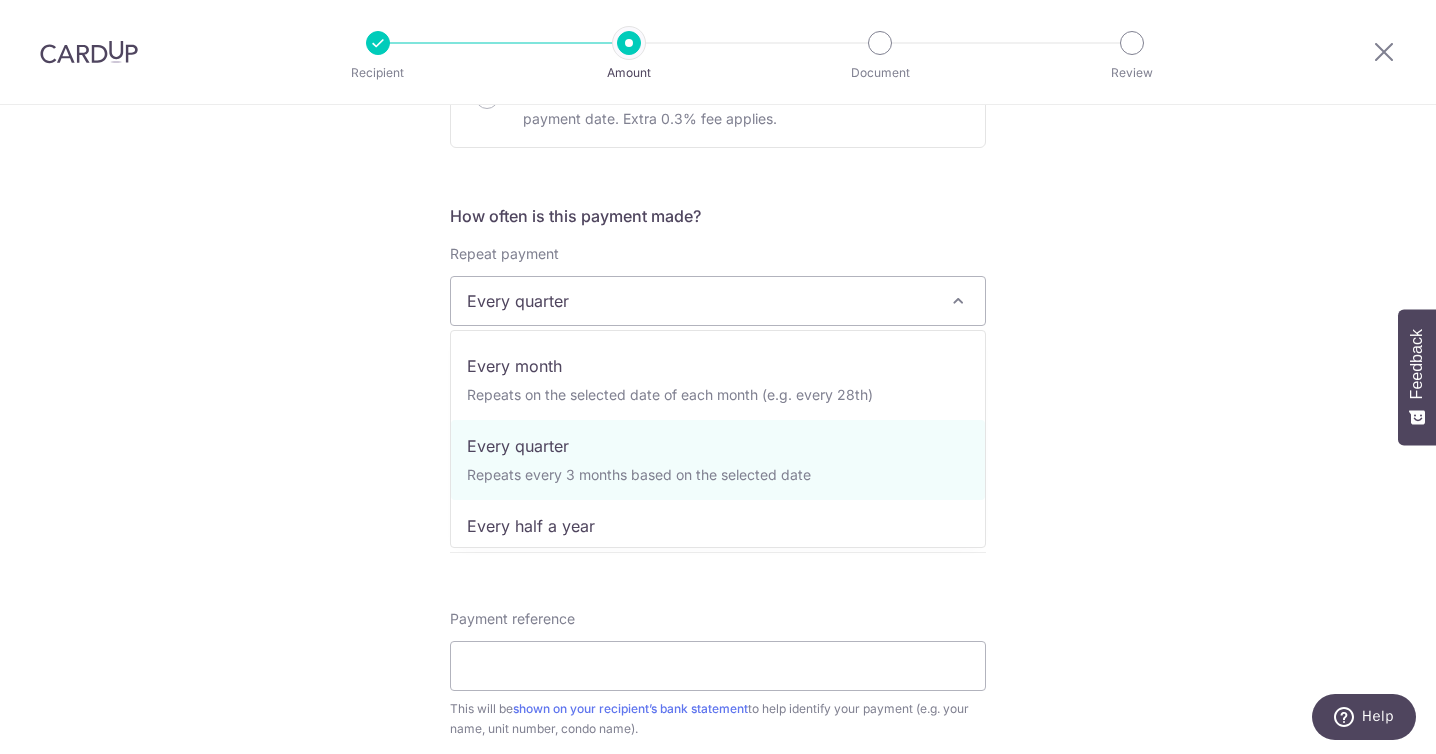 scroll, scrollTop: 200, scrollLeft: 0, axis: vertical 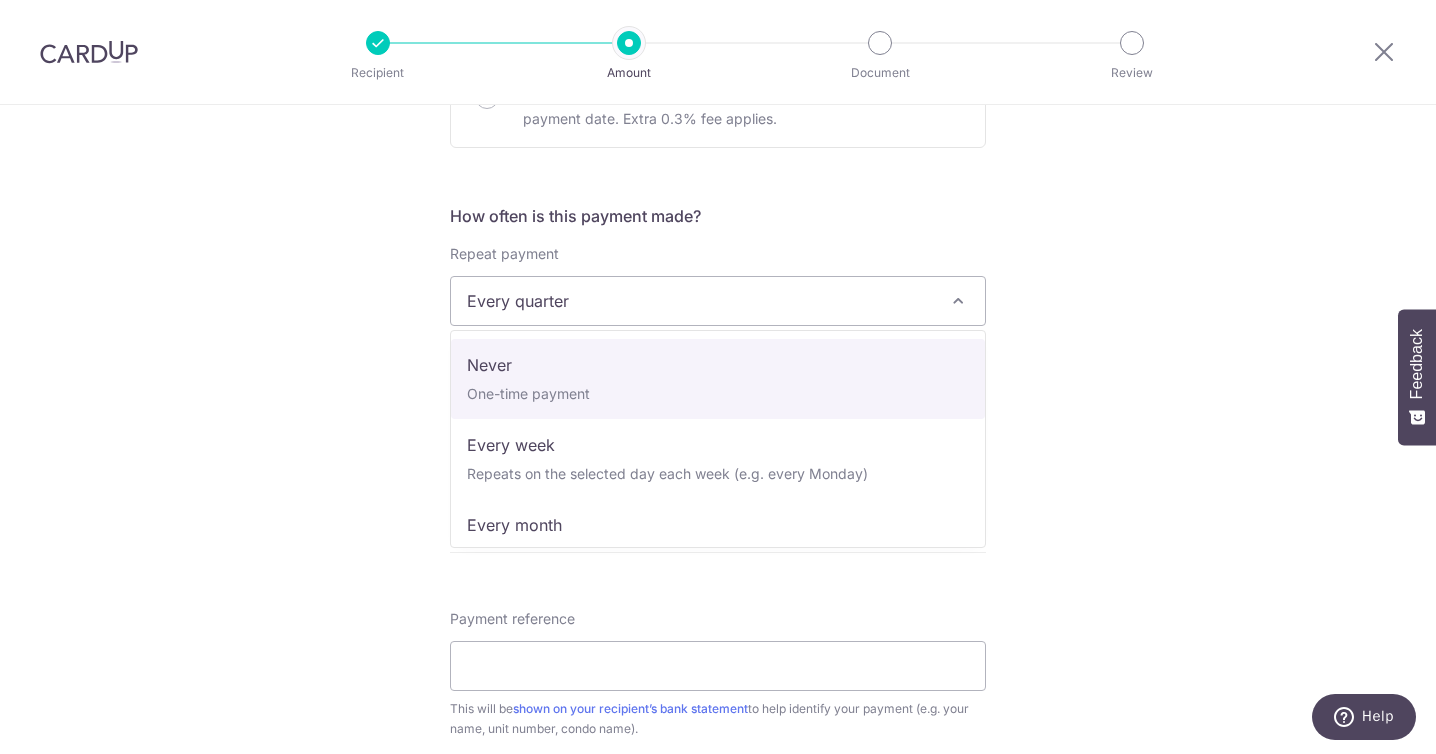 select on "1" 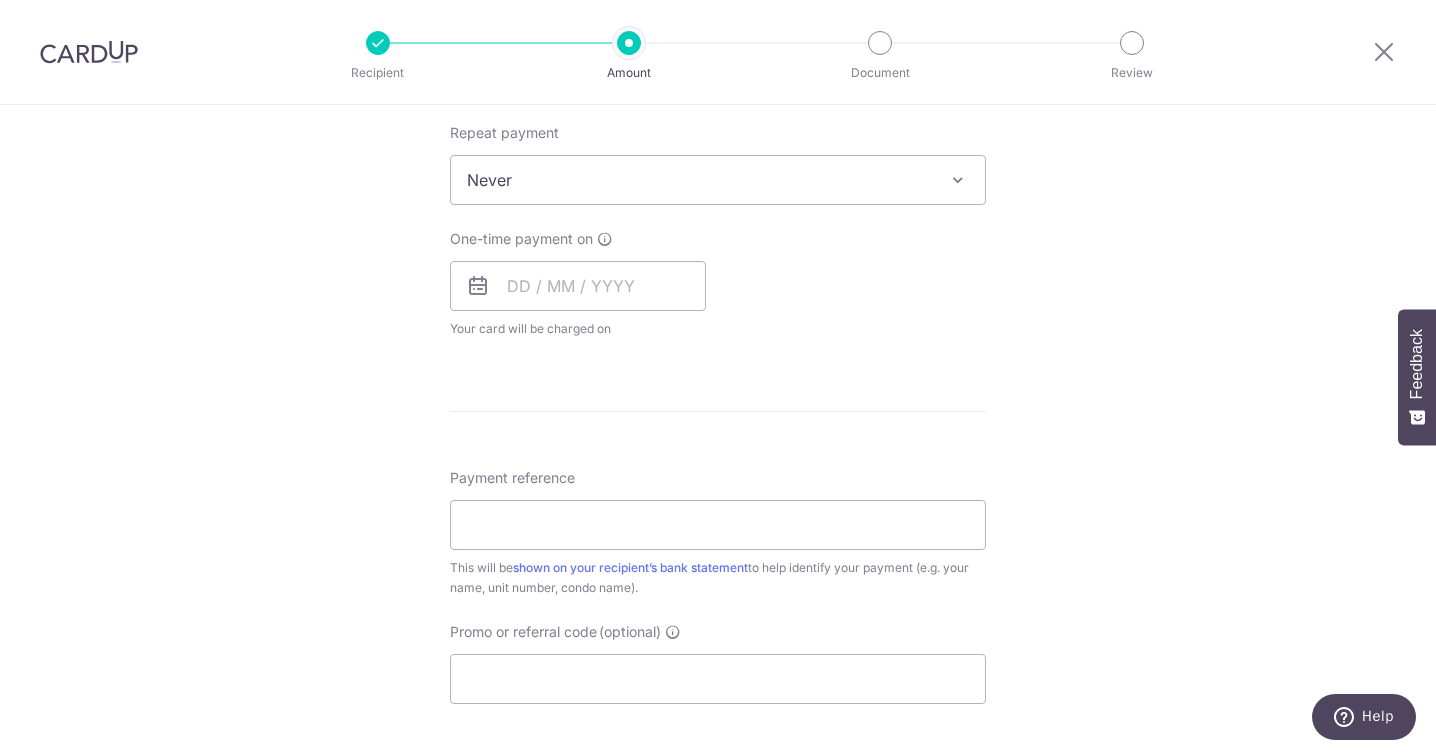 scroll, scrollTop: 814, scrollLeft: 0, axis: vertical 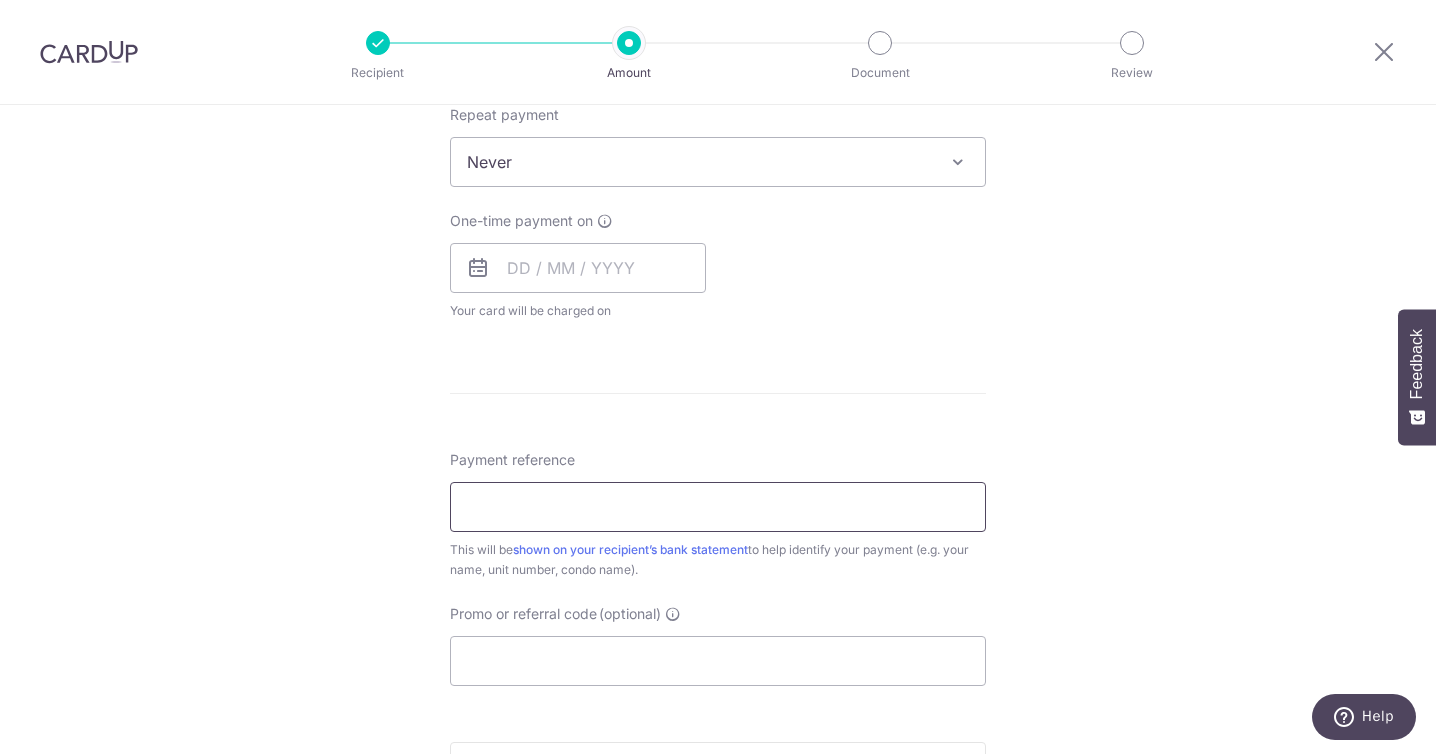 click on "Payment reference" at bounding box center [718, 507] 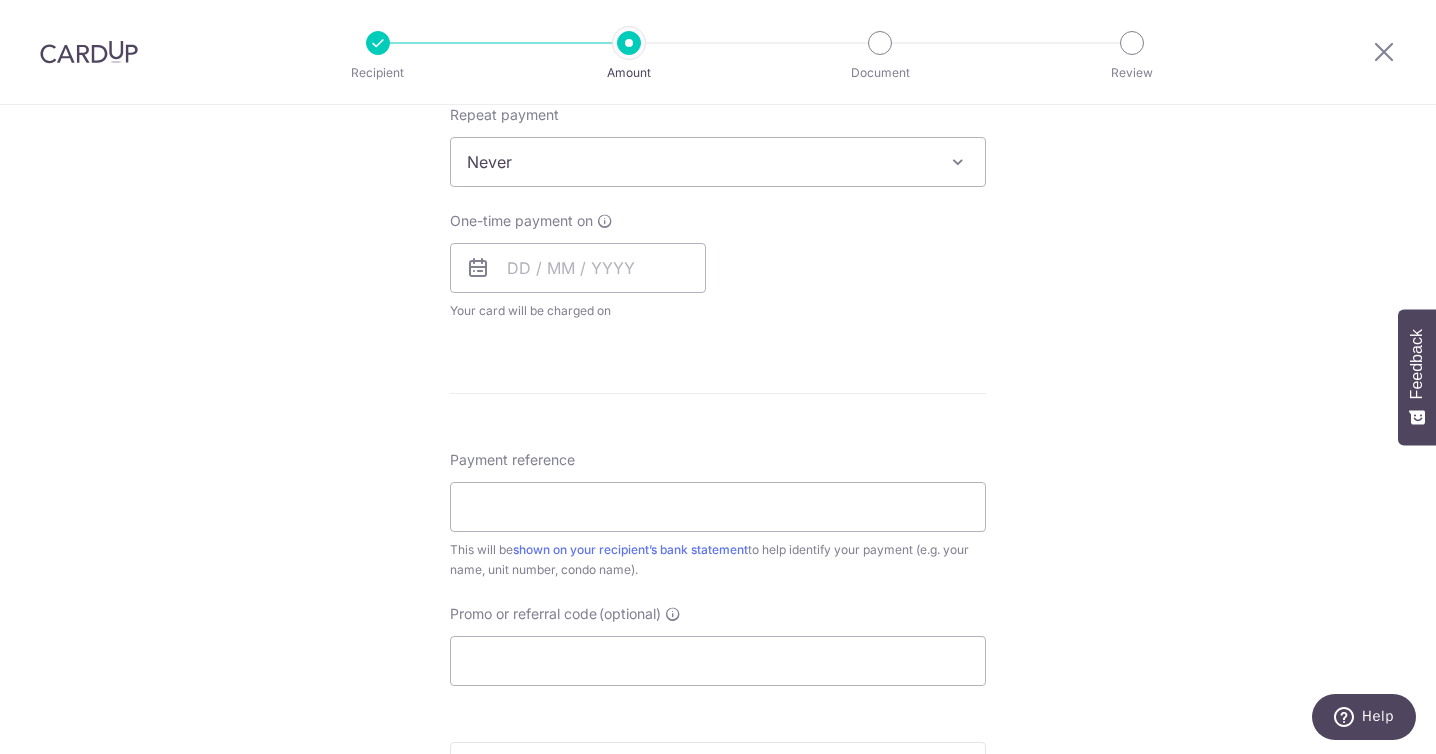 click on "Tell us more about your payment
Enter payment amount
SGD
1,814.33
1814.33
Recipient added successfully!
Select Card
Select option
Add credit card
Your Cards
**** 2943
**** 3179
**** 6097
Secure 256-bit SSL
Text
New card details" at bounding box center [718, 195] 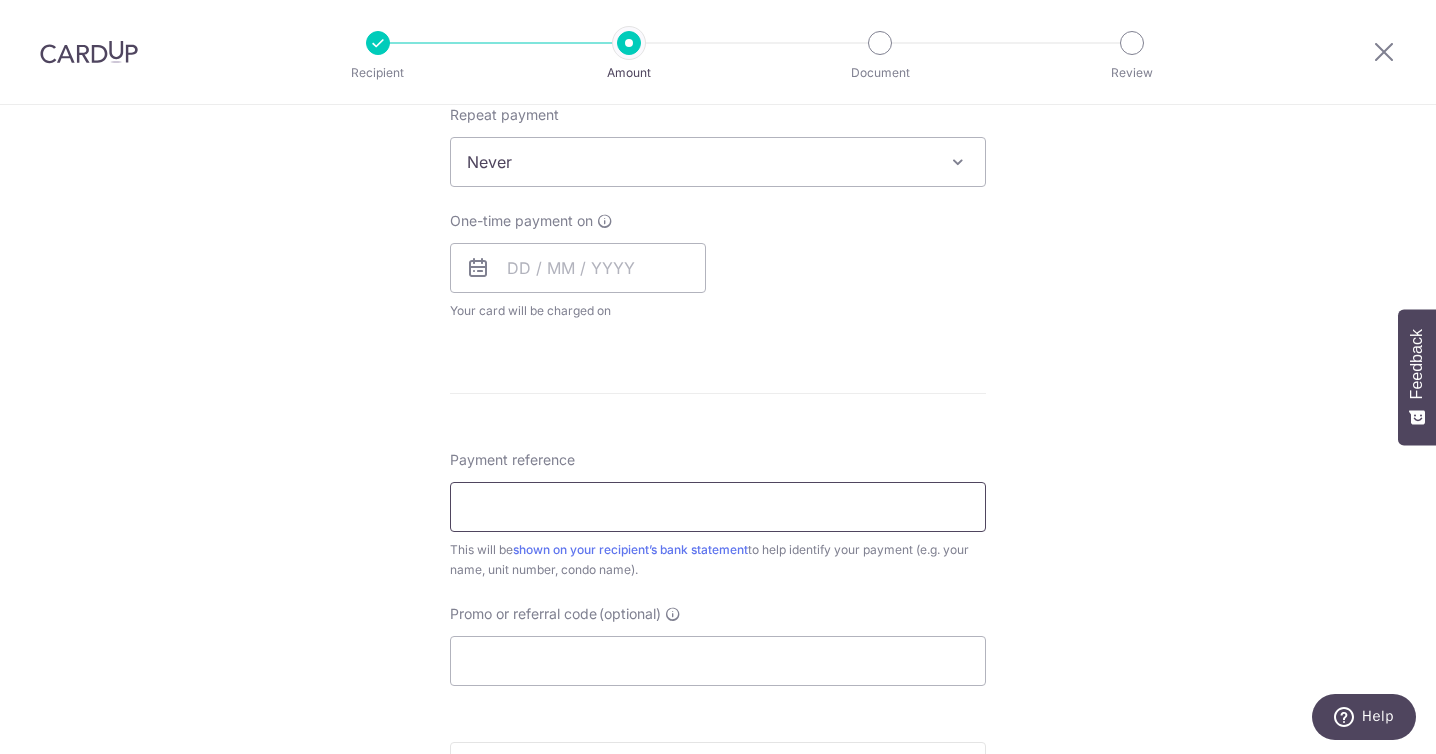 click on "Payment reference" at bounding box center [718, 507] 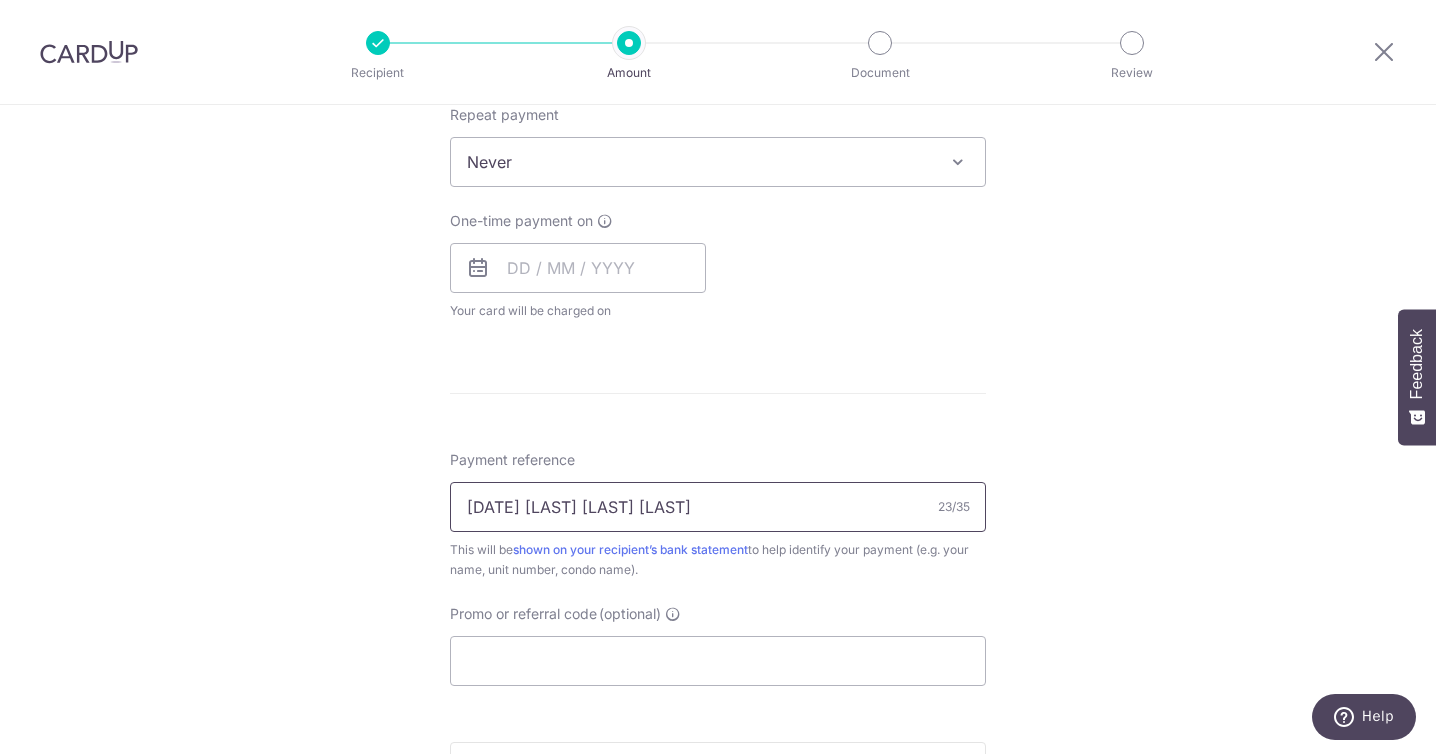type on "07-07 Lim Wei Che Santi" 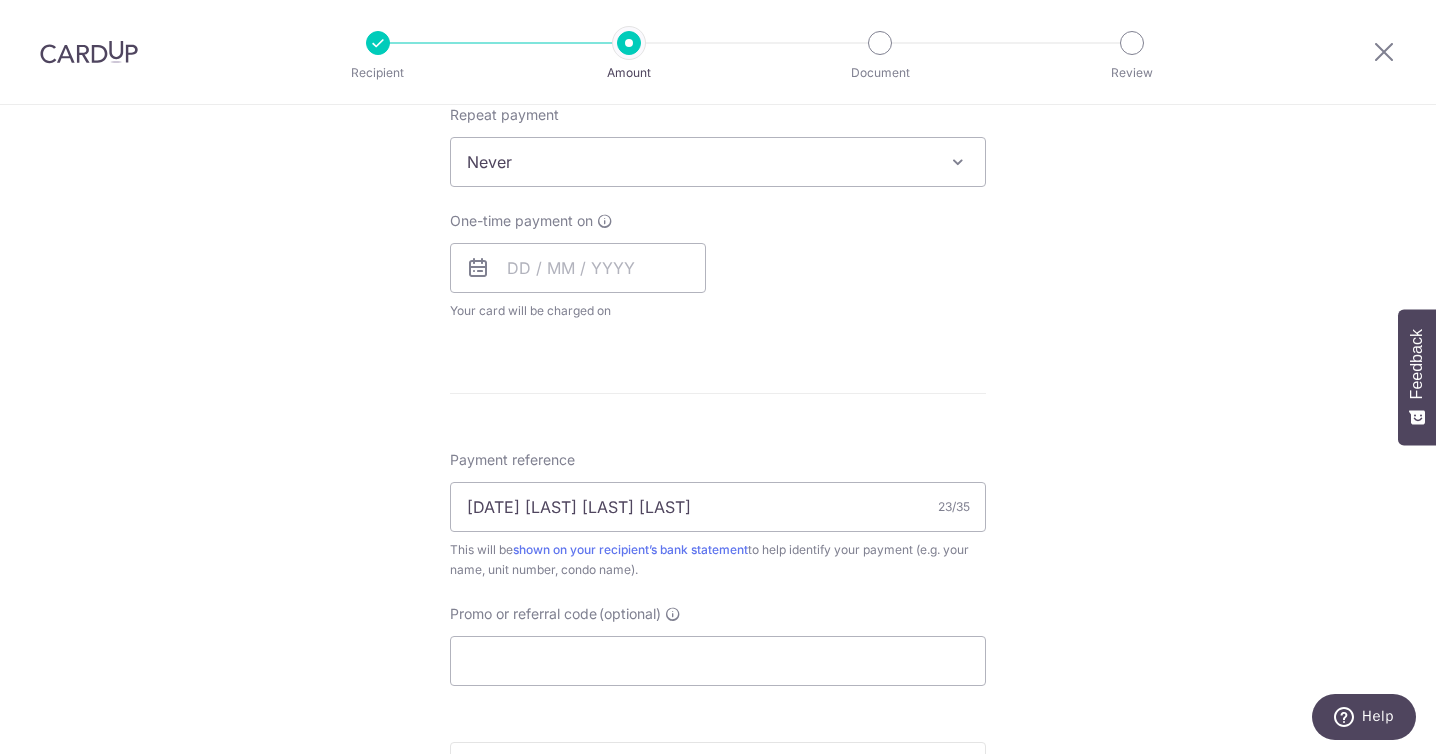 click on "Tell us more about your payment
Enter payment amount
SGD
1,814.33
1814.33
Recipient added successfully!
Select Card
Select option
Add credit card
Your Cards
**** 2943
**** 3179
**** 6097
Secure 256-bit SSL
Text
New card details" at bounding box center [718, 195] 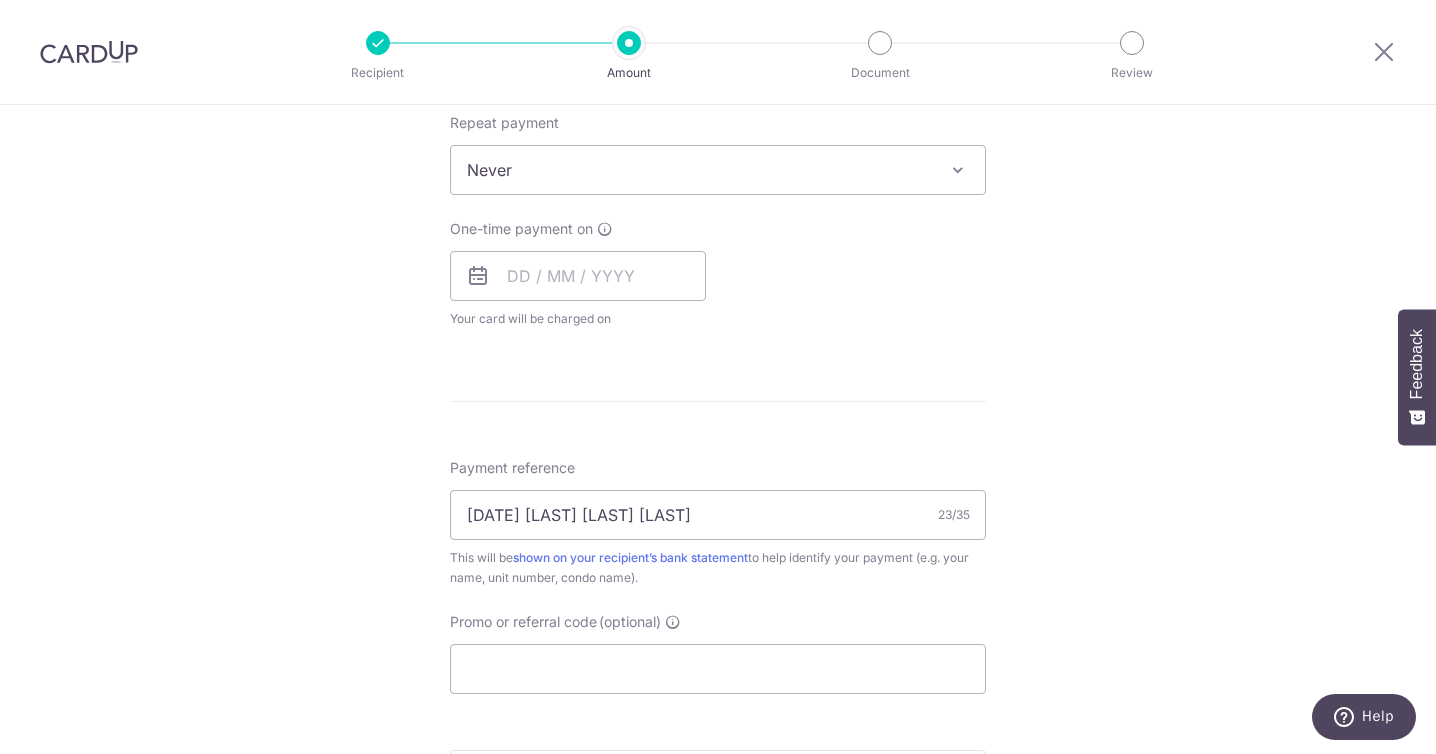 scroll, scrollTop: 827, scrollLeft: 0, axis: vertical 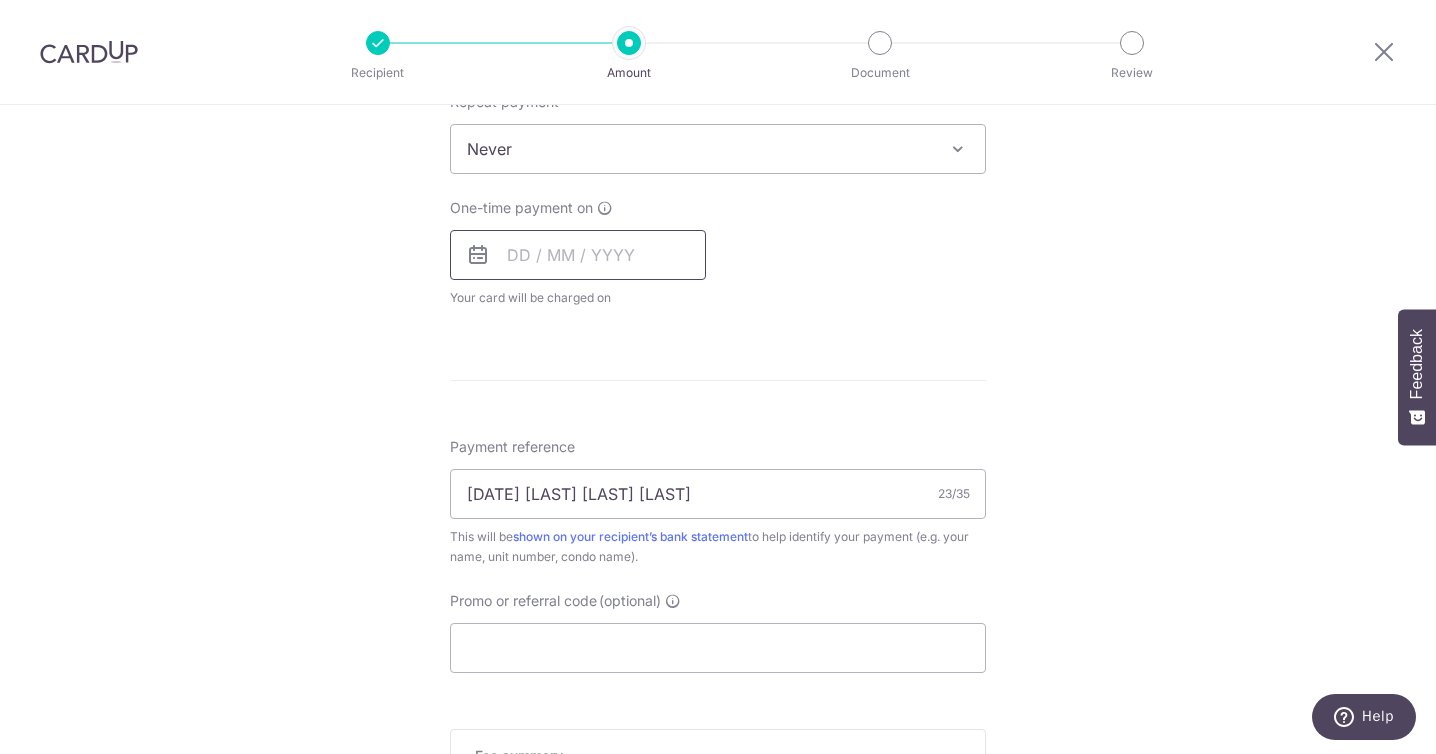 click at bounding box center (578, 255) 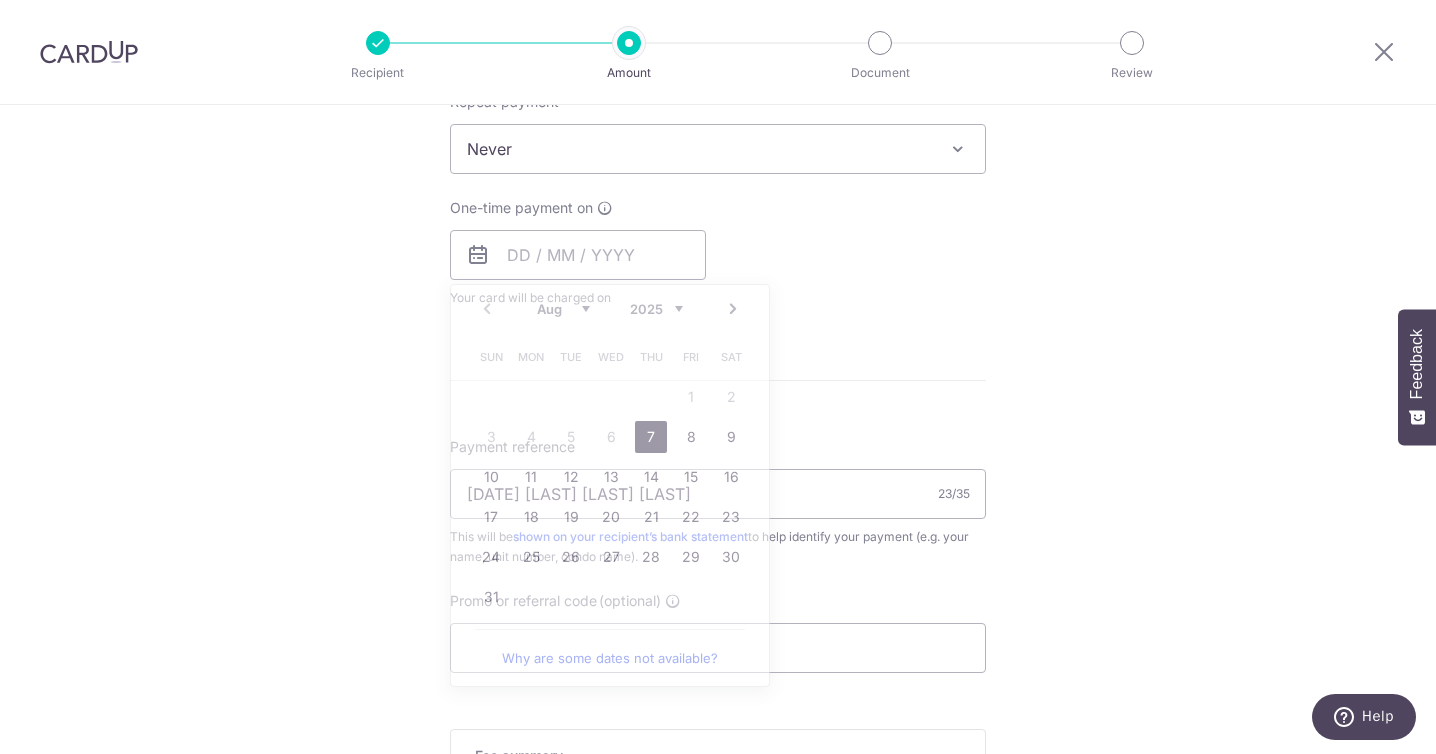 click on "Tell us more about your payment
Enter payment amount
SGD
1,814.33
1814.33
Recipient added successfully!
Select Card
Select option
Add credit card
Your Cards
**** 2943
**** 3179
**** 6097
Secure 256-bit SSL
Text
New card details" at bounding box center (718, 182) 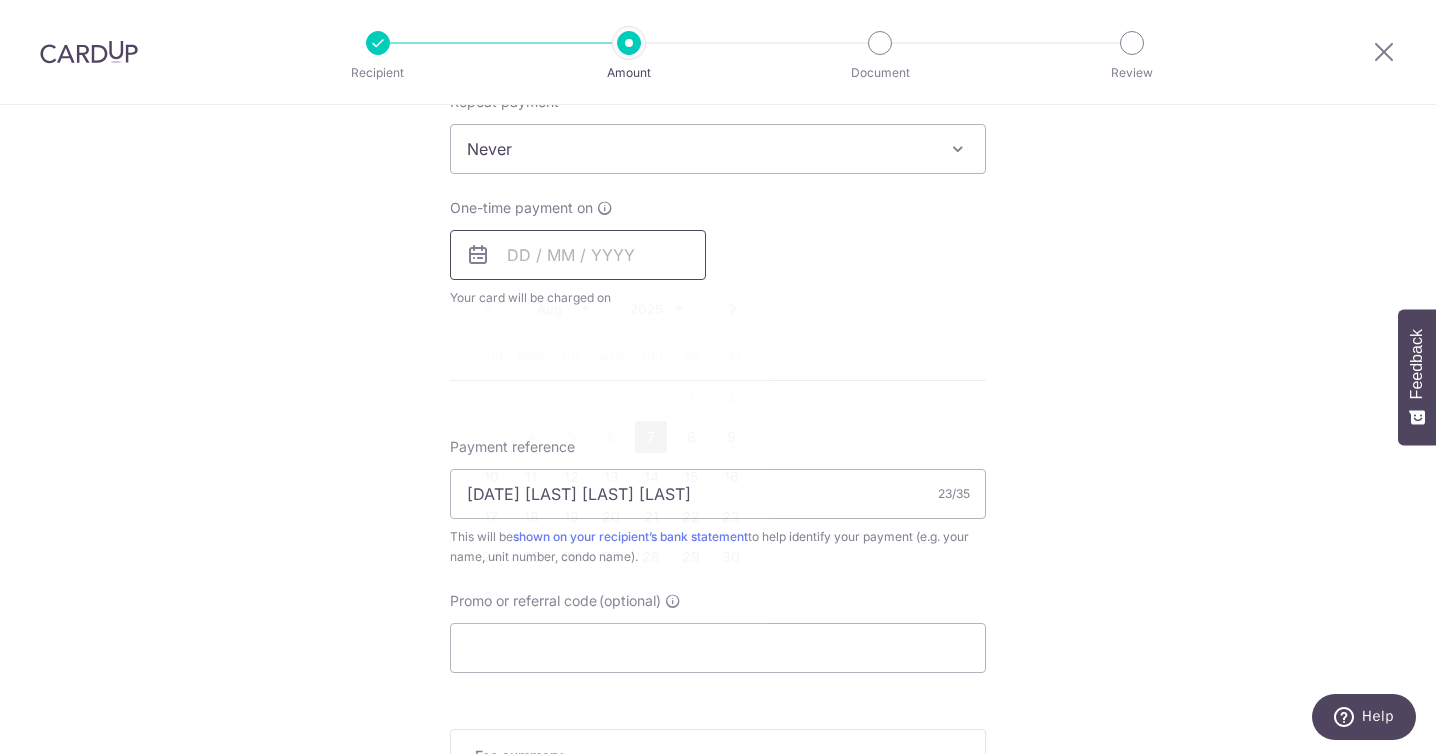 click at bounding box center [578, 255] 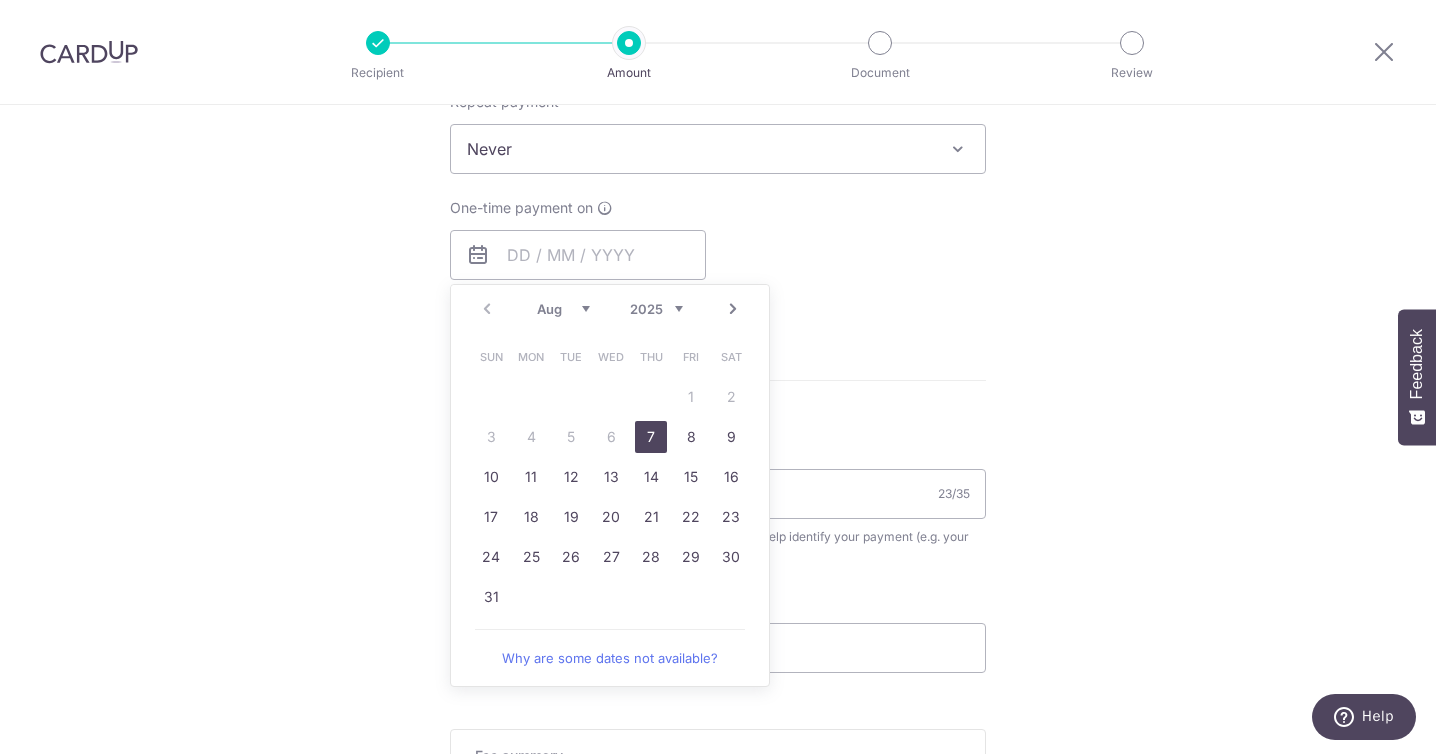 click on "7" at bounding box center (651, 437) 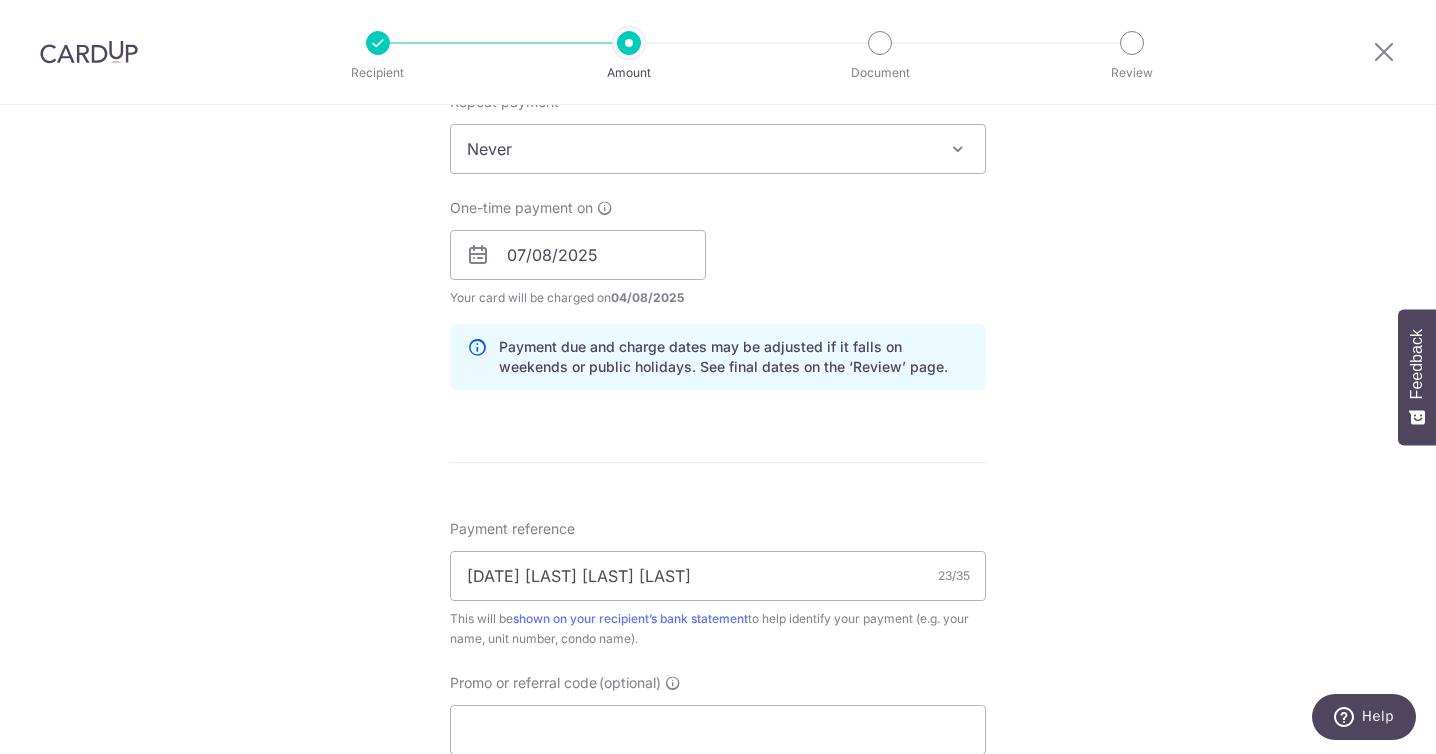 click on "Tell us more about your payment
Enter payment amount
SGD
1,814.33
1814.33
Recipient added successfully!
Select Card
Select option
Add credit card
Your Cards
**** 2943
**** 3179
**** 6097
Secure 256-bit SSL
Text
New card details" at bounding box center (718, 223) 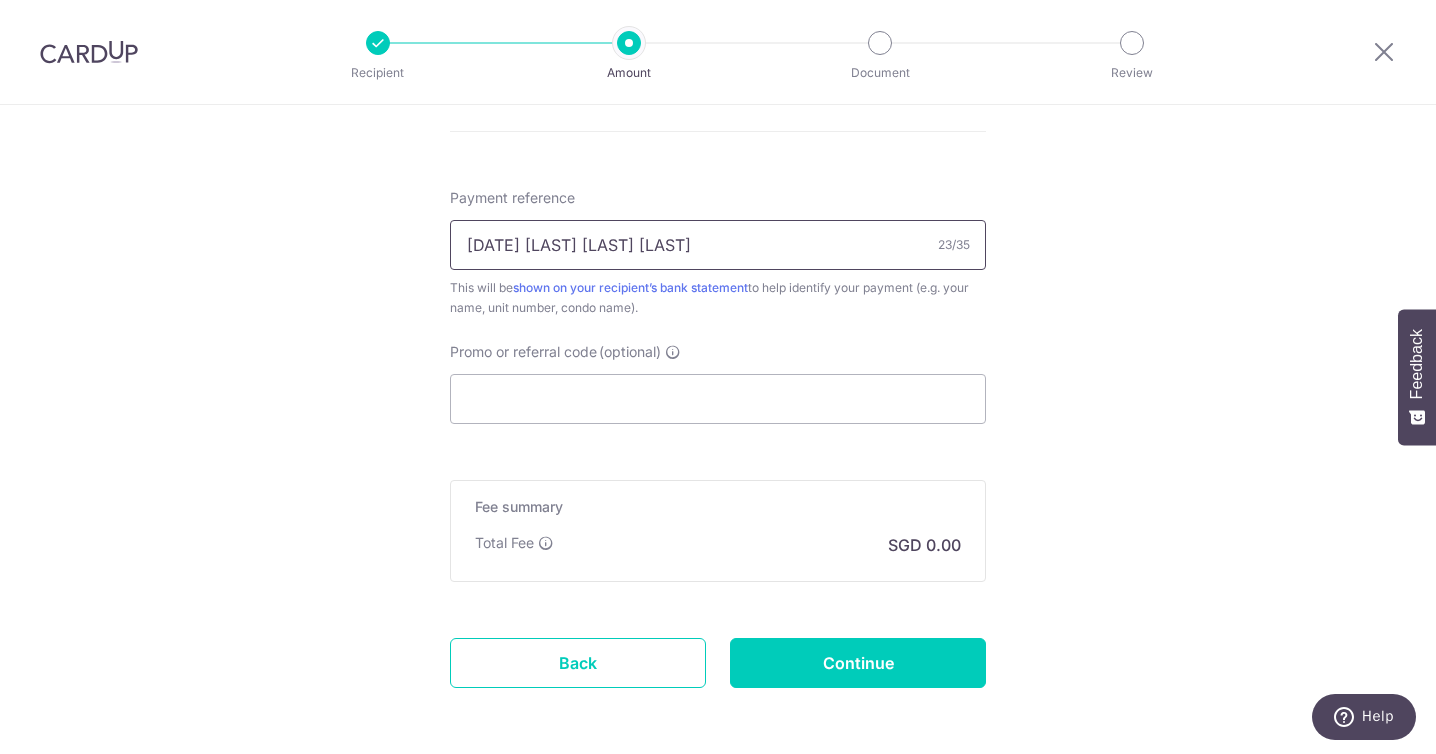 scroll, scrollTop: 1160, scrollLeft: 0, axis: vertical 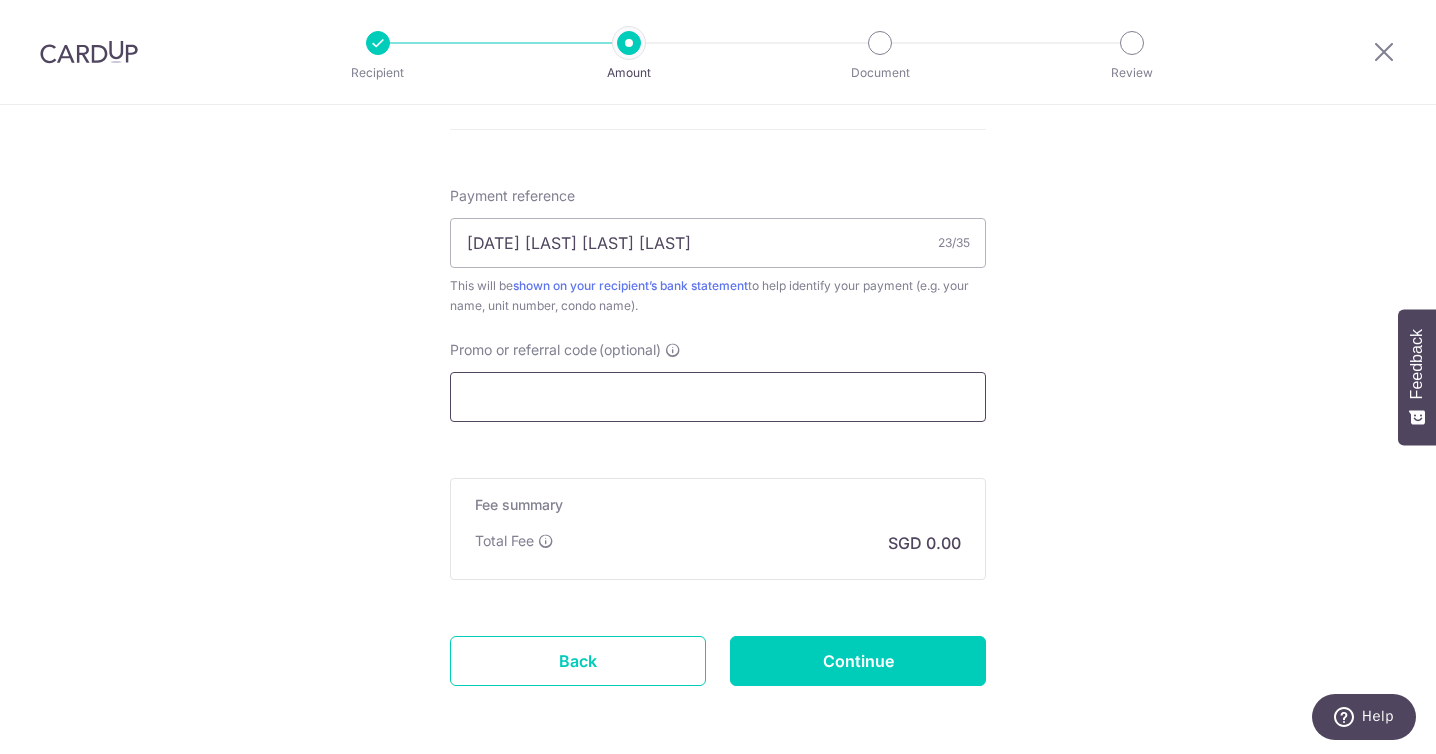 click on "Promo or referral code
(optional)" at bounding box center [718, 397] 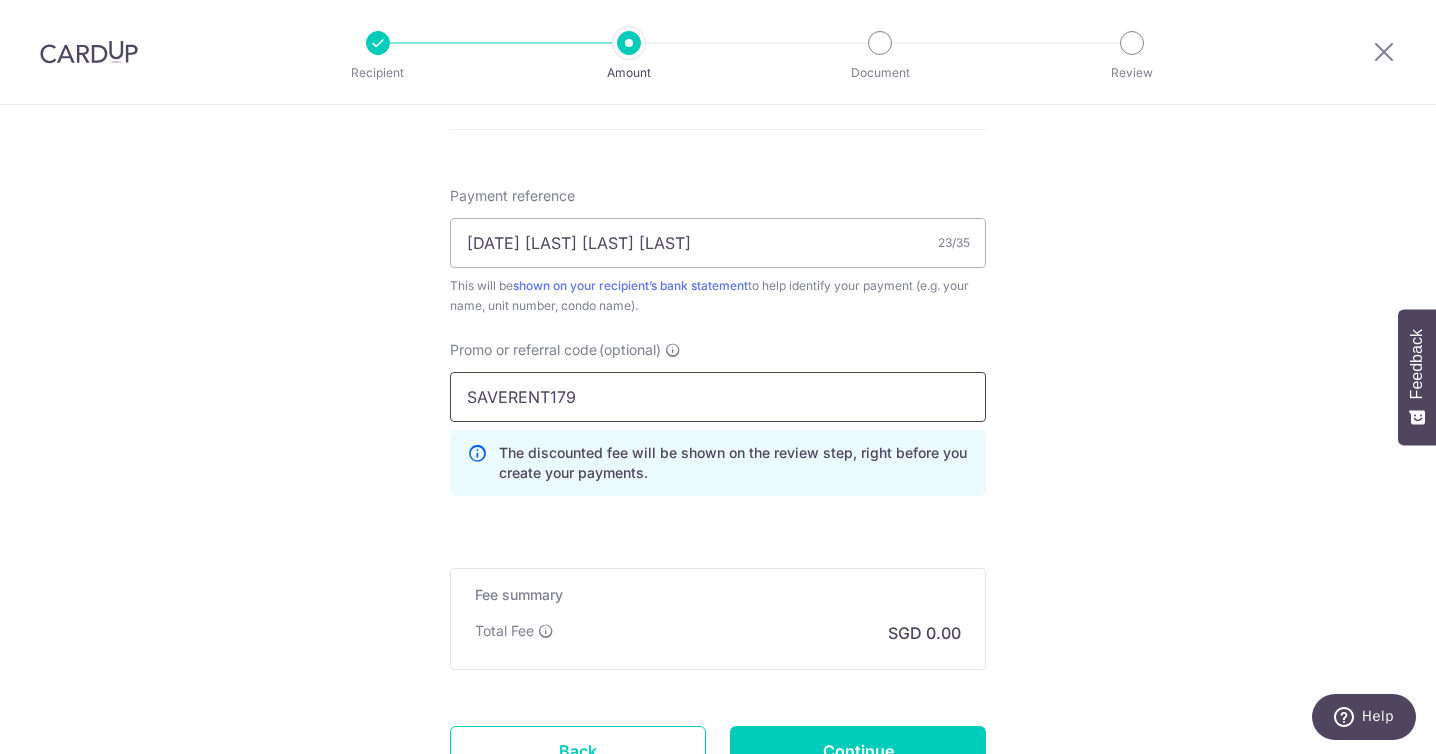 type on "SAVERENT179" 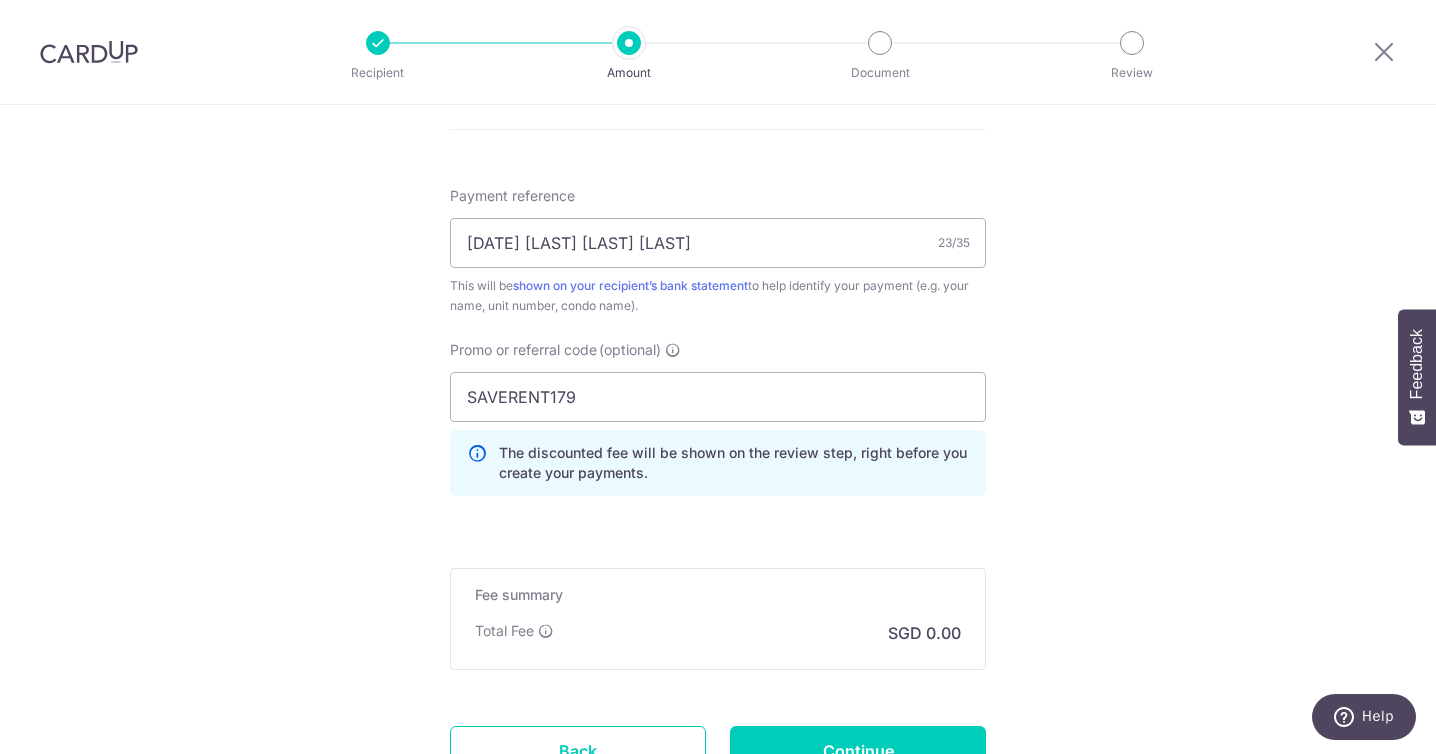 click on "Tell us more about your payment
Enter payment amount
SGD
1,814.33
1814.33
Recipient added successfully!
Select Card
Select option
Add credit card
Your Cards
**** 2943
**** 3179
**** 6097
Secure 256-bit SSL
Text
New card details" at bounding box center [718, -65] 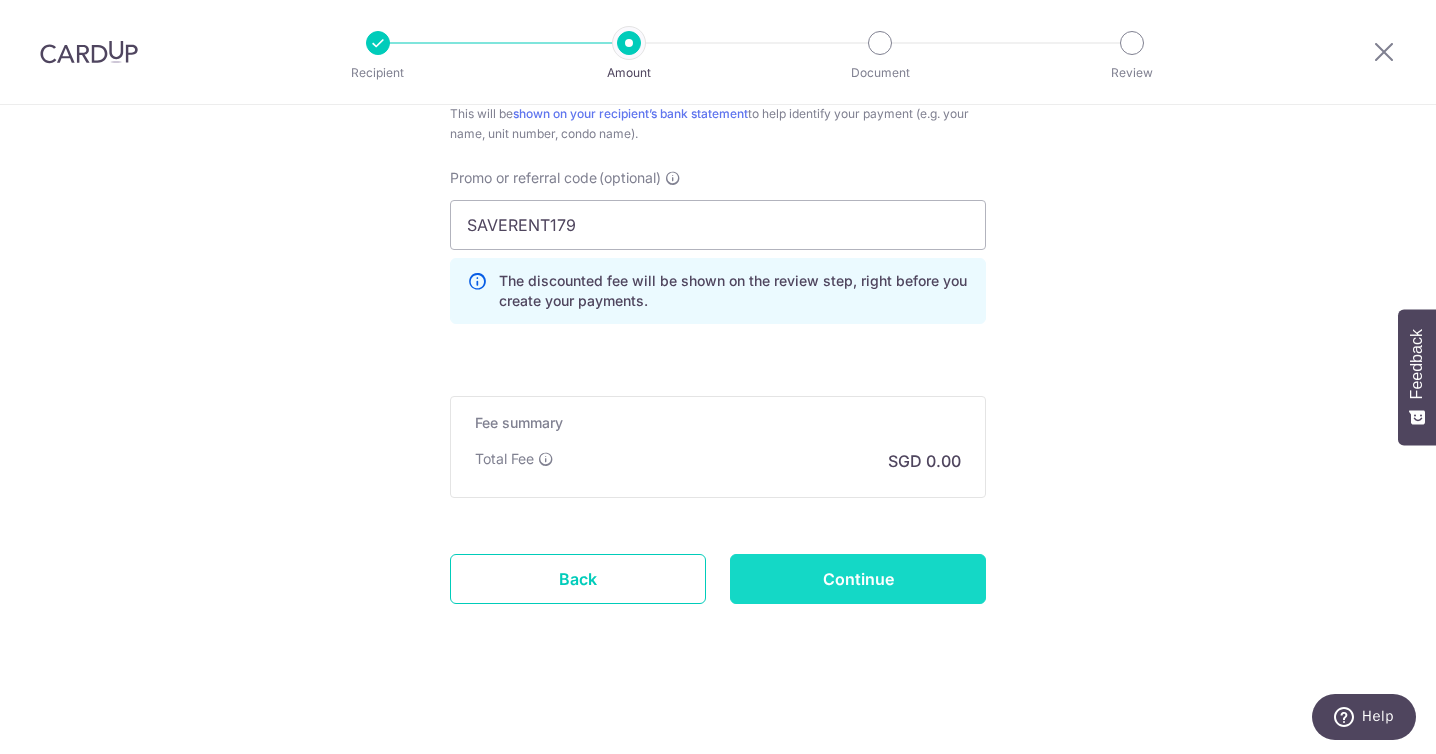 click on "Continue" at bounding box center (858, 579) 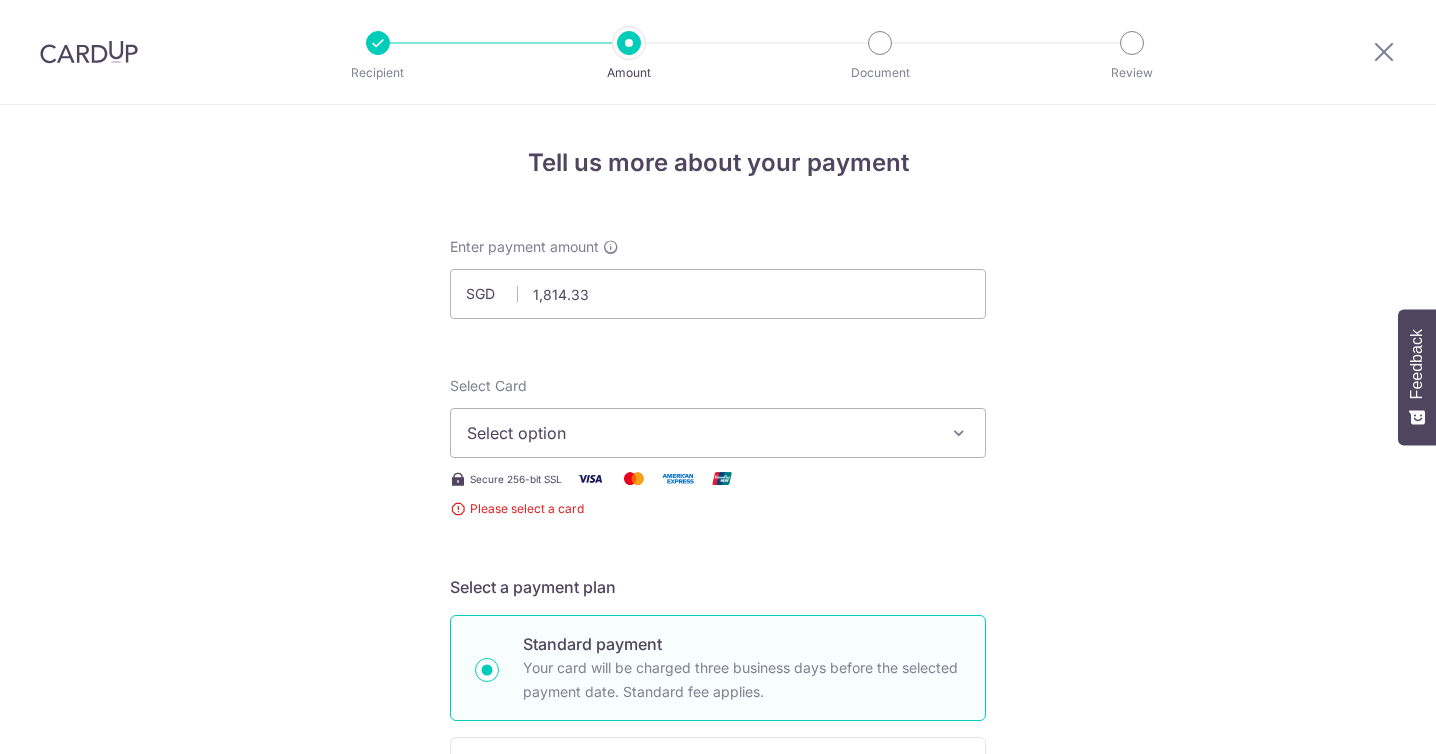 scroll, scrollTop: 0, scrollLeft: 0, axis: both 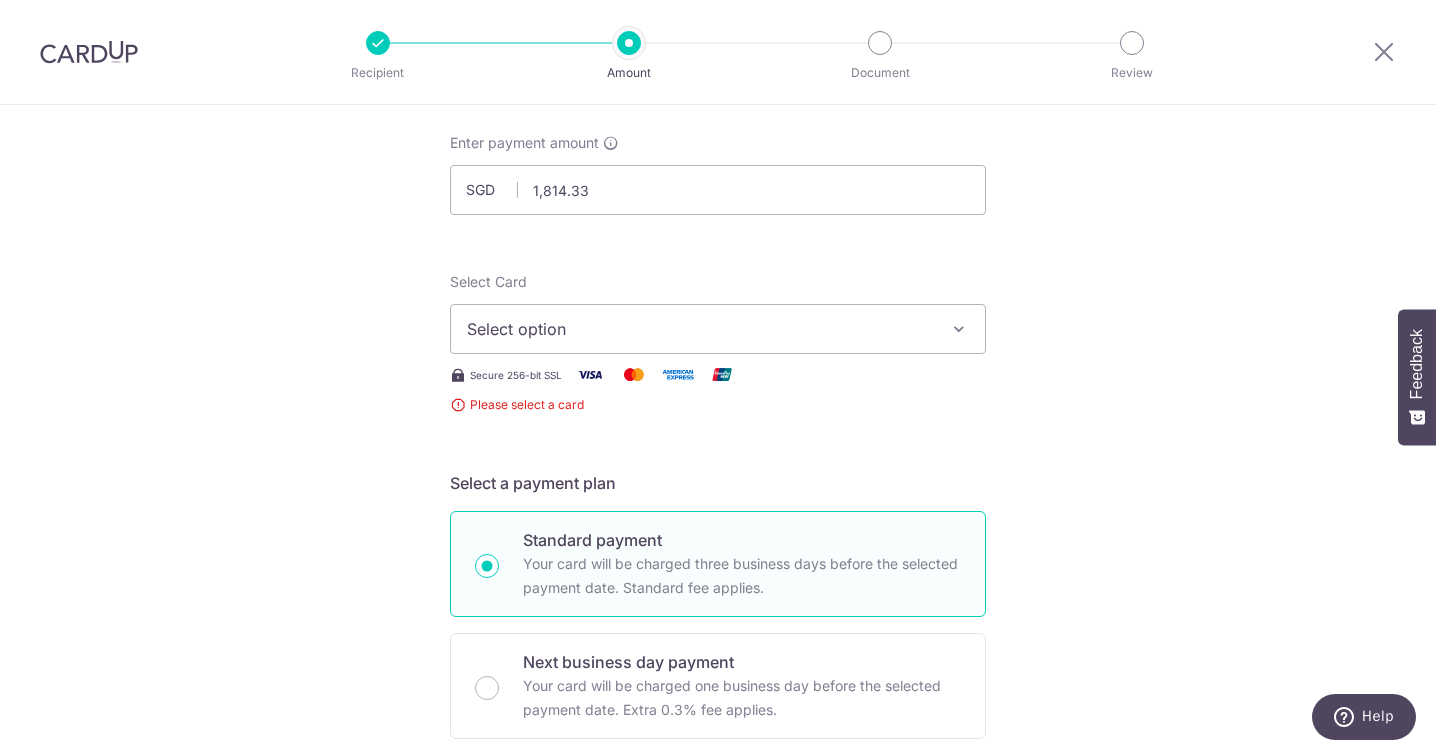 click on "Select Card
Select option
Add credit card
Your Cards
**** 2943
**** 3179
**** 6097
Secure 256-bit SSL
Please select a card" at bounding box center (718, 343) 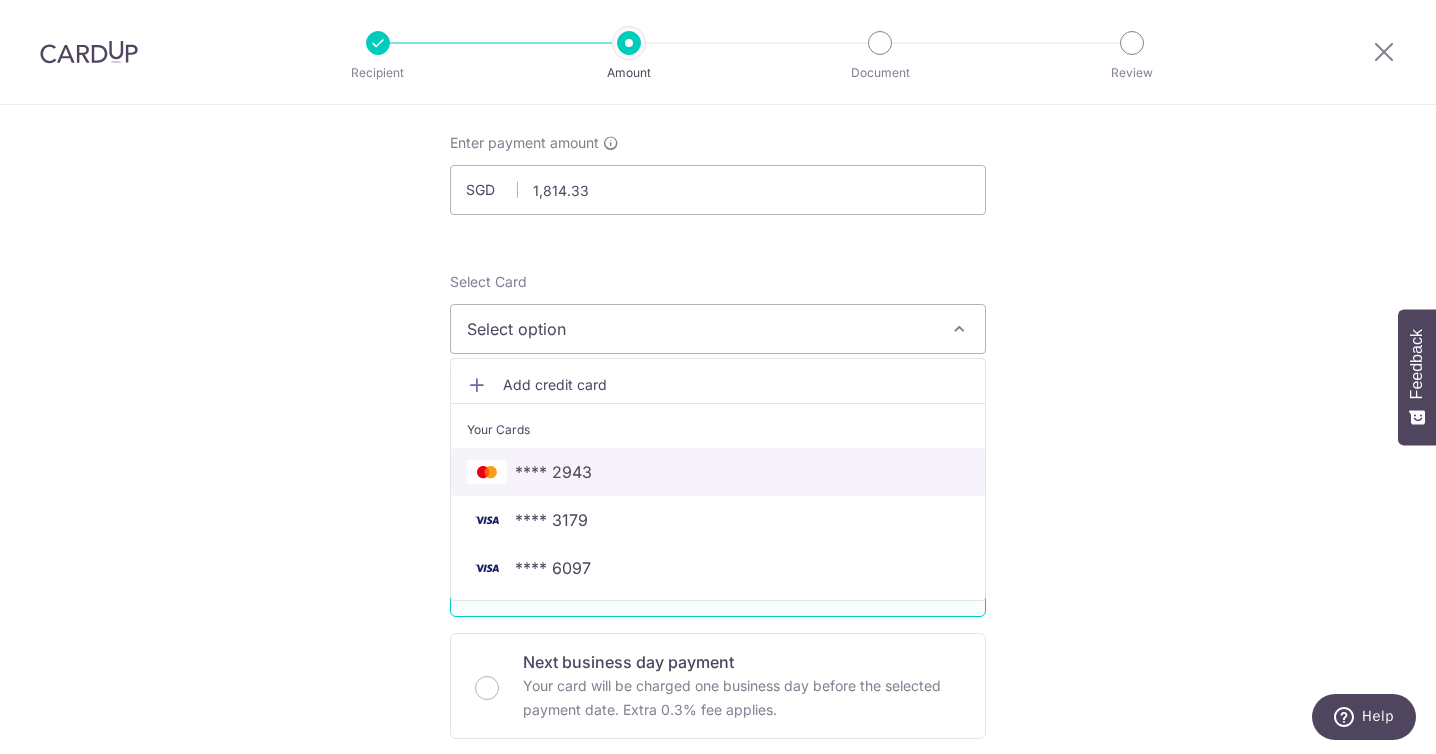 click on "**** 2943" at bounding box center [553, 472] 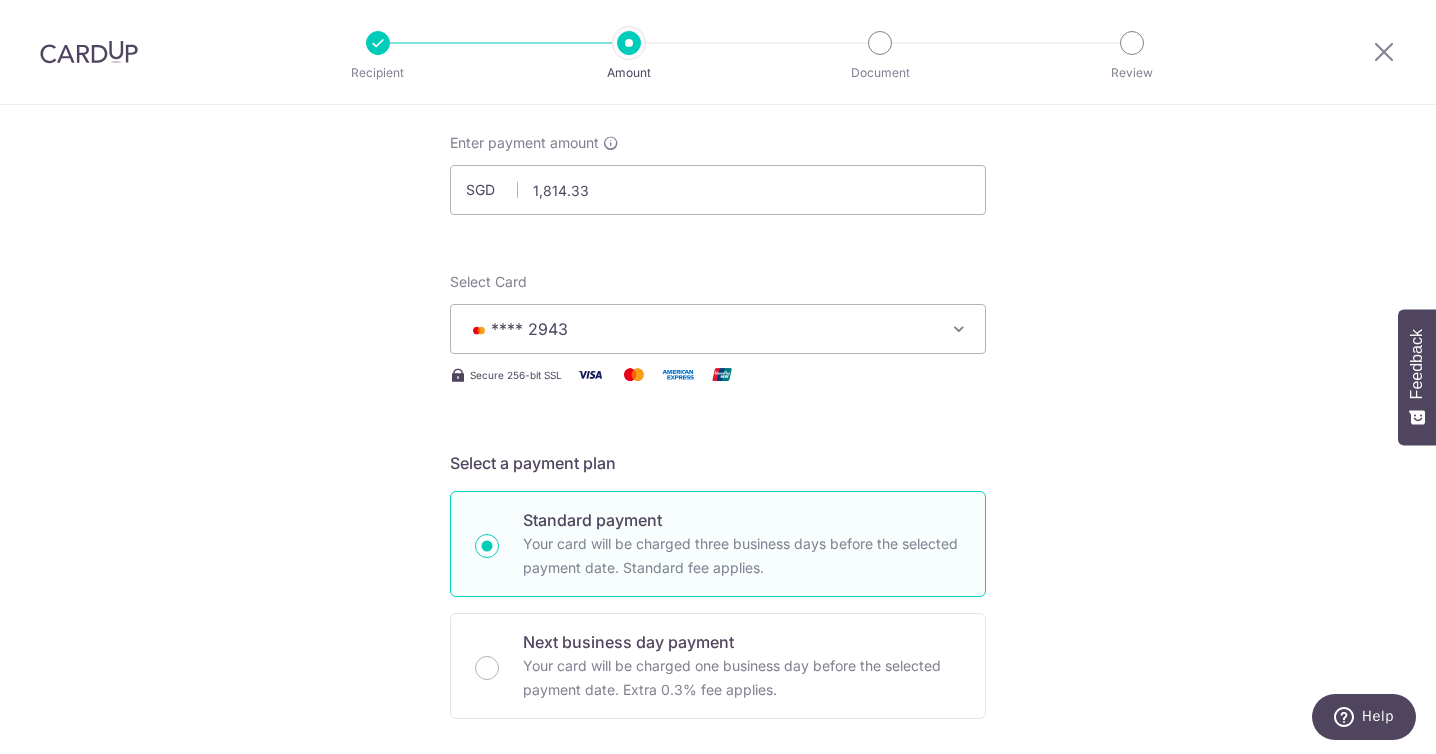 click on "Tell us more about your payment
Enter payment amount
SGD
1,814.33
1814.33
Select Card
**** 2943
Add credit card
Your Cards
**** 2943
**** 3179
**** 6097
Secure 256-bit SSL
Text
New card details
Card" at bounding box center (718, 1005) 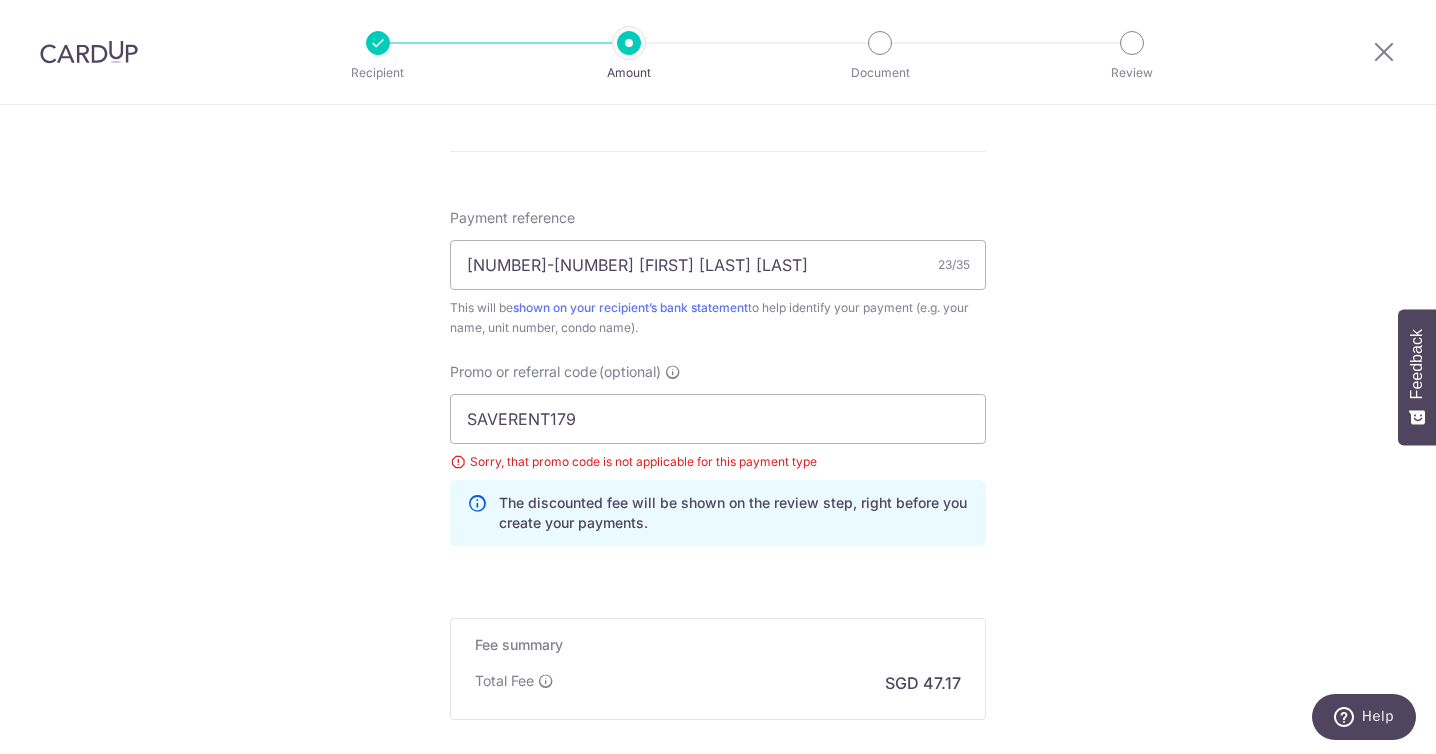 scroll, scrollTop: 1147, scrollLeft: 0, axis: vertical 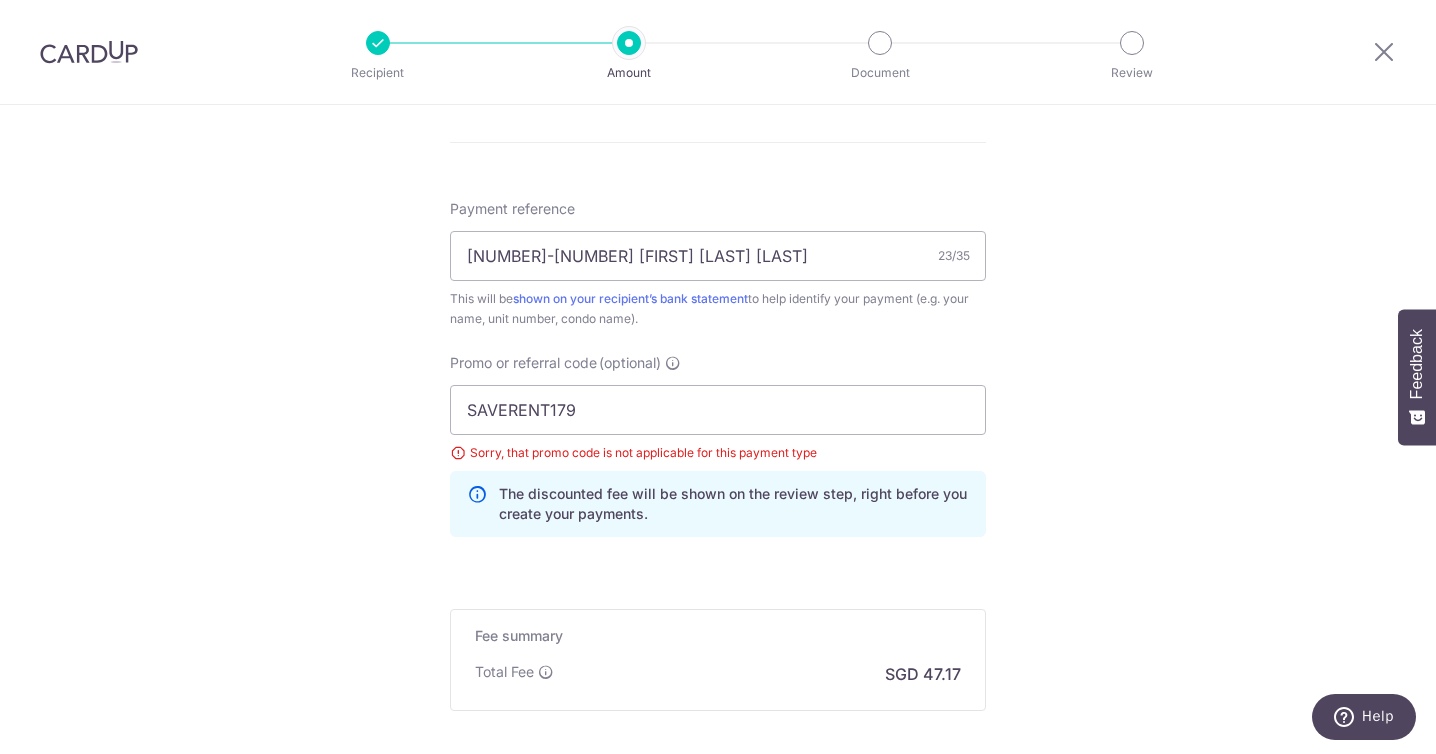 click on "Sorry, that promo code is not applicable for this payment type" at bounding box center (718, 453) 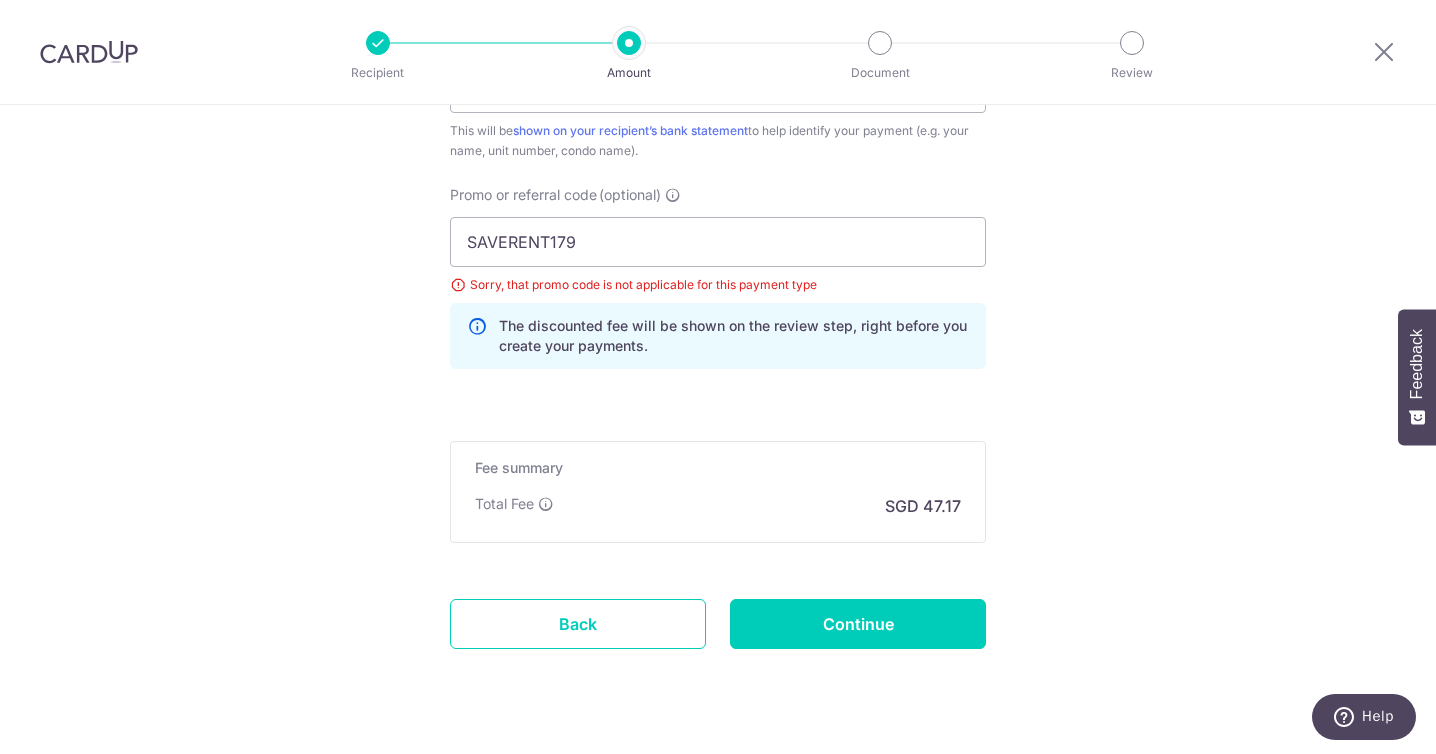 scroll, scrollTop: 1360, scrollLeft: 0, axis: vertical 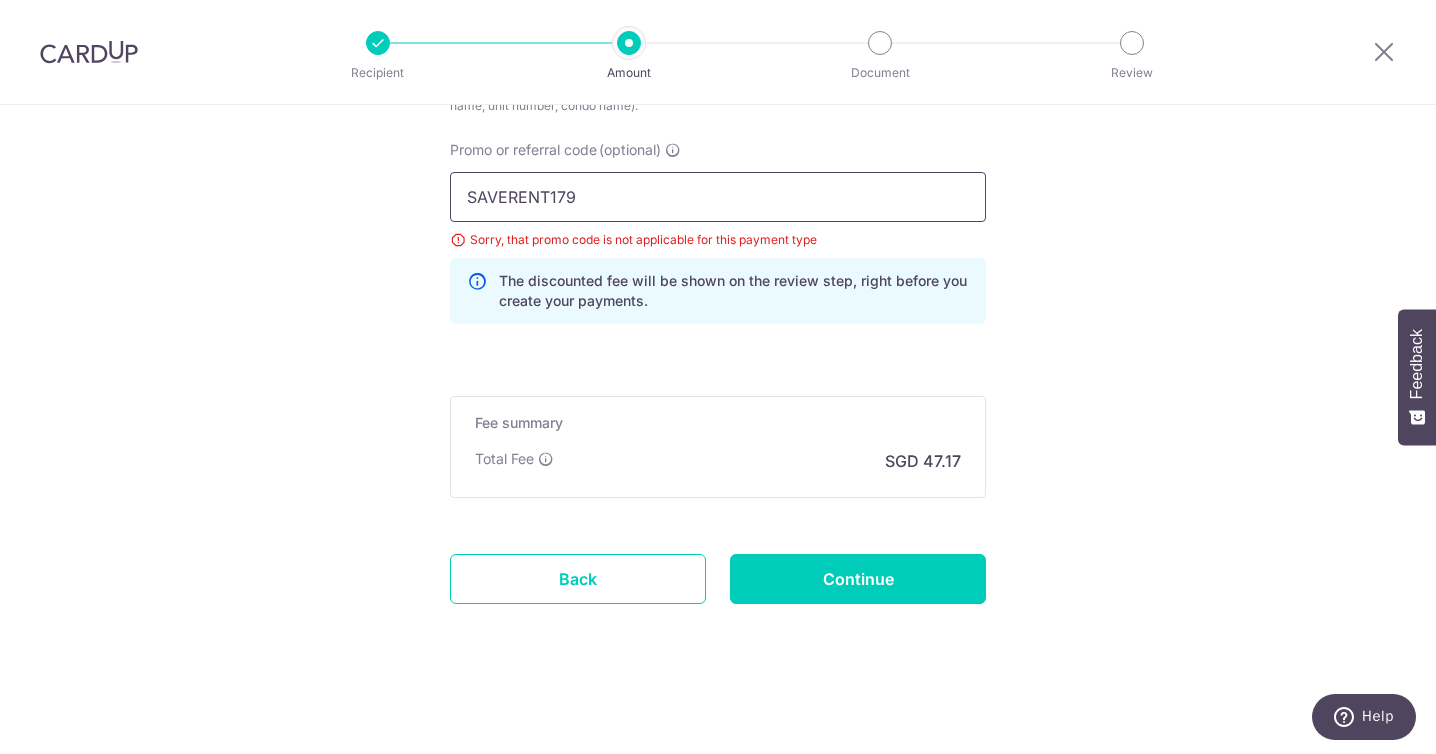 drag, startPoint x: 652, startPoint y: 191, endPoint x: 424, endPoint y: 191, distance: 228 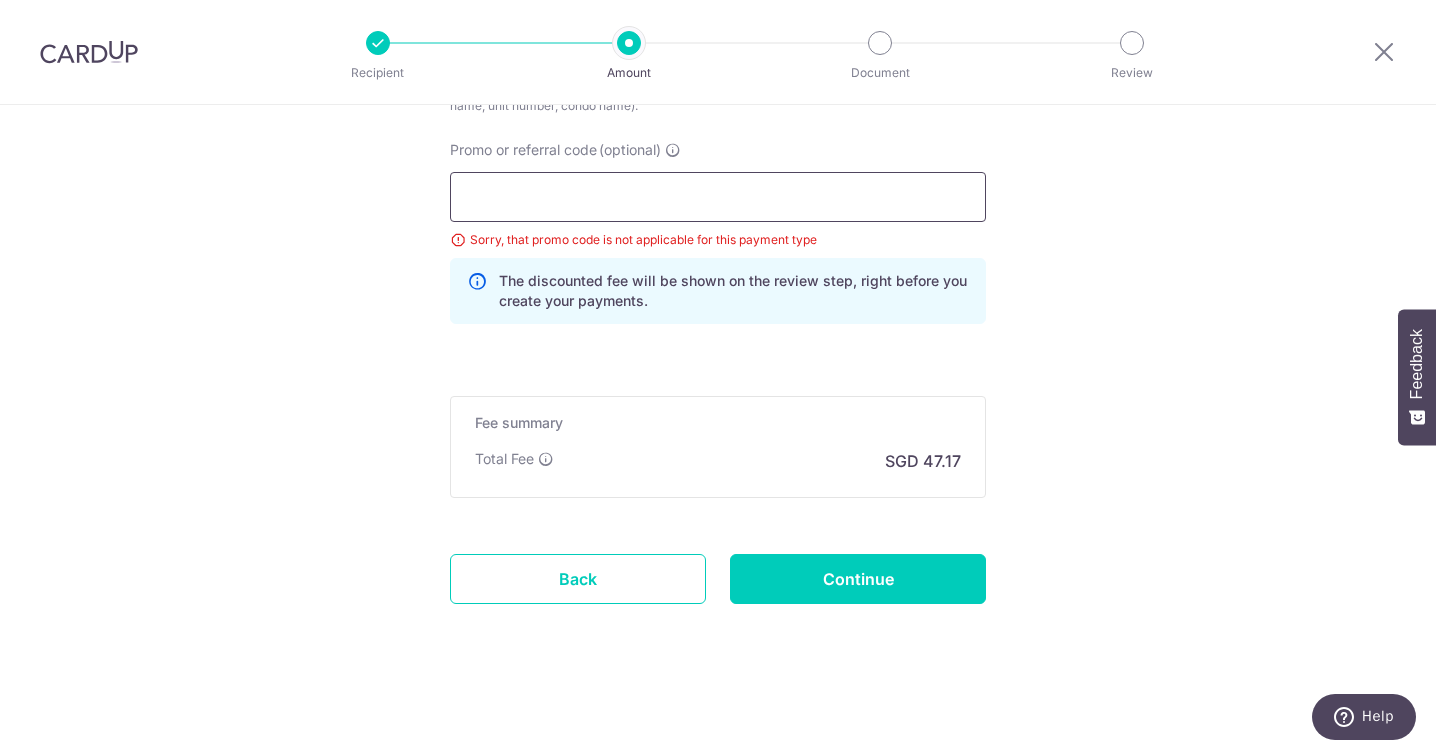 scroll, scrollTop: 1270, scrollLeft: 0, axis: vertical 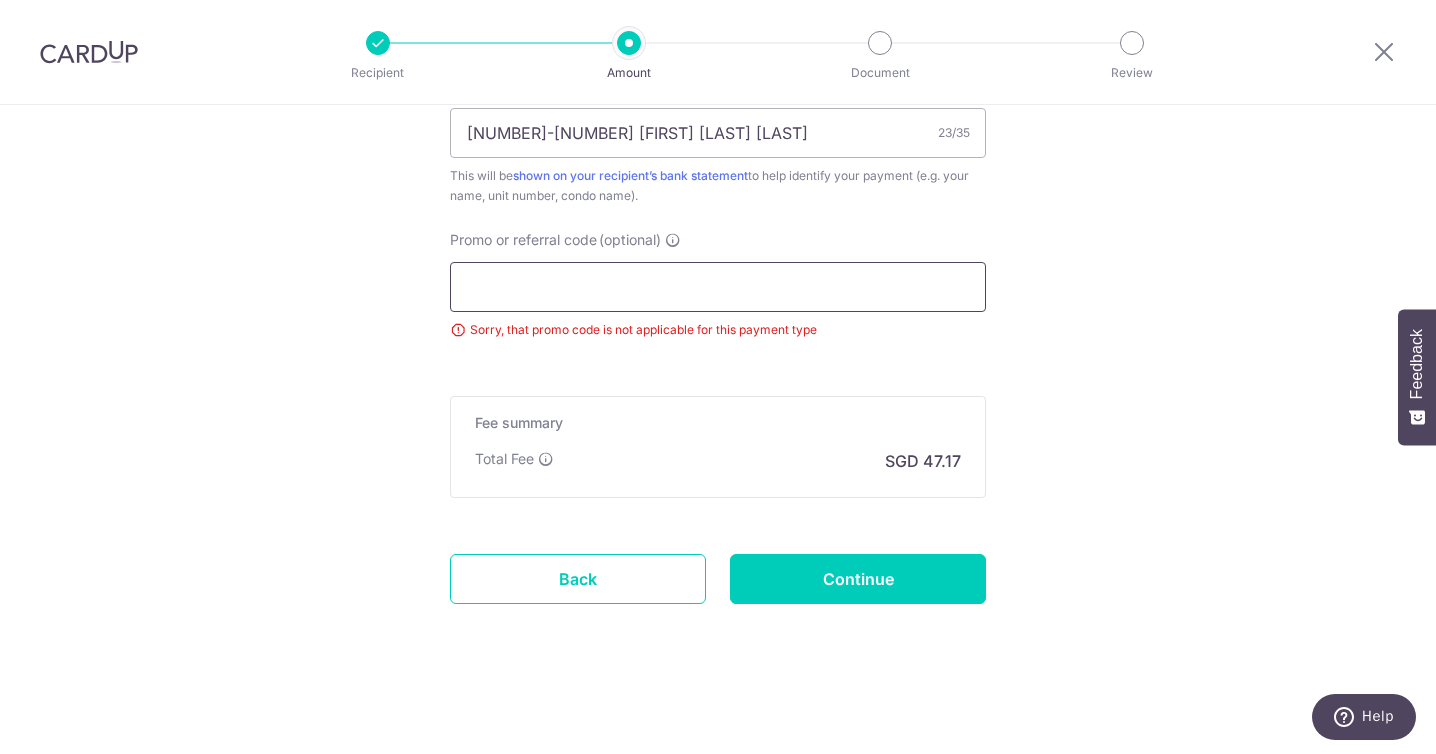 type 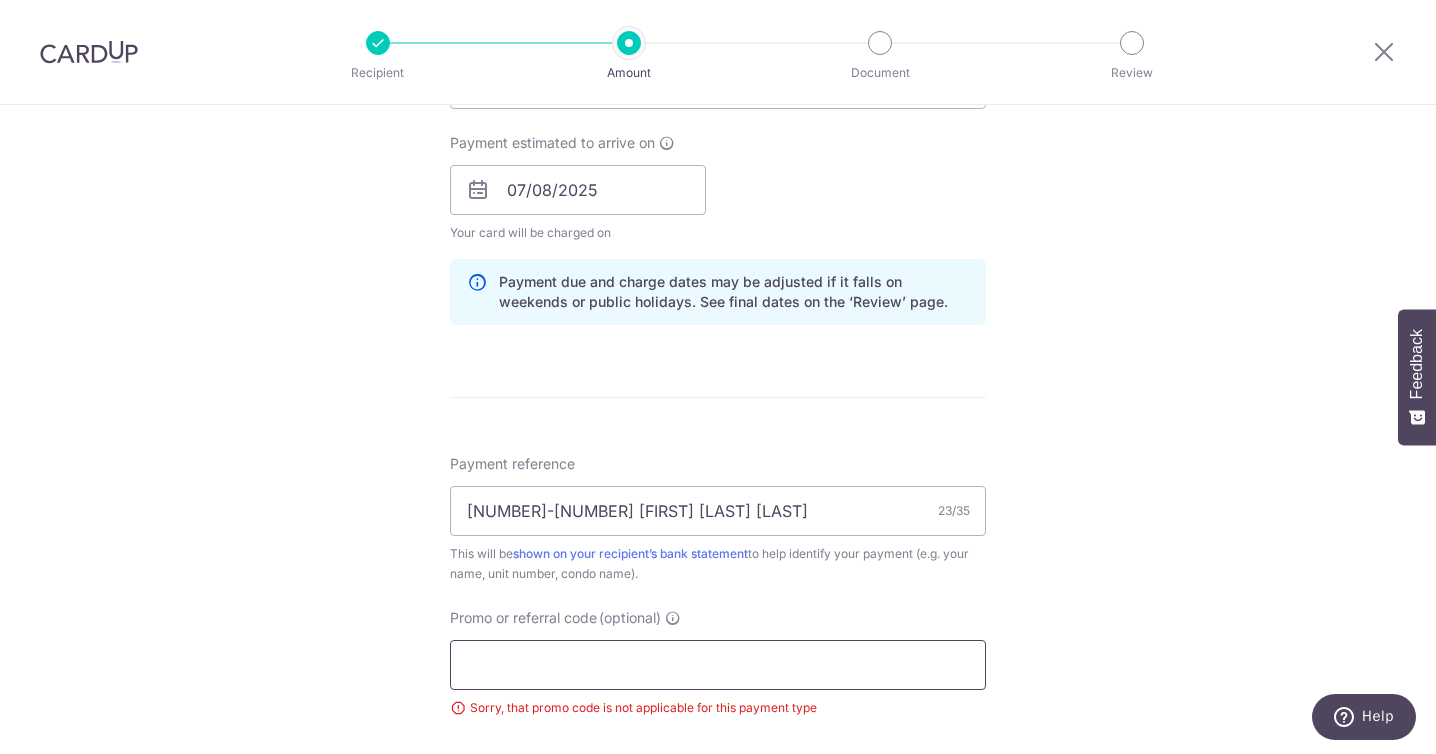 scroll, scrollTop: 638, scrollLeft: 0, axis: vertical 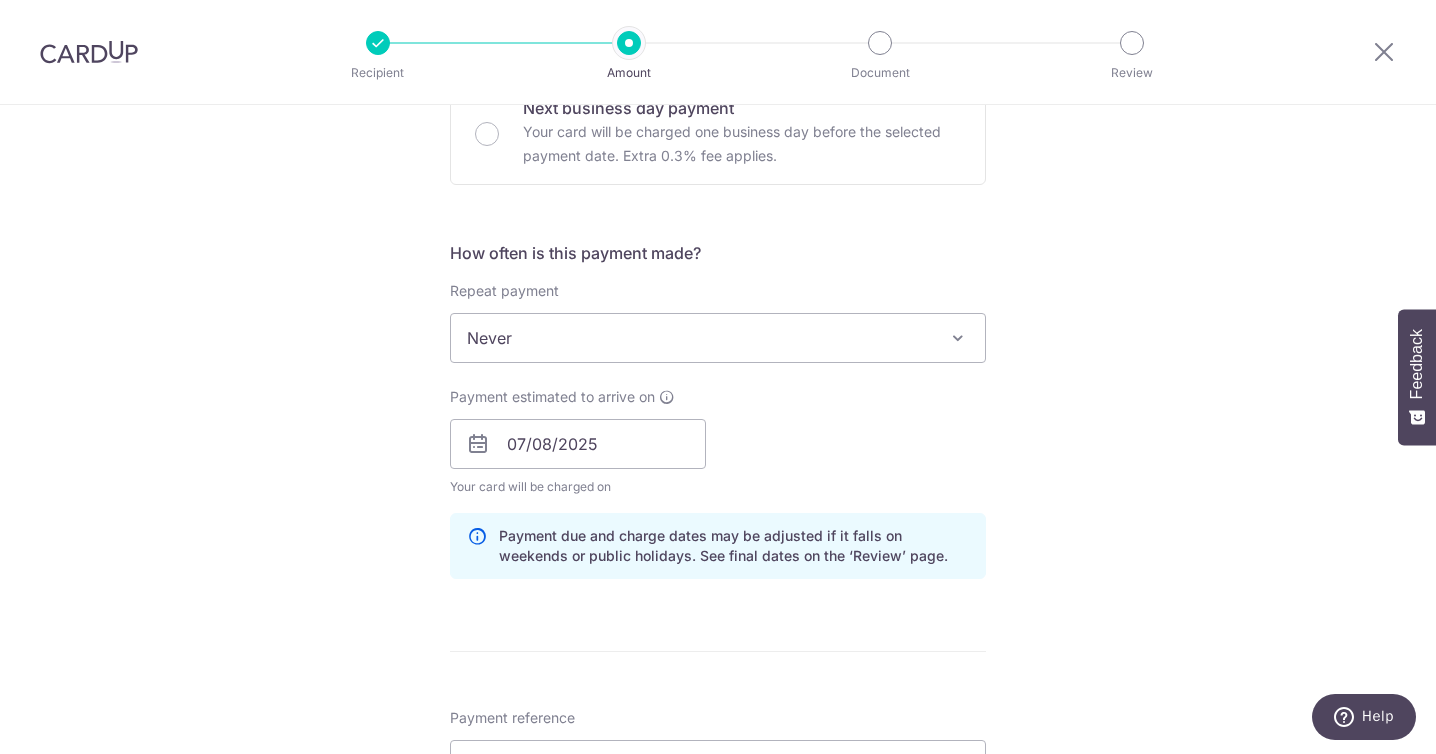 click on "Never" at bounding box center [718, 338] 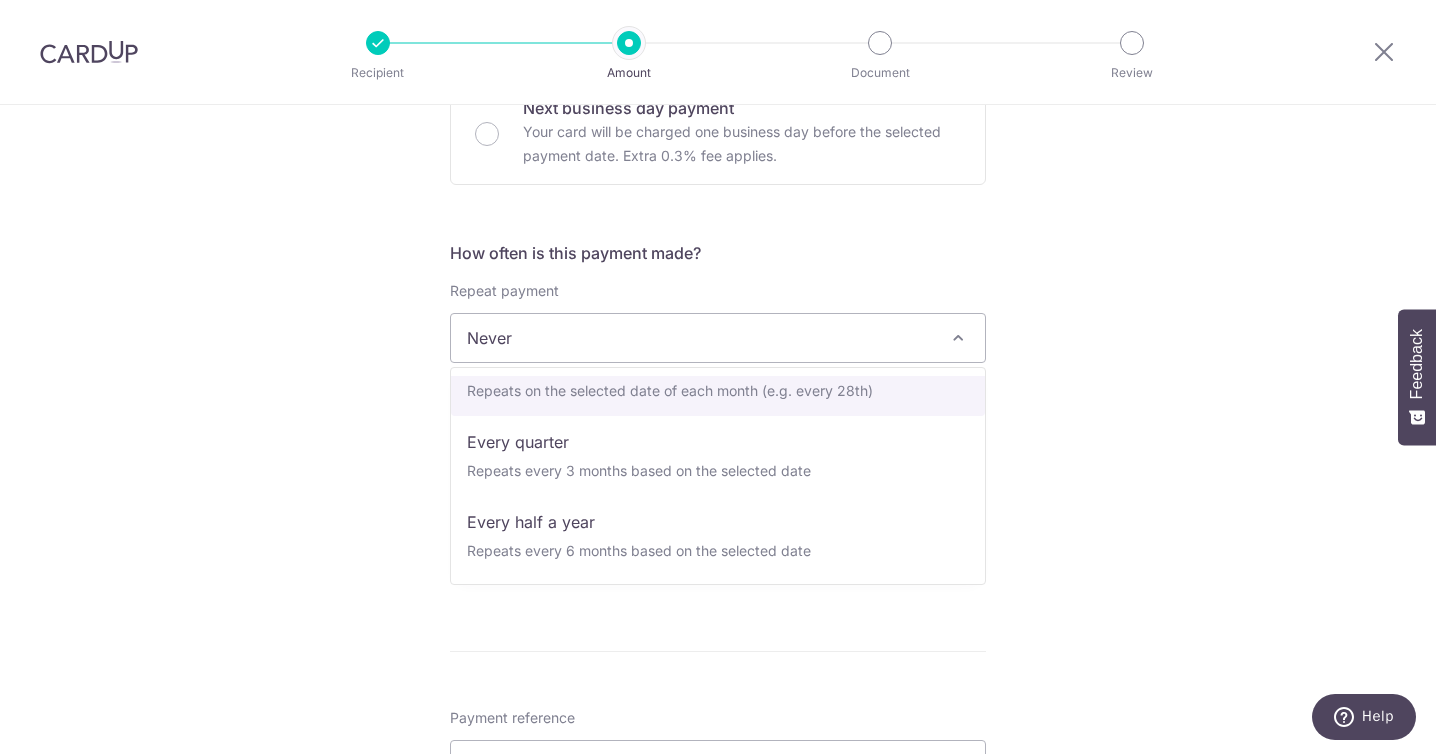 scroll, scrollTop: 199, scrollLeft: 0, axis: vertical 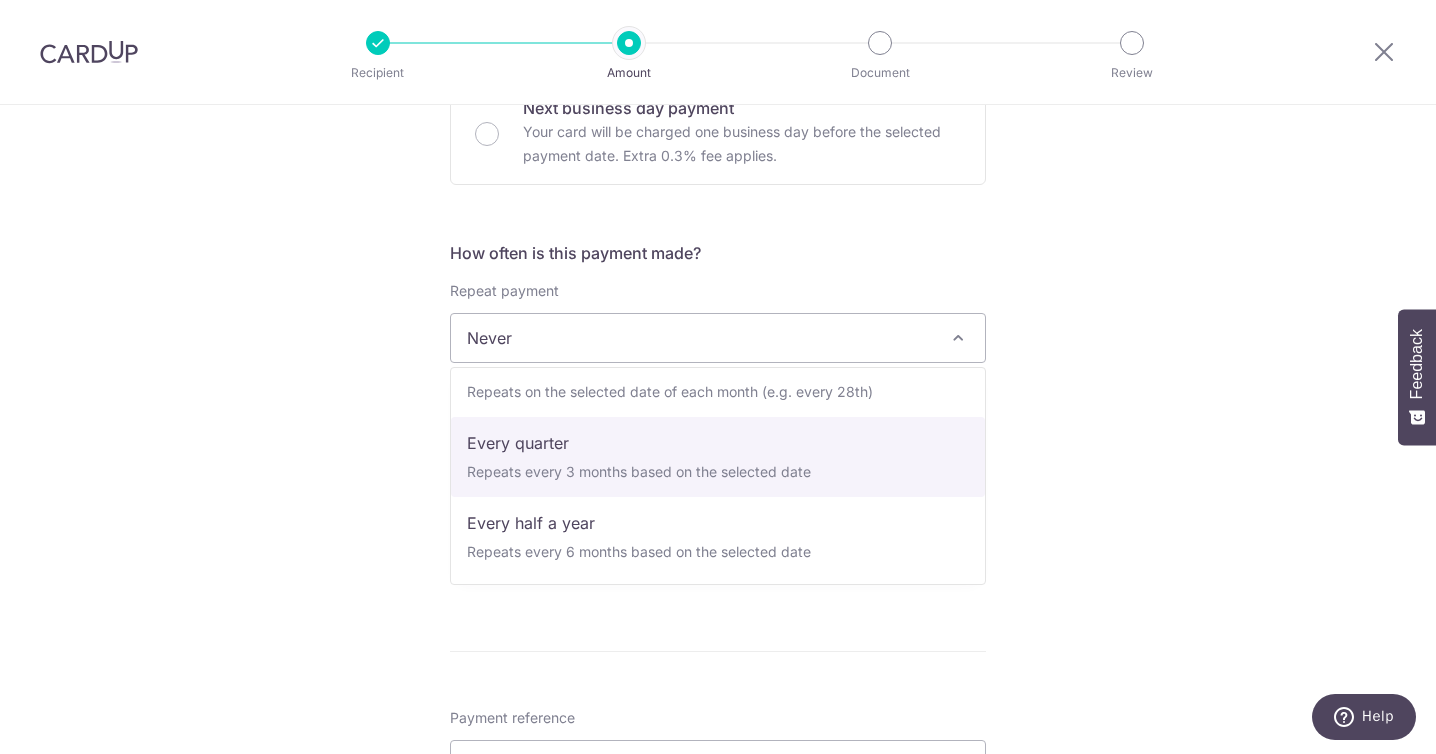 select on "4" 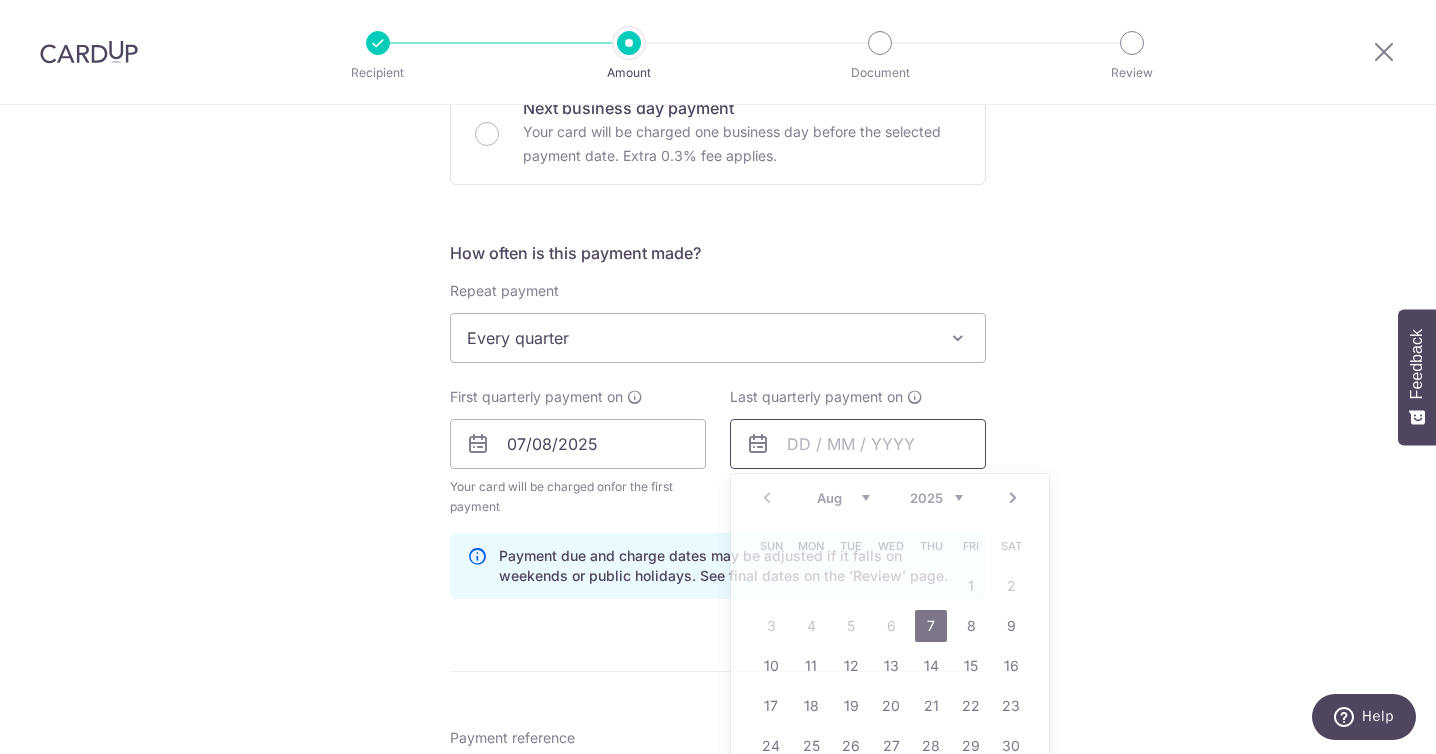 click at bounding box center [858, 444] 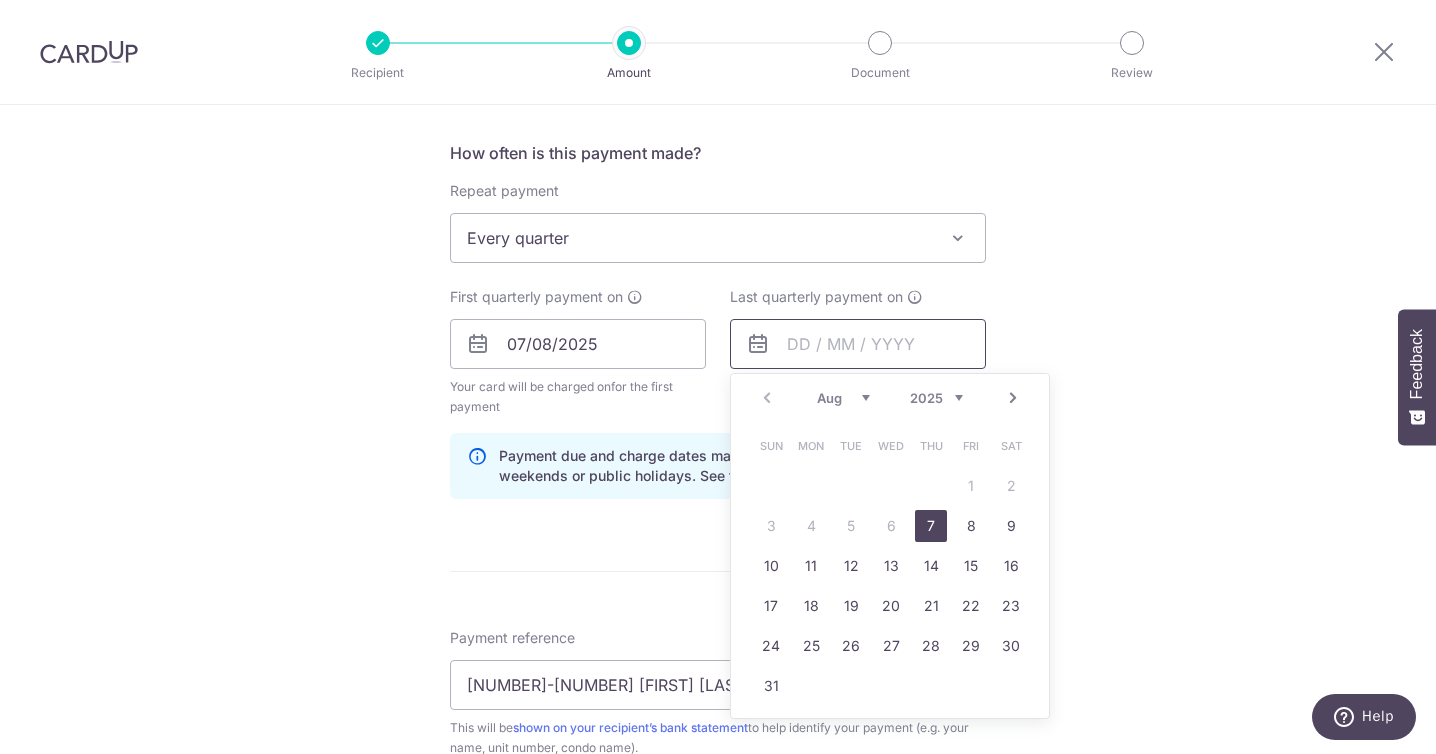 scroll, scrollTop: 756, scrollLeft: 0, axis: vertical 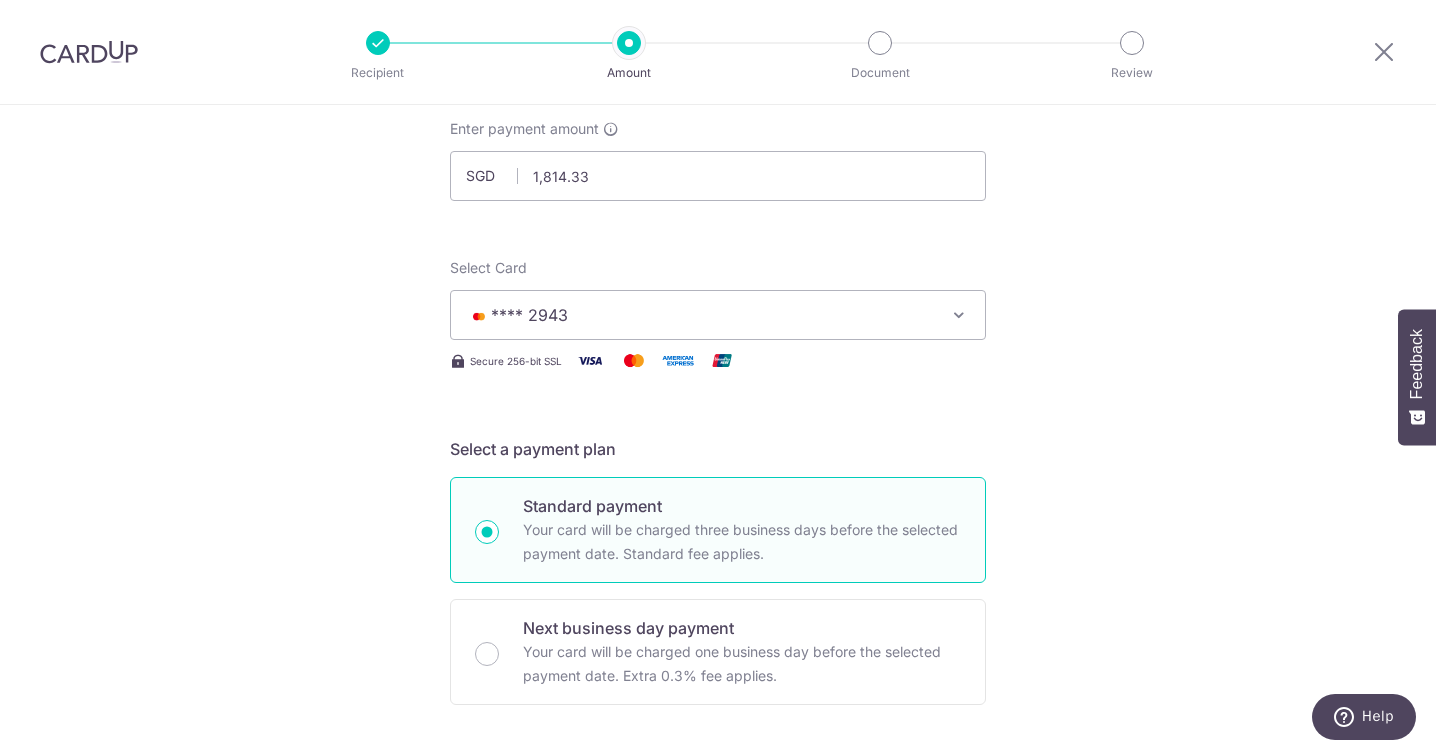click on "**** 2943" at bounding box center [718, 315] 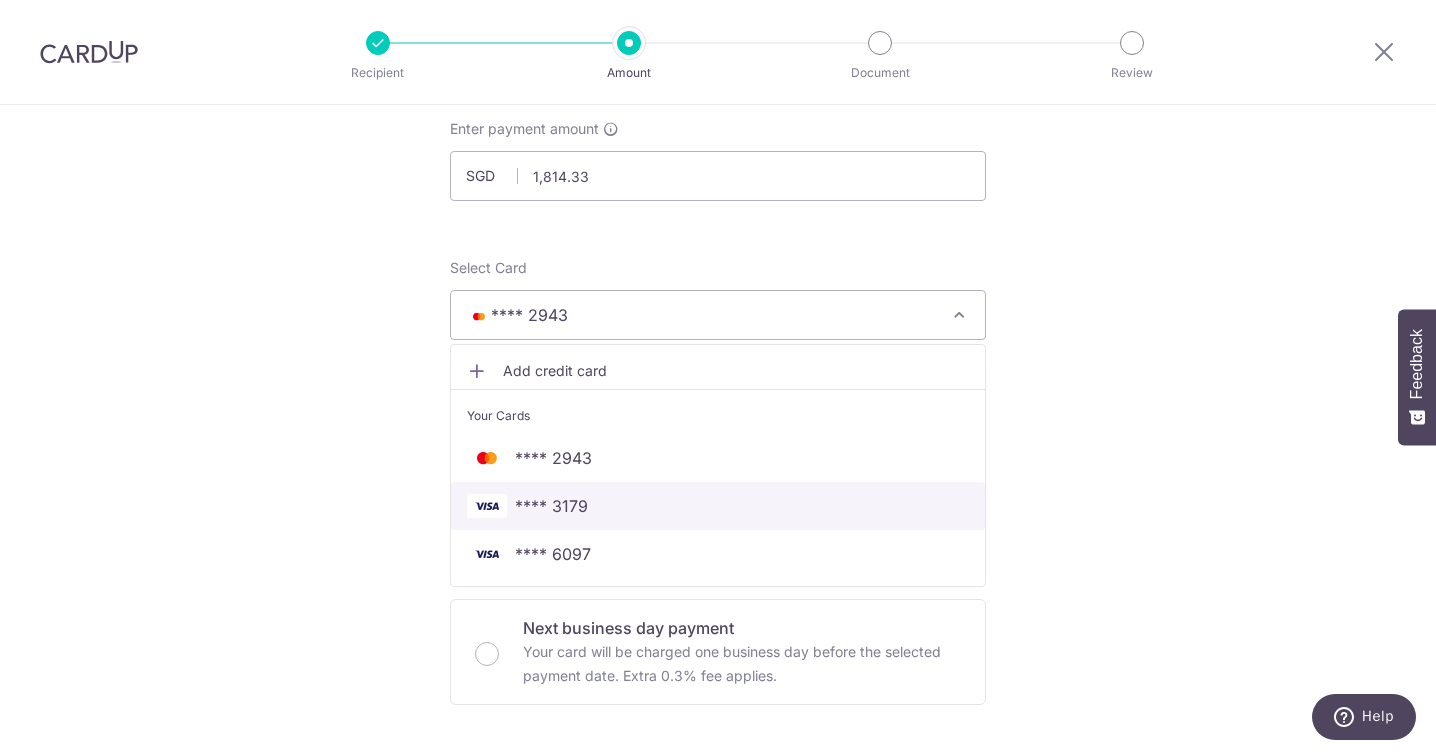 click on "**** 3179" at bounding box center (718, 506) 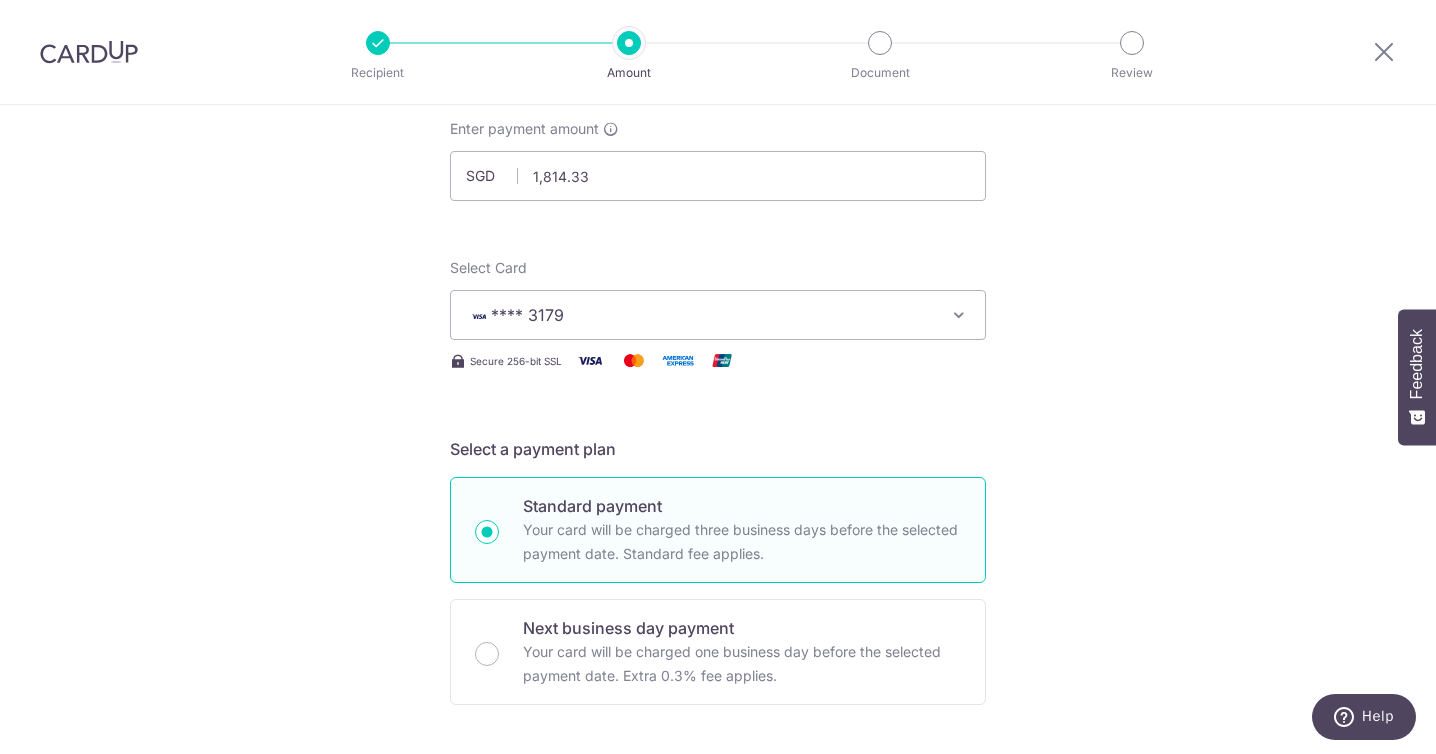 click on "Tell us more about your payment
Enter payment amount
SGD
1,814.33
1814.33
Select Card
**** 3179
Add credit card
Your Cards
**** 2943
**** 3179
**** 6097
Secure 256-bit SSL
Text
New card details
Card" at bounding box center (718, 956) 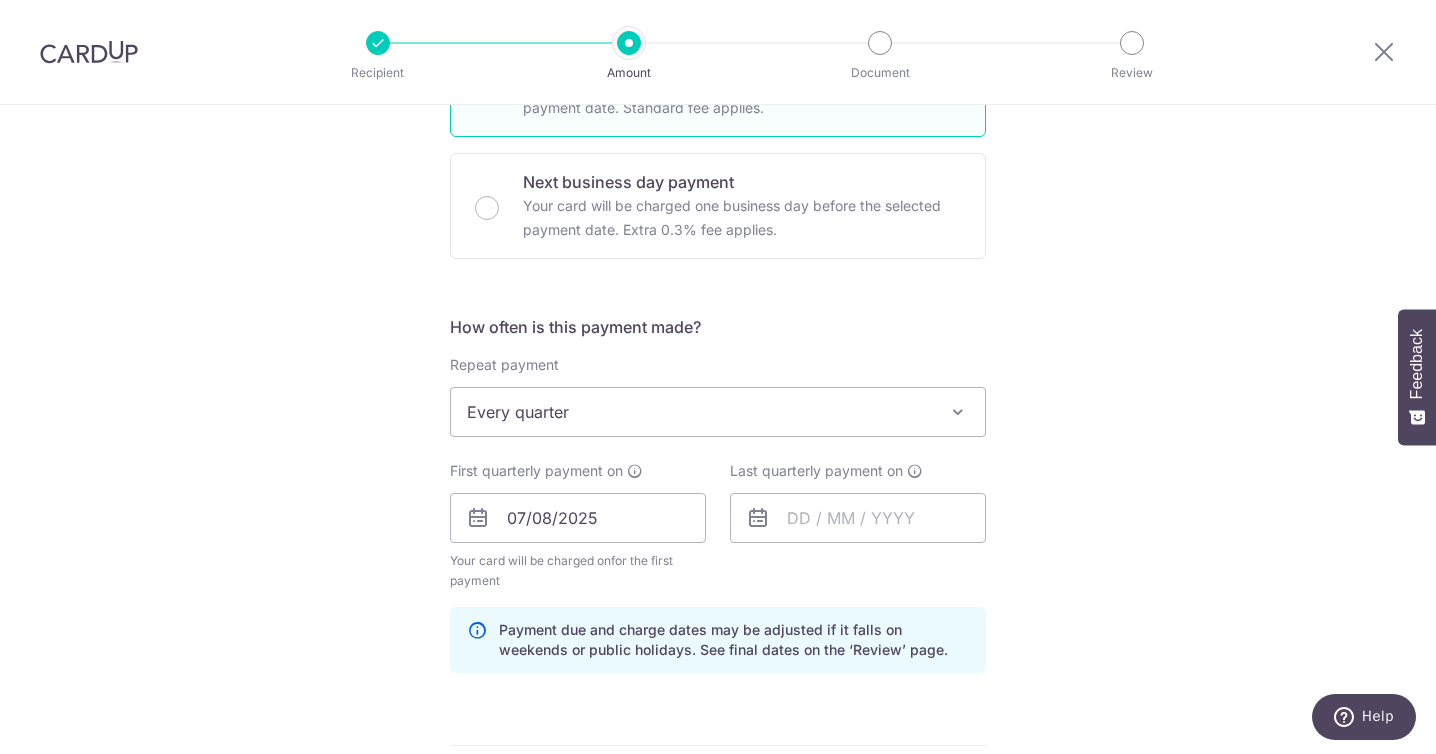 scroll, scrollTop: 563, scrollLeft: 0, axis: vertical 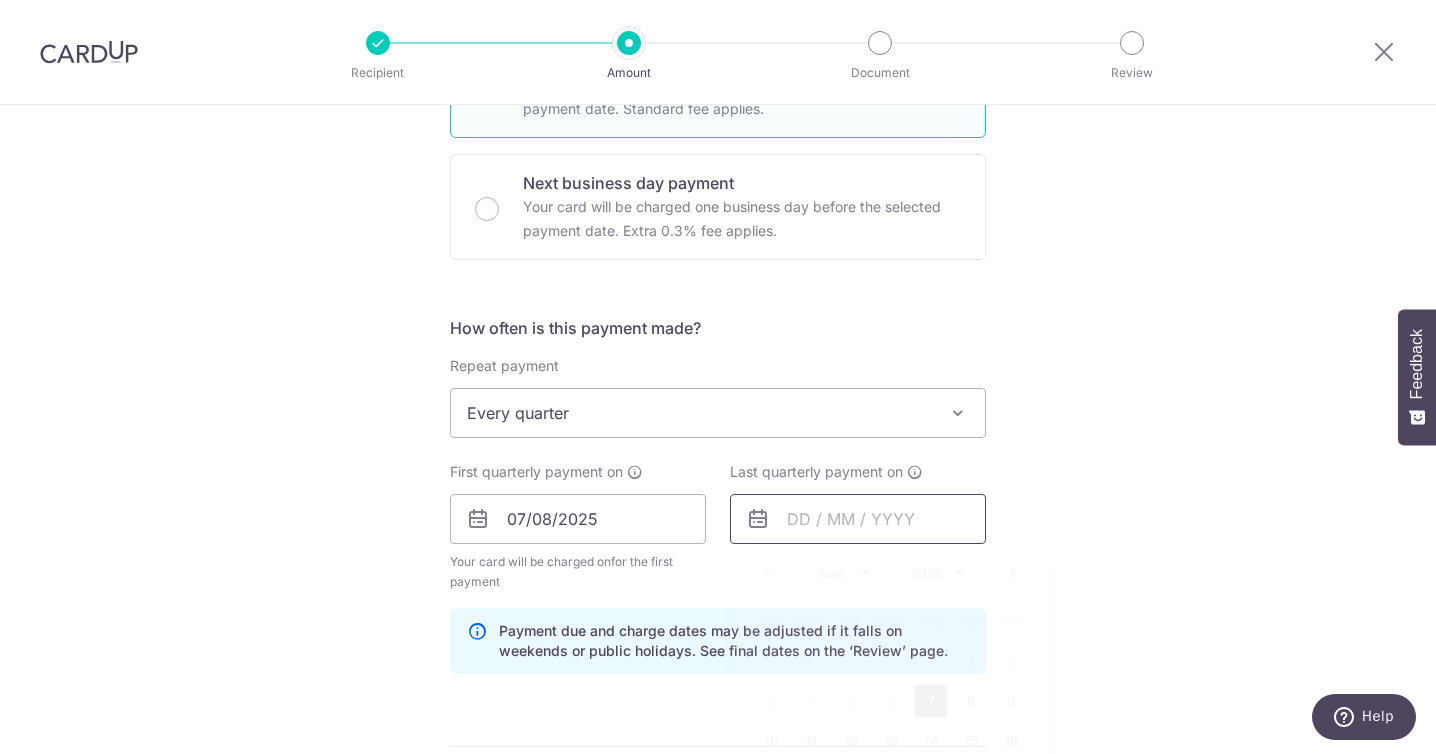 click at bounding box center [858, 519] 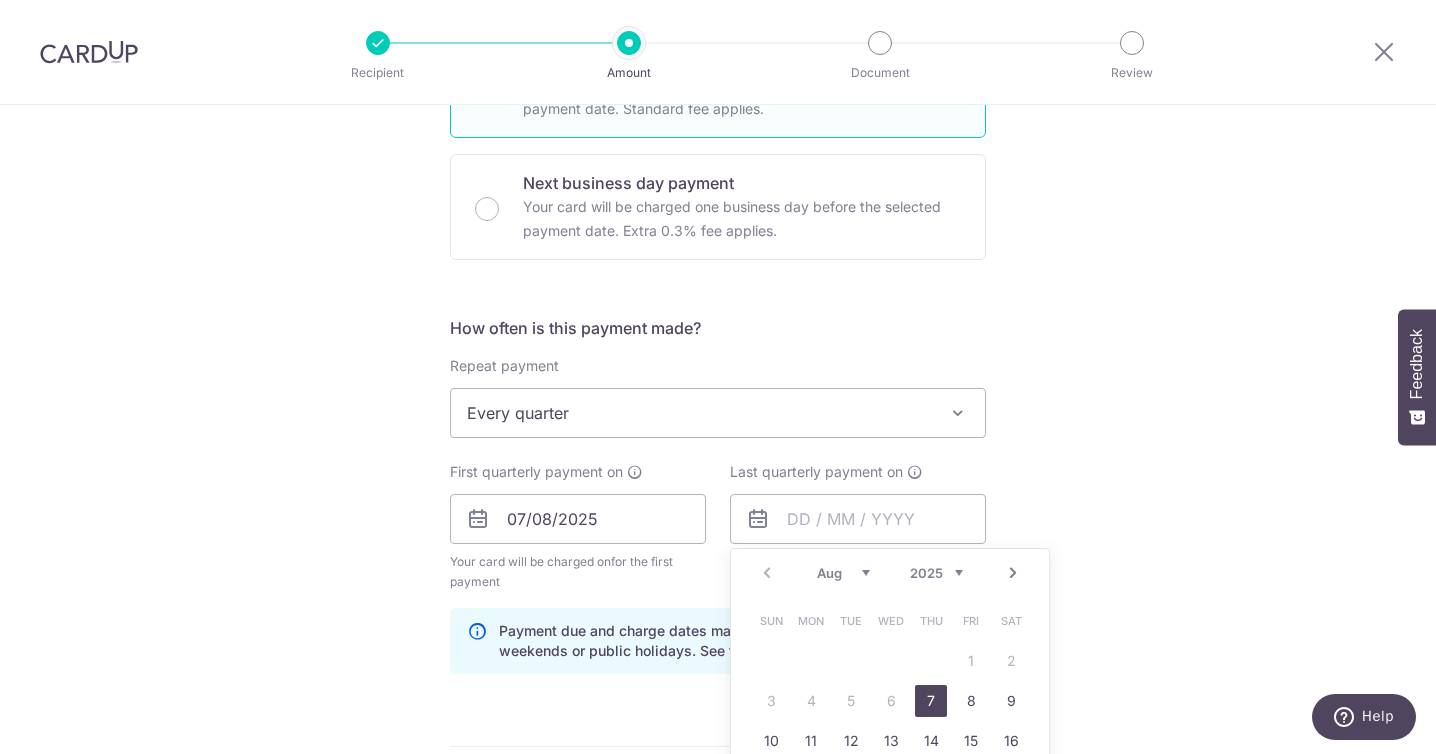 click on "Tell us more about your payment
Enter payment amount
SGD
1,814.33
1814.33
Select Card
**** 3179
Add credit card
Your Cards
**** 2943
**** 3179
**** 6097
Secure 256-bit SSL
Text
New card details
Card" at bounding box center [718, 511] 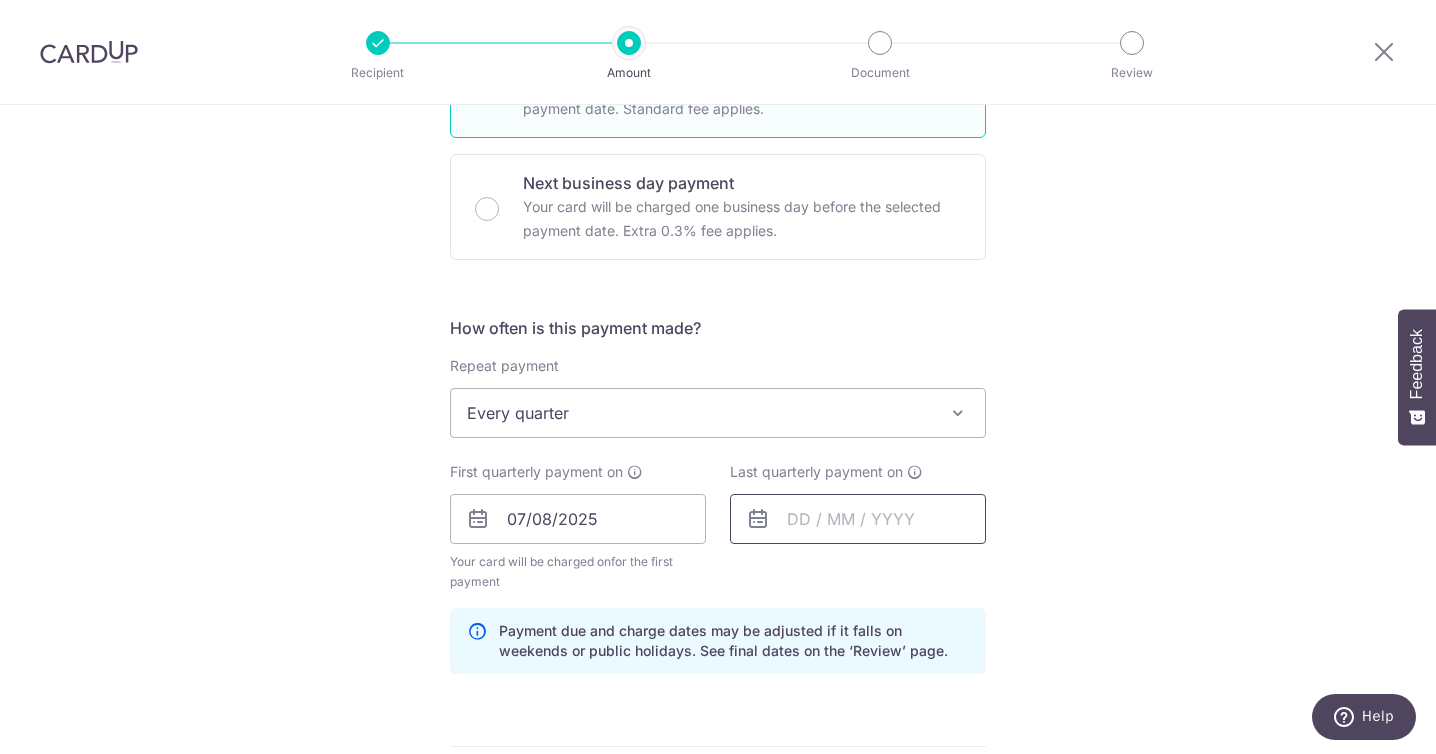 click at bounding box center [858, 519] 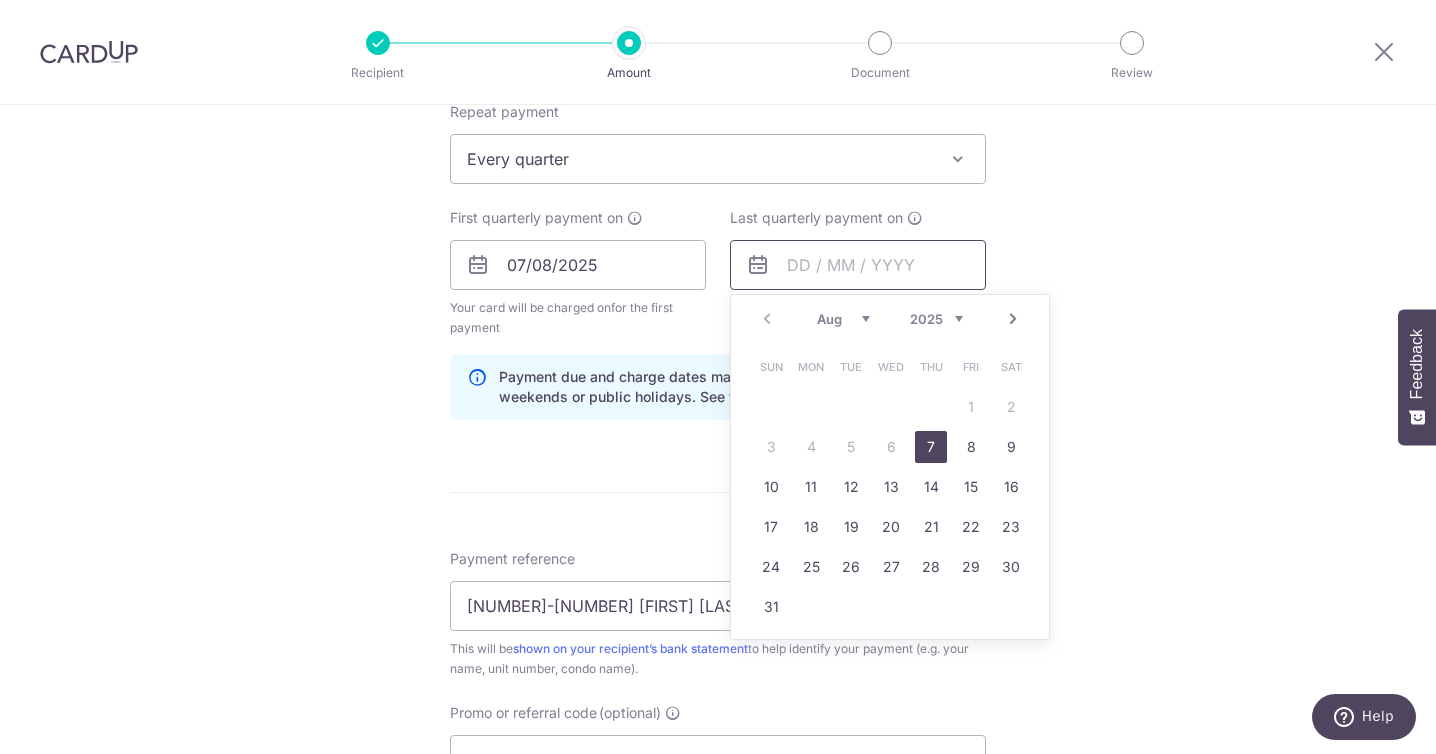 scroll, scrollTop: 817, scrollLeft: 0, axis: vertical 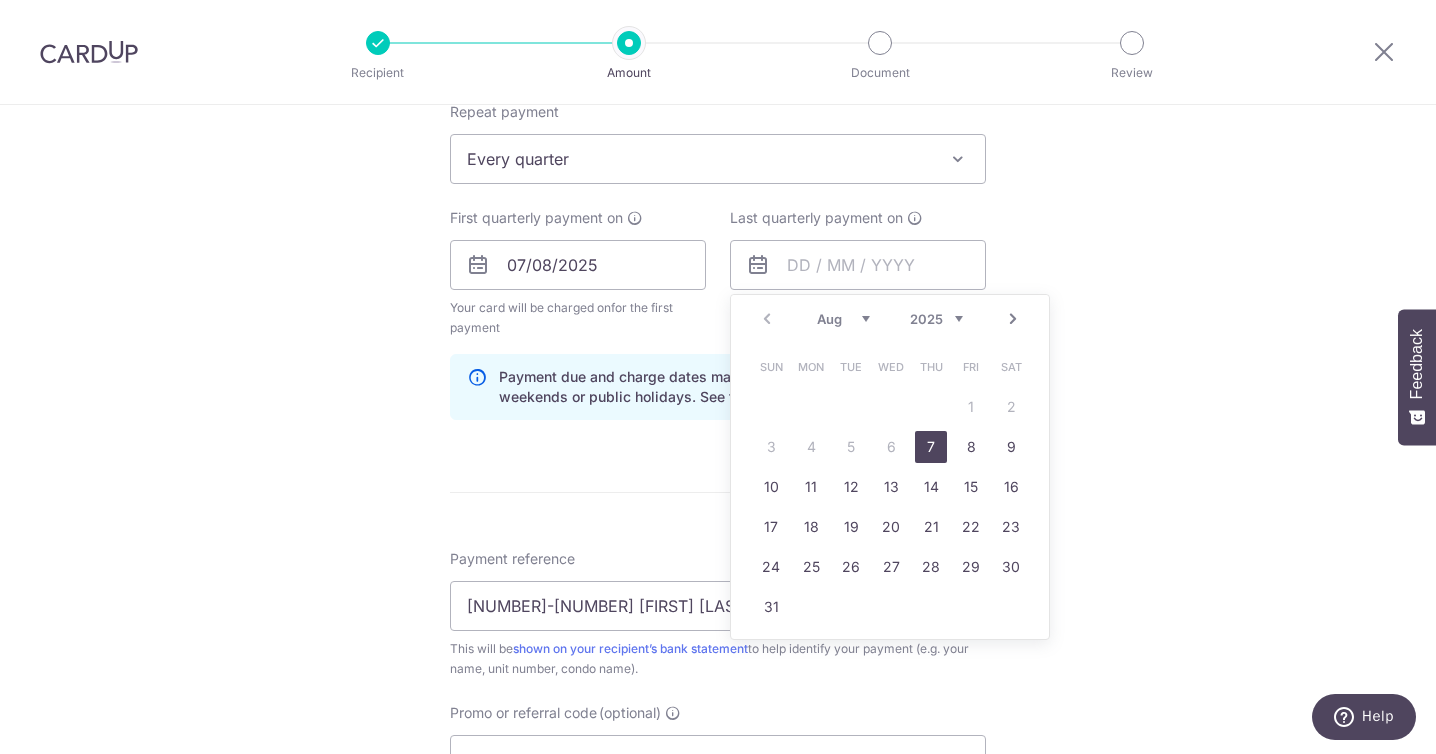 click on "Aug Sep Oct Nov Dec" at bounding box center (843, 319) 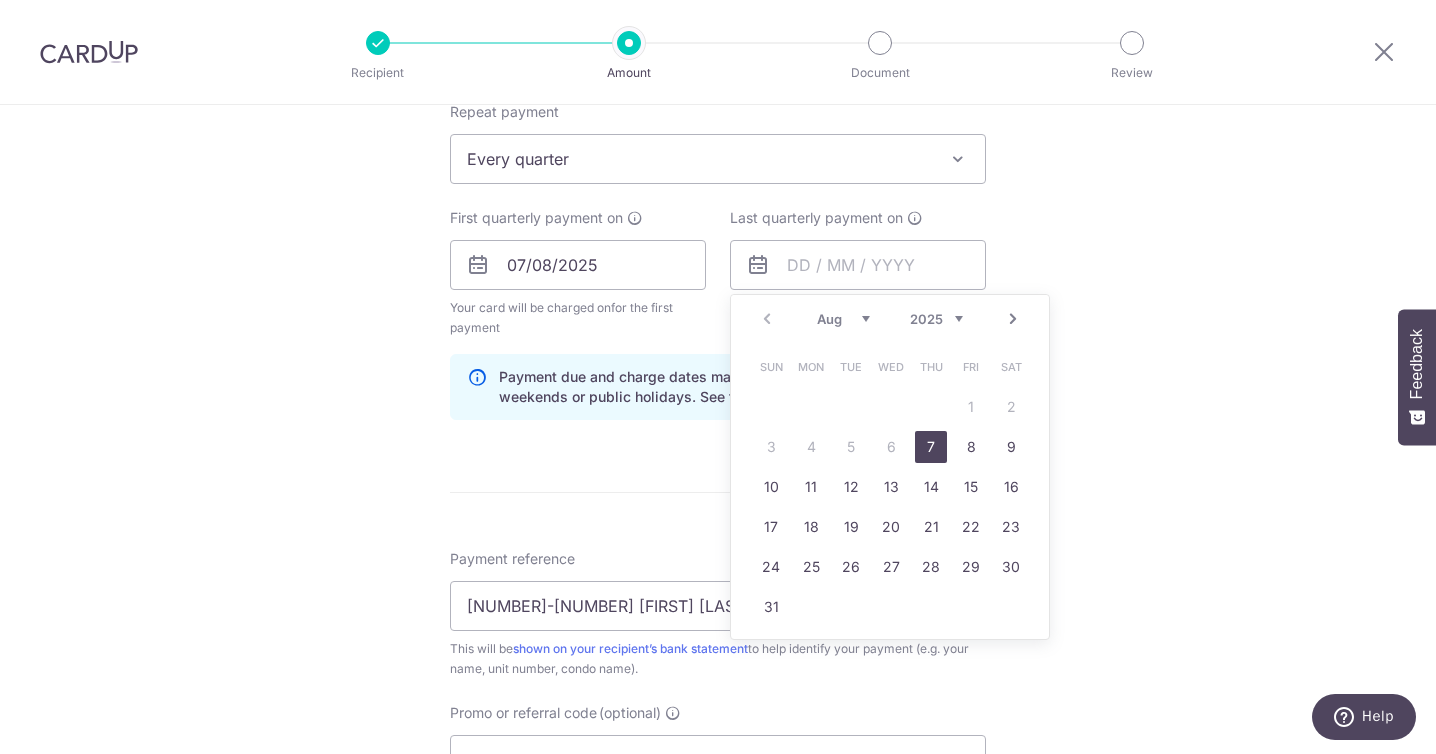 click on "2025 2026 2027 2028 2029 2030 2031 2032 2033 2034 2035" at bounding box center (936, 319) 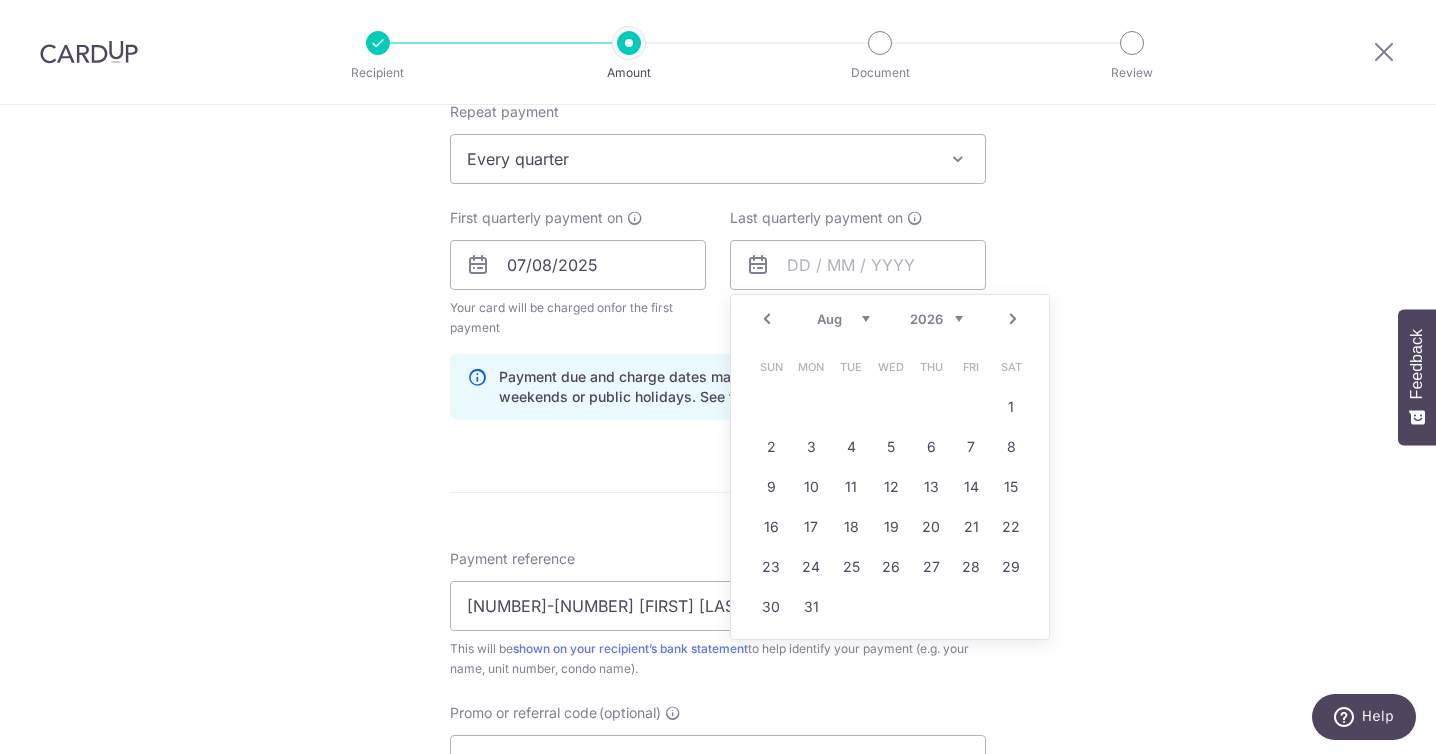 click on "Jan Feb Mar Apr May Jun Jul Aug Sep Oct Nov Dec" at bounding box center [843, 319] 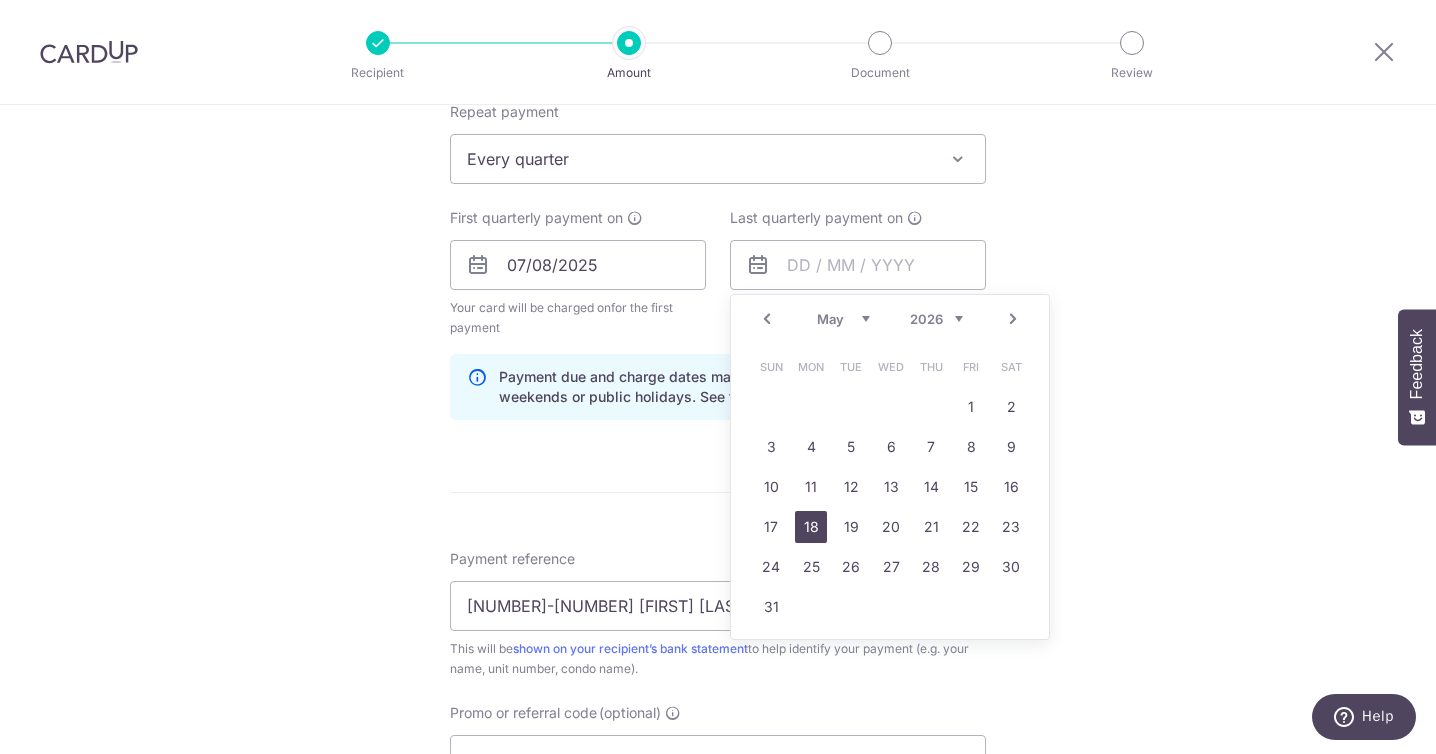 click on "18" at bounding box center (811, 527) 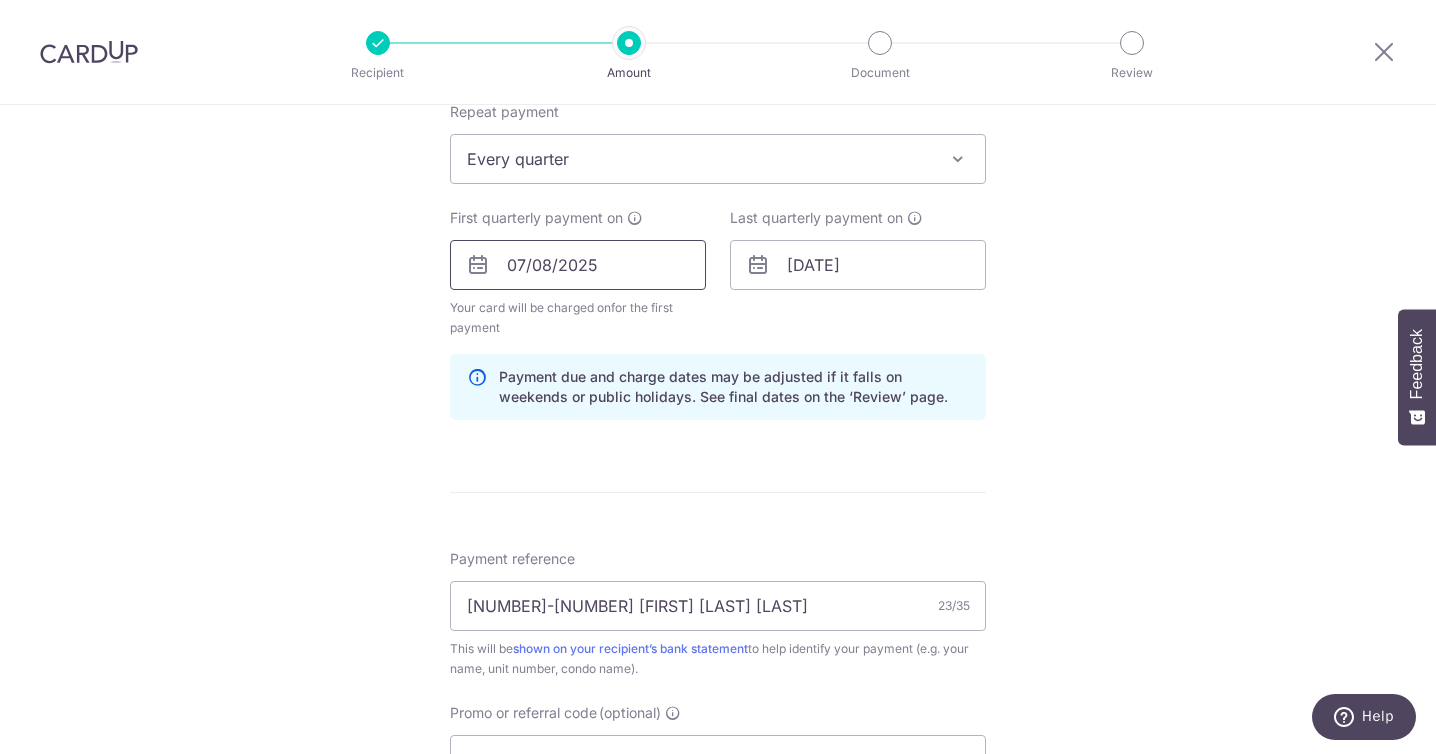click on "07/08/2025" at bounding box center [578, 265] 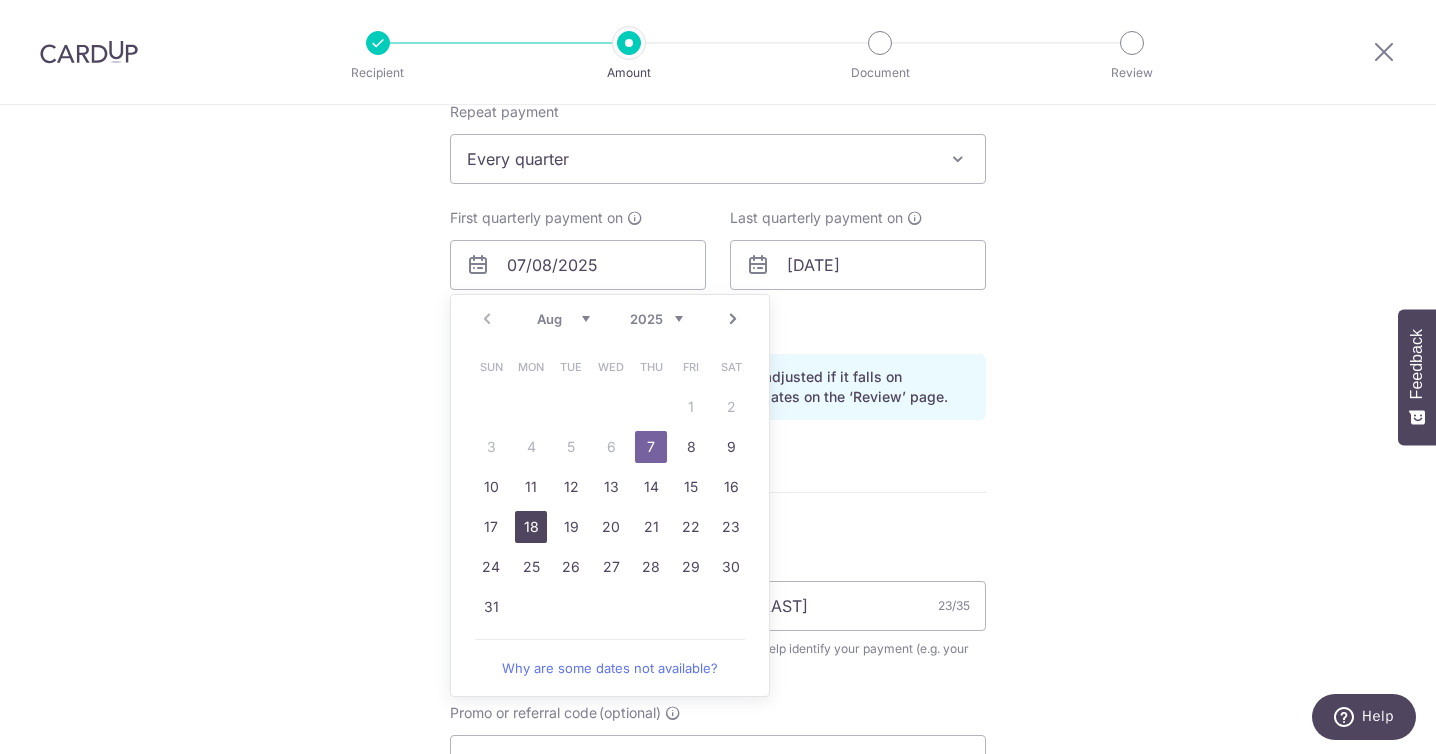 click on "18" at bounding box center (531, 527) 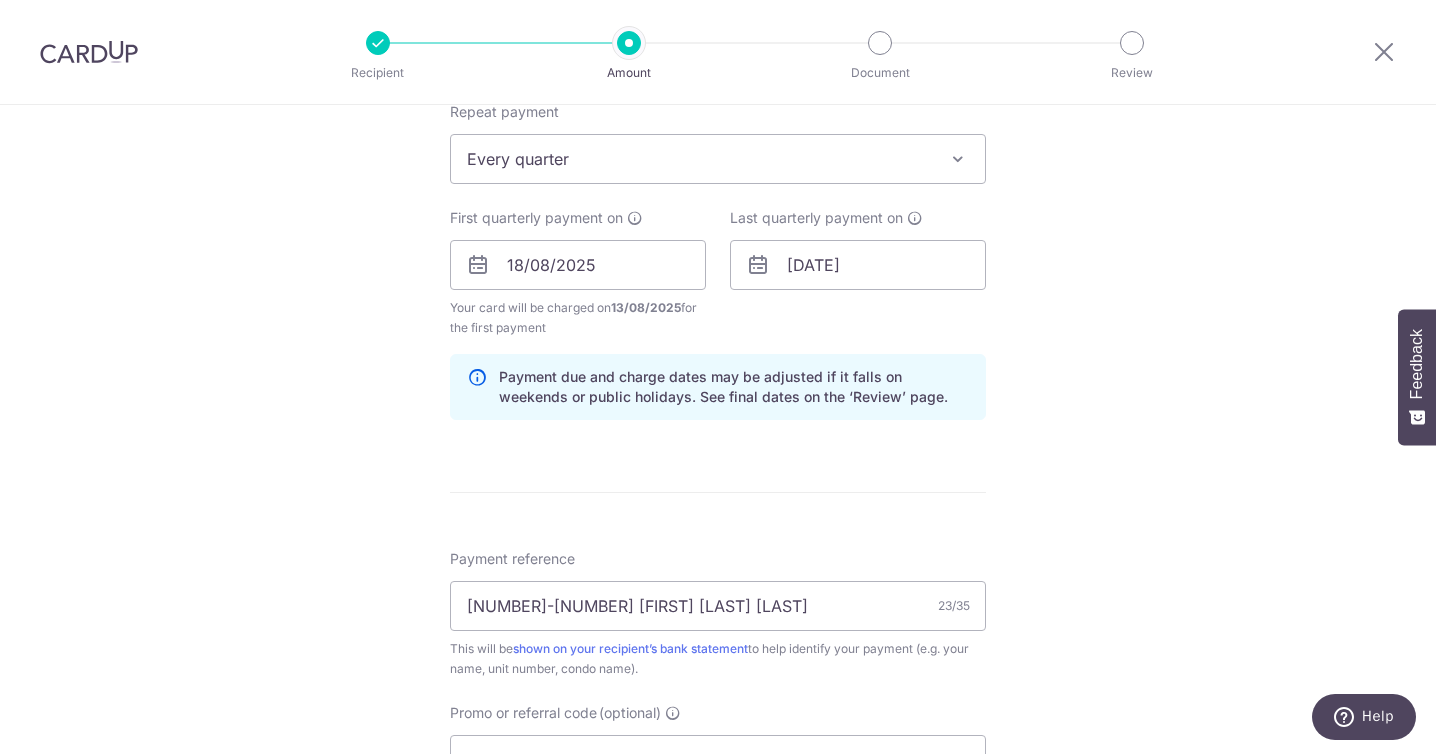 click on "Tell us more about your payment
Enter payment amount
SGD
1,814.33
1814.33
Select Card
**** 3179
Add credit card
Your Cards
**** 2943
**** 3179
**** 6097
Secure 256-bit SSL
Text
New card details
Card" at bounding box center (718, 257) 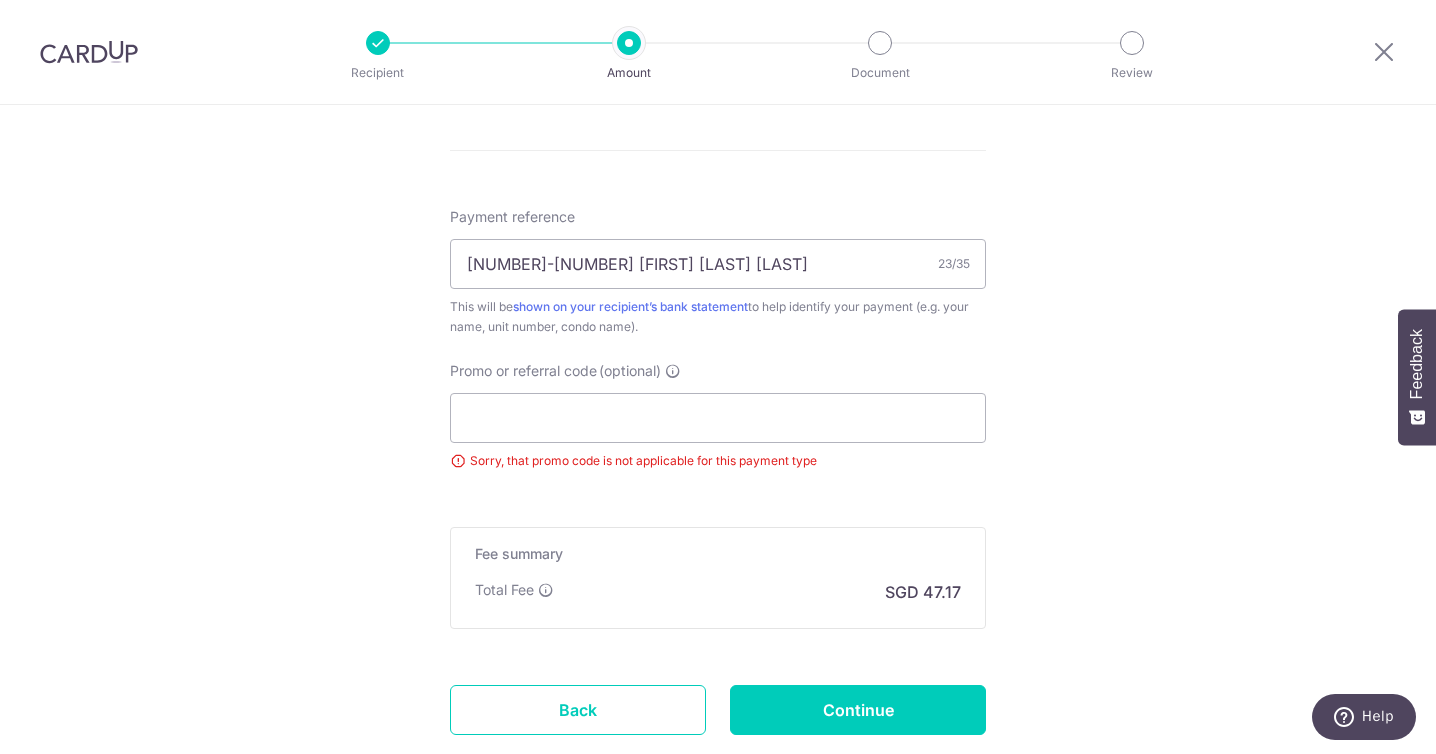 scroll, scrollTop: 1290, scrollLeft: 0, axis: vertical 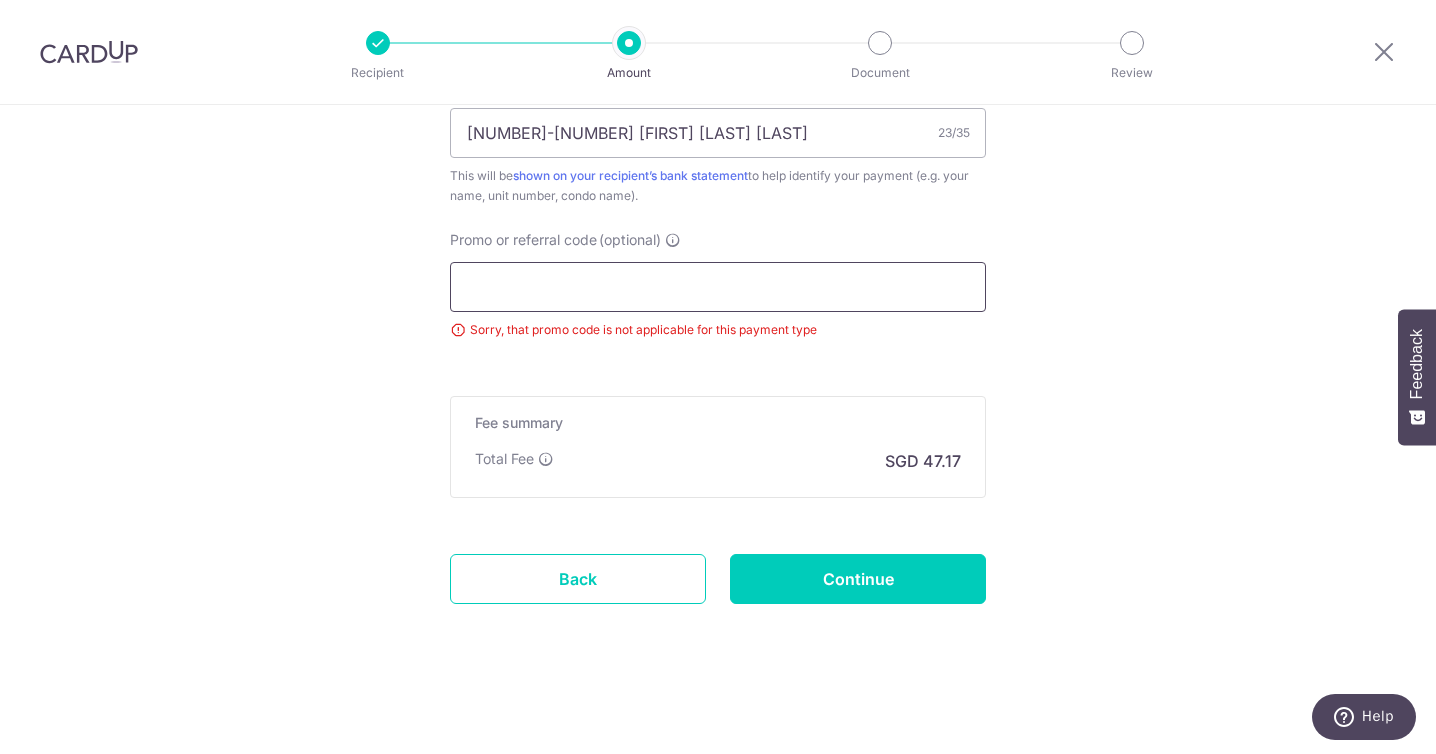 click on "Promo or referral code
(optional)" at bounding box center [718, 287] 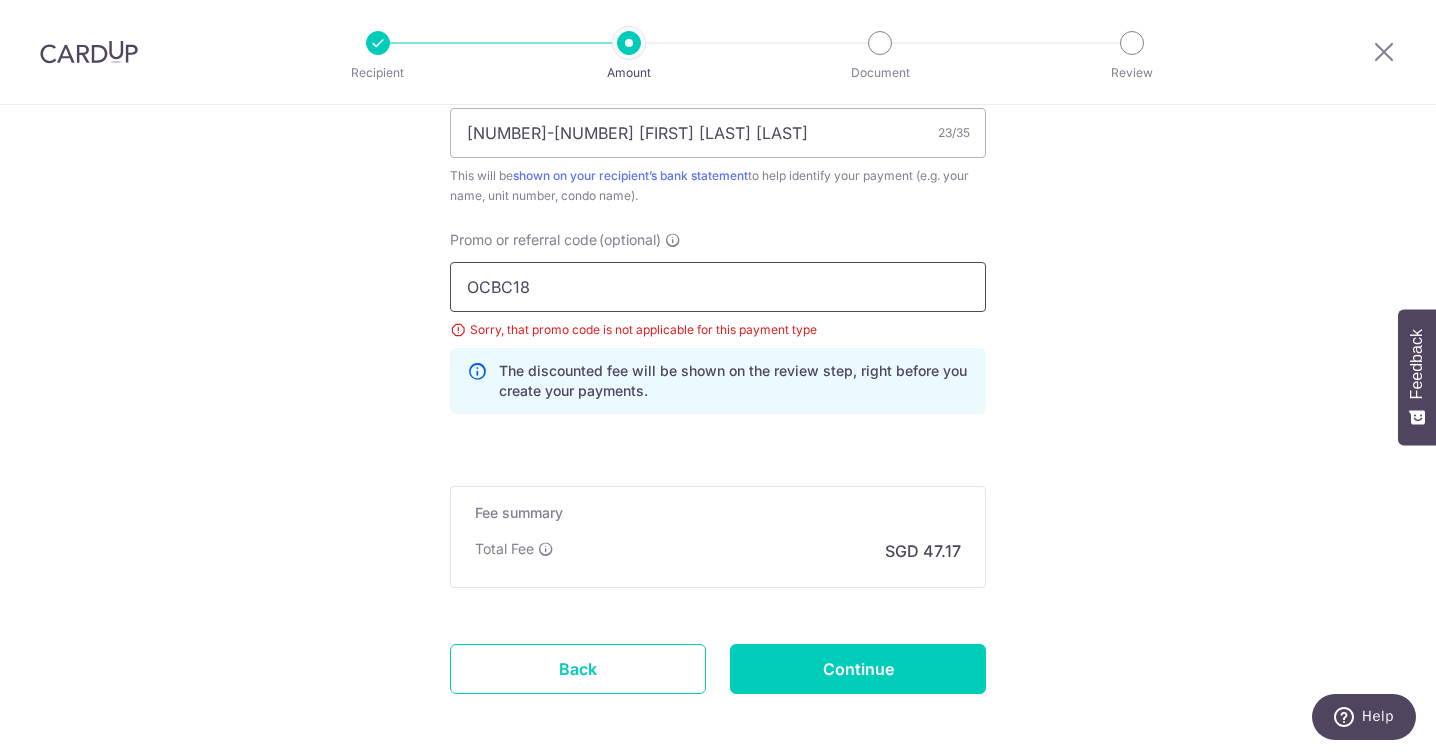 type on "OCBC18" 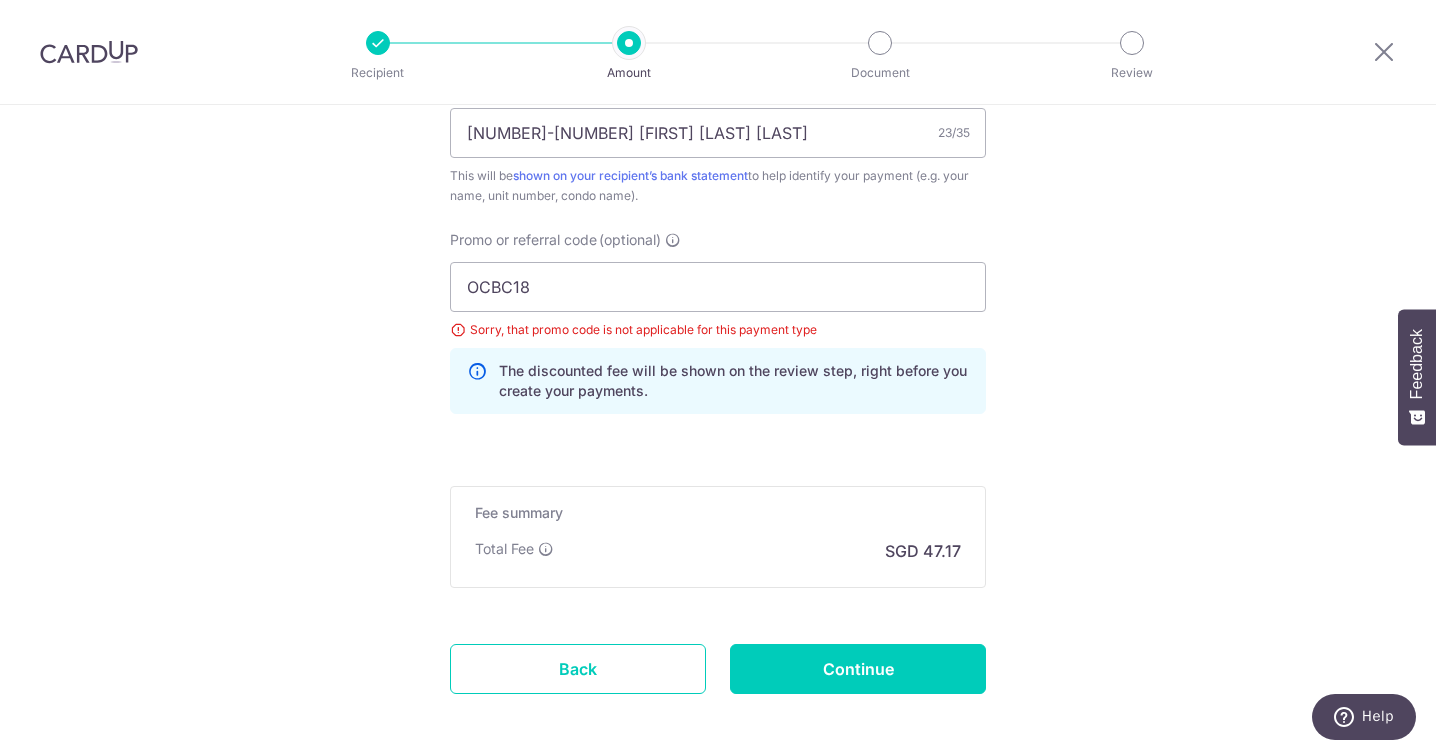 click on "Tell us more about your payment
Enter payment amount
SGD
1,814.33
1814.33
Select Card
**** 3179
Add credit card
Your Cards
**** 2943
**** 3179
**** 6097
Secure 256-bit SSL
Text
New card details
Card" at bounding box center [718, -171] 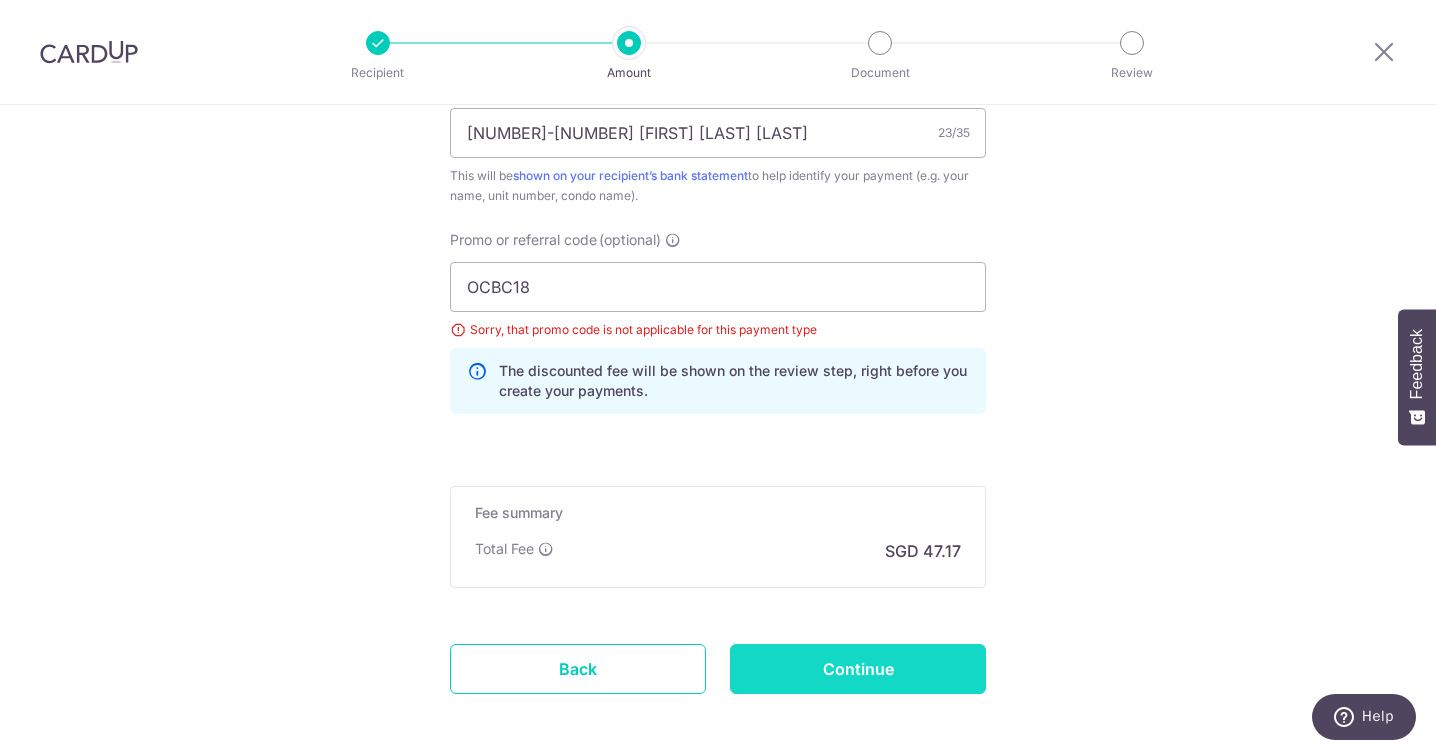 click on "Continue" at bounding box center (858, 669) 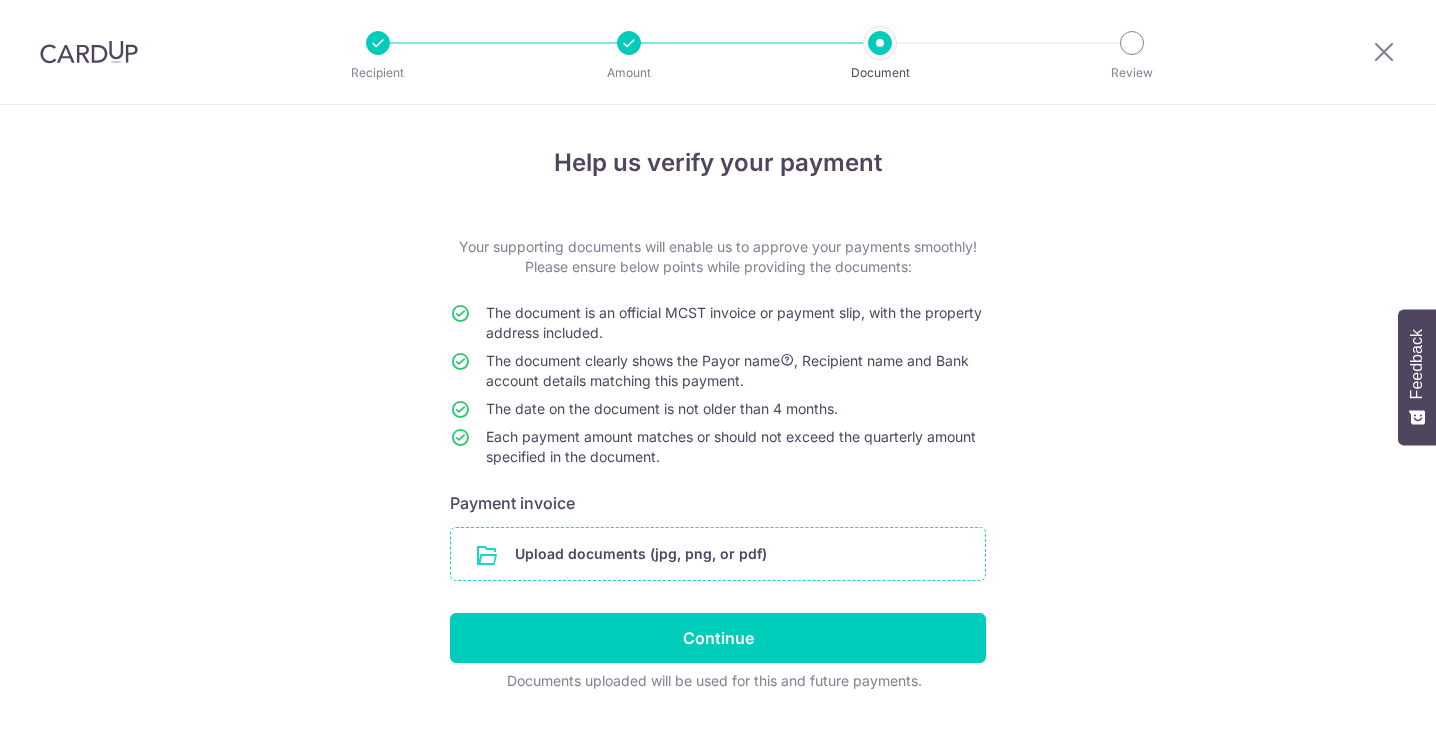 scroll, scrollTop: 0, scrollLeft: 0, axis: both 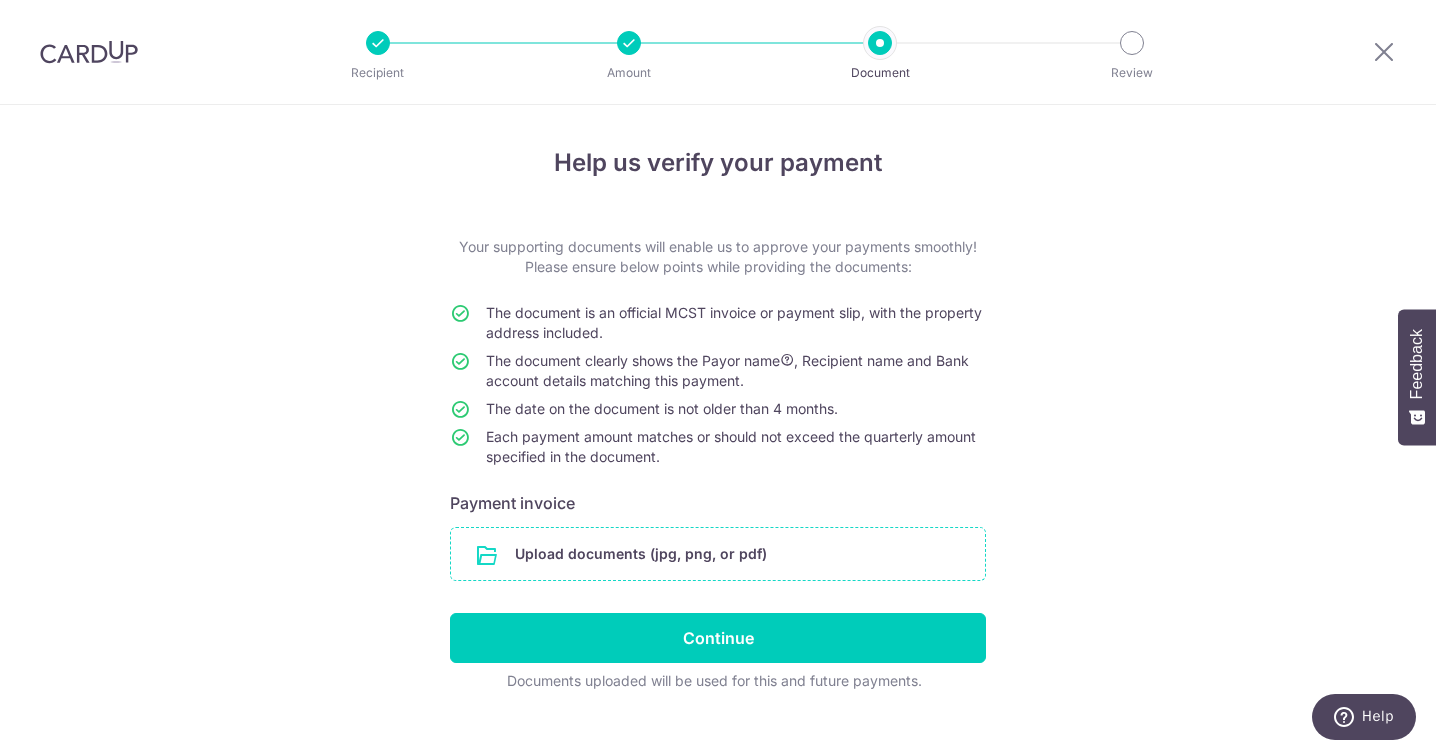 click at bounding box center [718, 554] 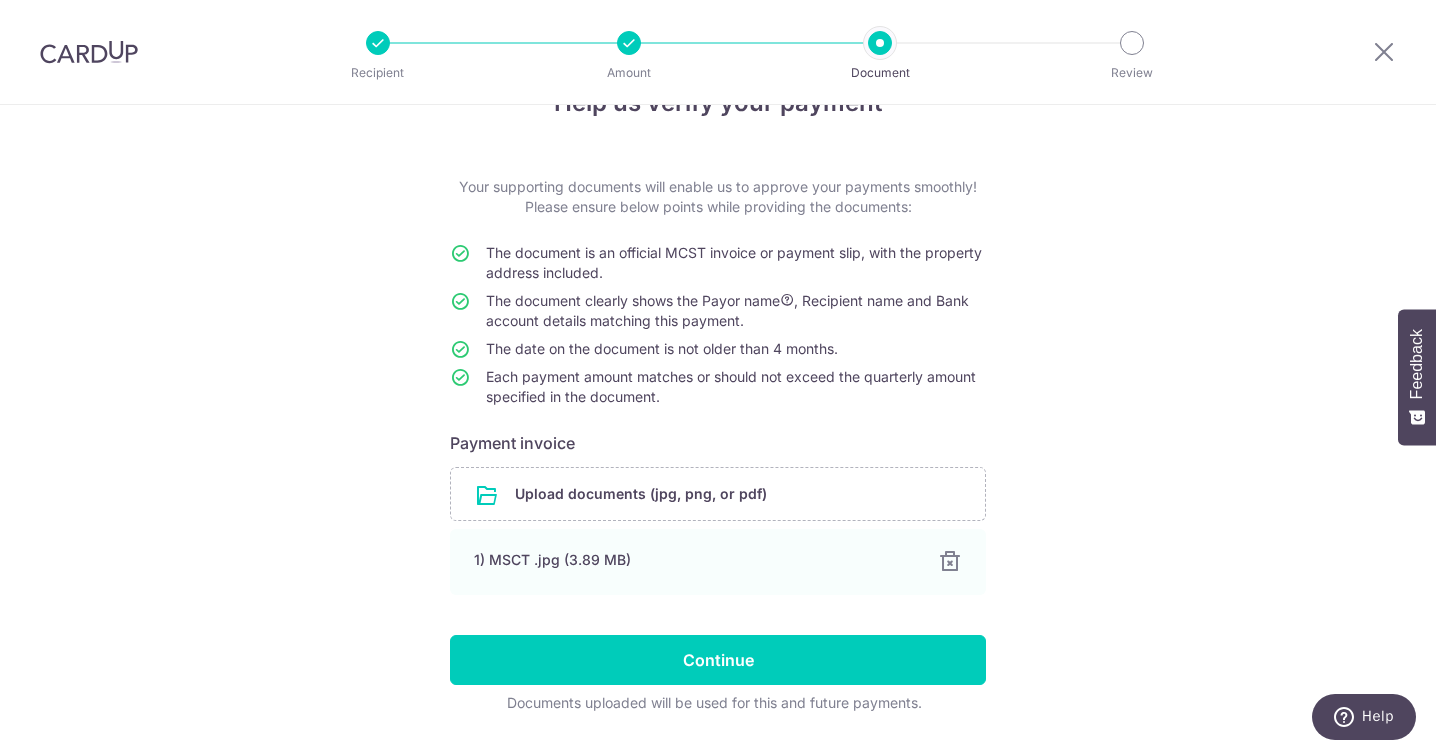 scroll, scrollTop: 62, scrollLeft: 0, axis: vertical 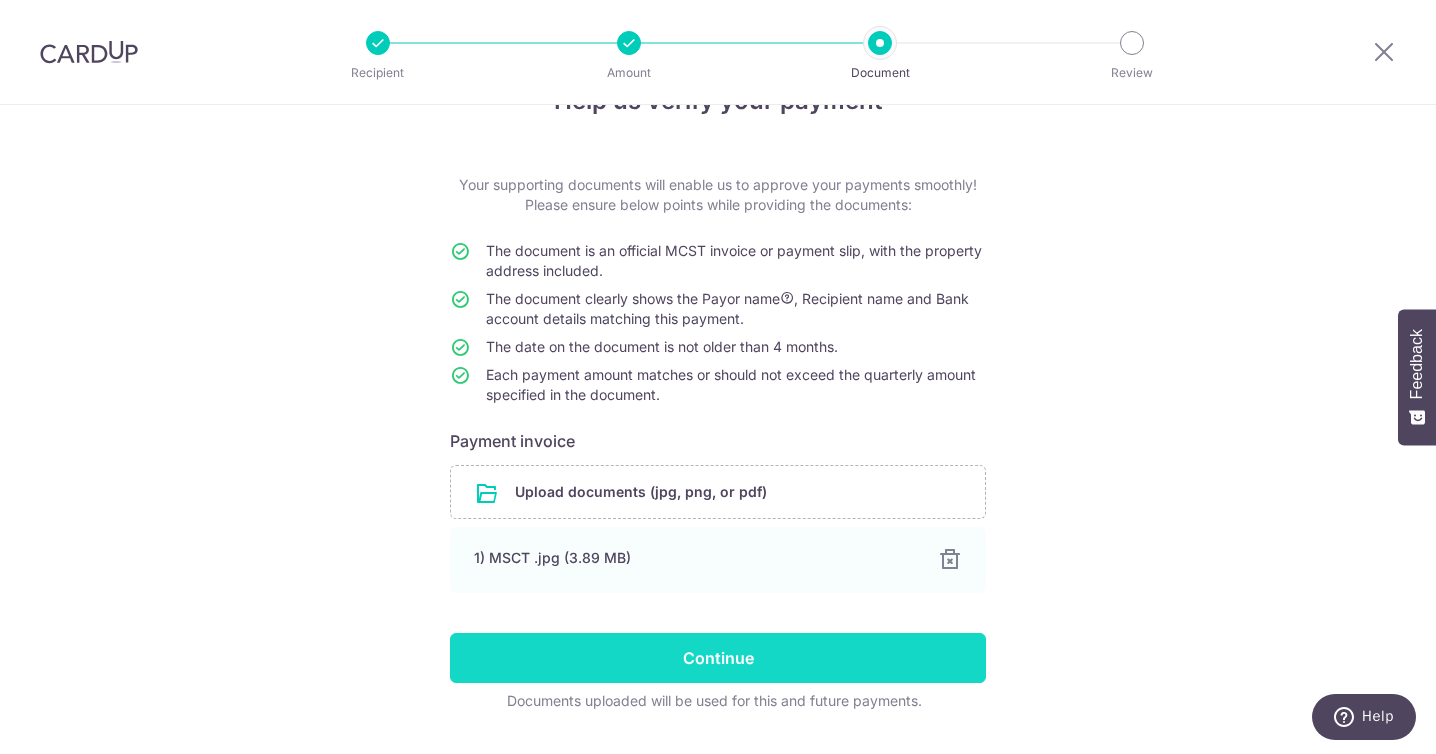 click on "Continue" at bounding box center (718, 658) 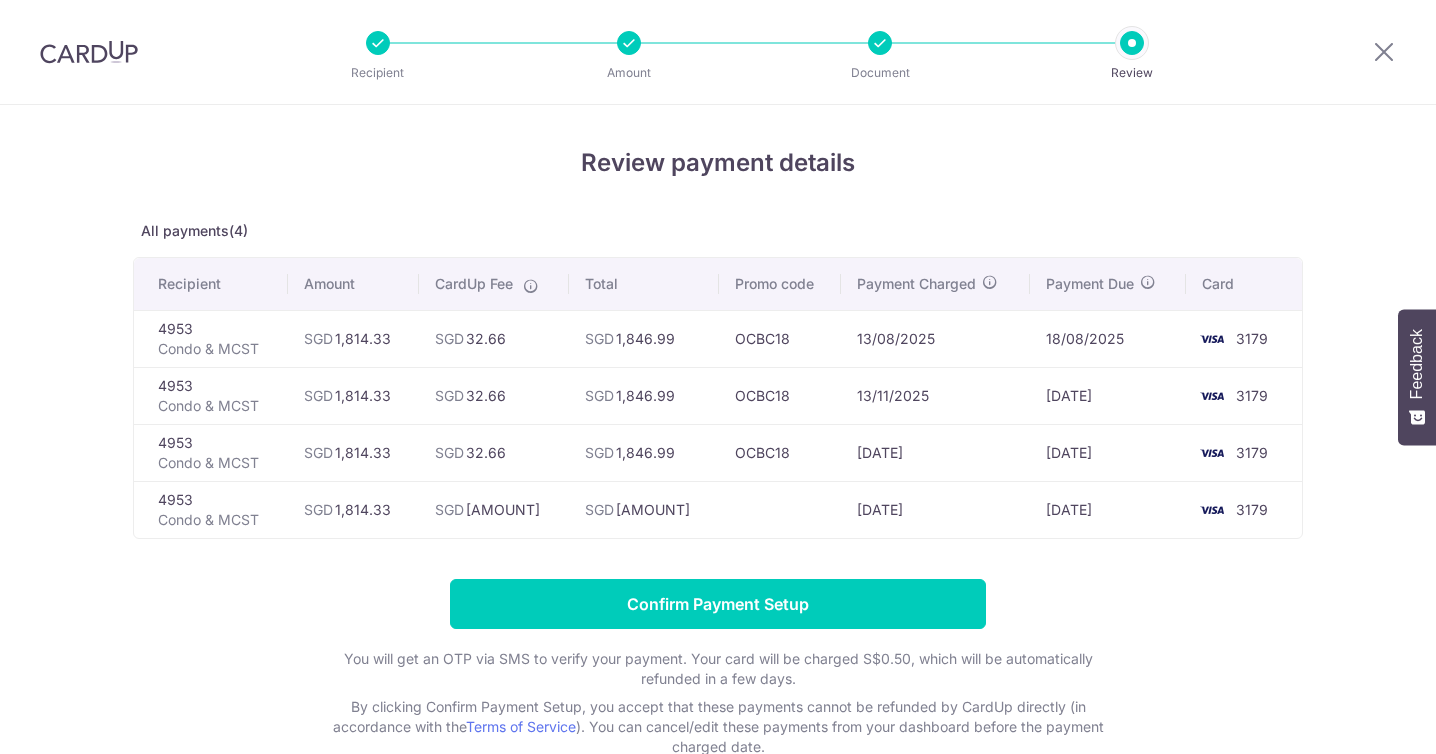 scroll, scrollTop: 0, scrollLeft: 0, axis: both 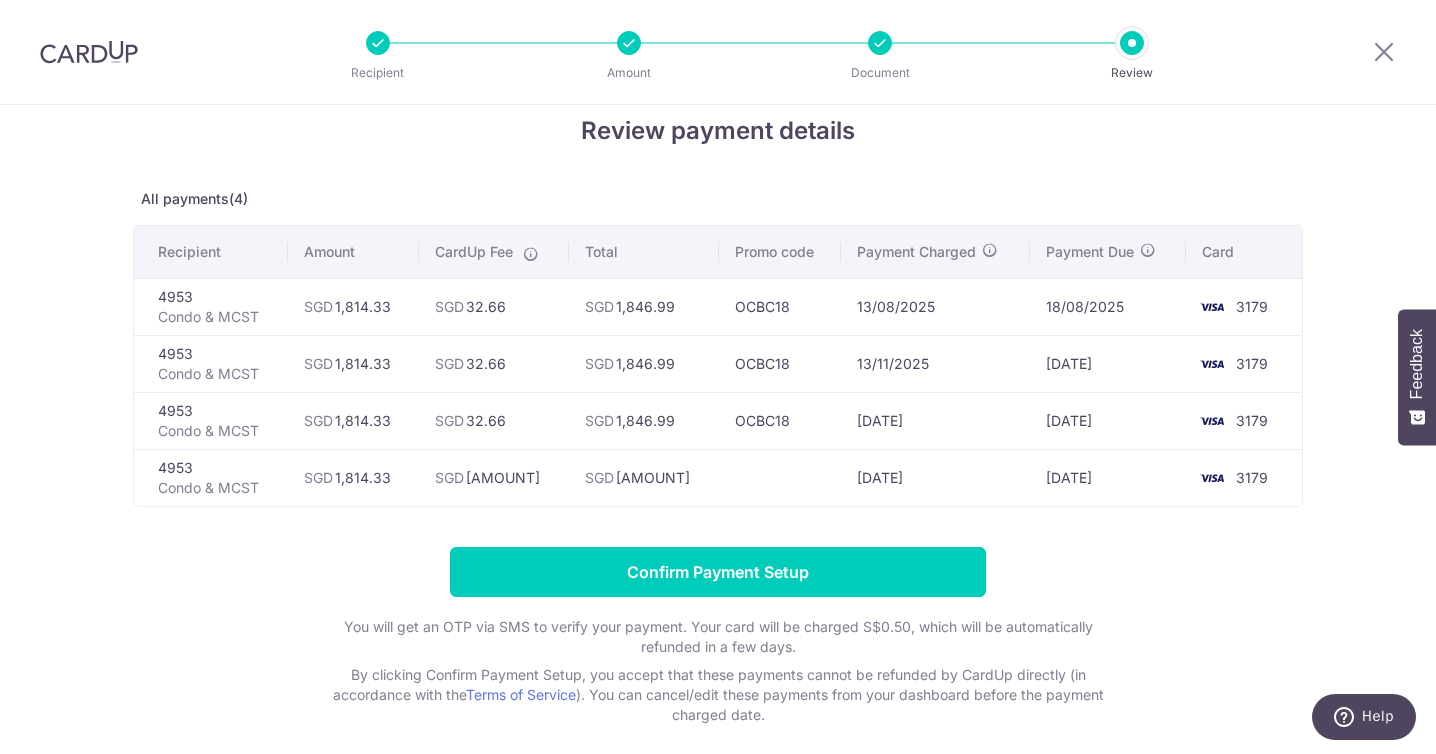 drag, startPoint x: 1121, startPoint y: 523, endPoint x: 868, endPoint y: 523, distance: 253 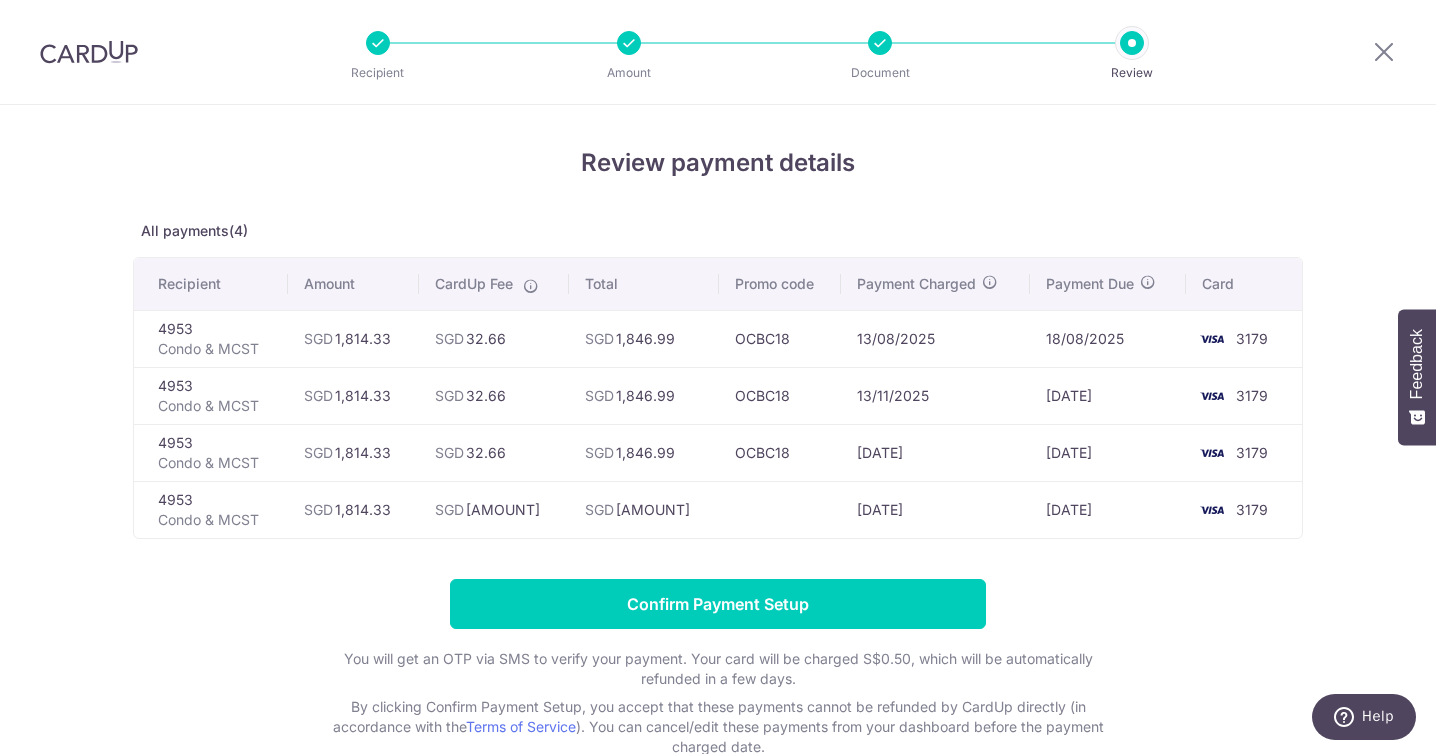 click at bounding box center [629, 43] 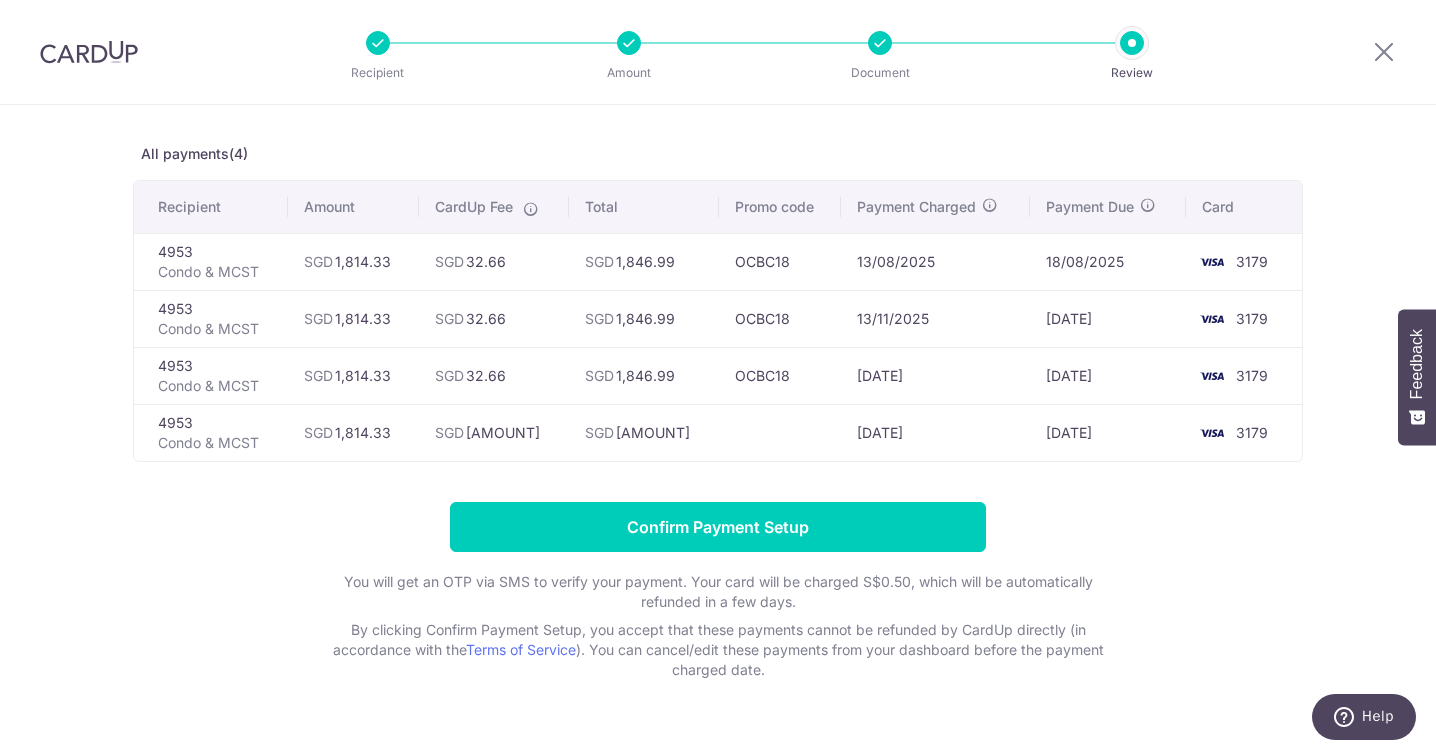 scroll, scrollTop: 121, scrollLeft: 0, axis: vertical 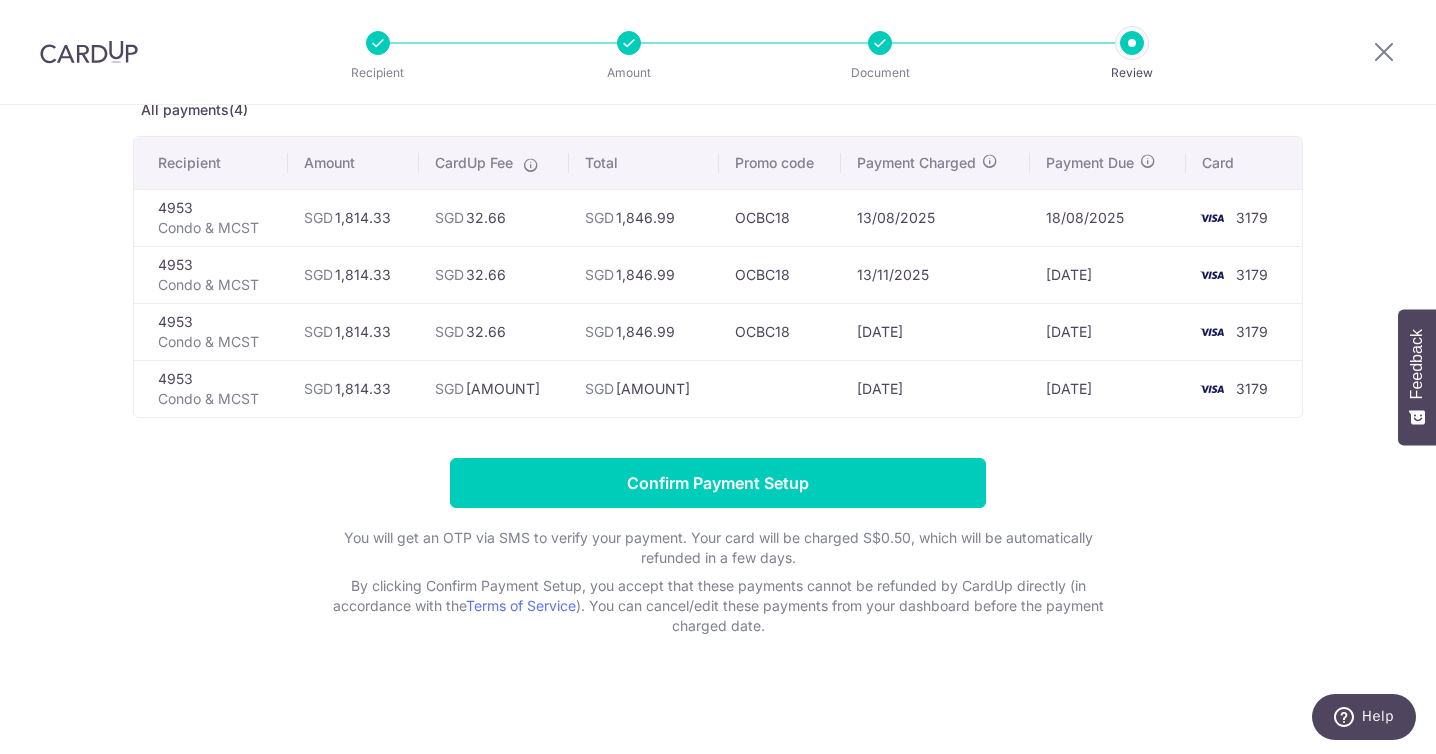 click at bounding box center (880, 43) 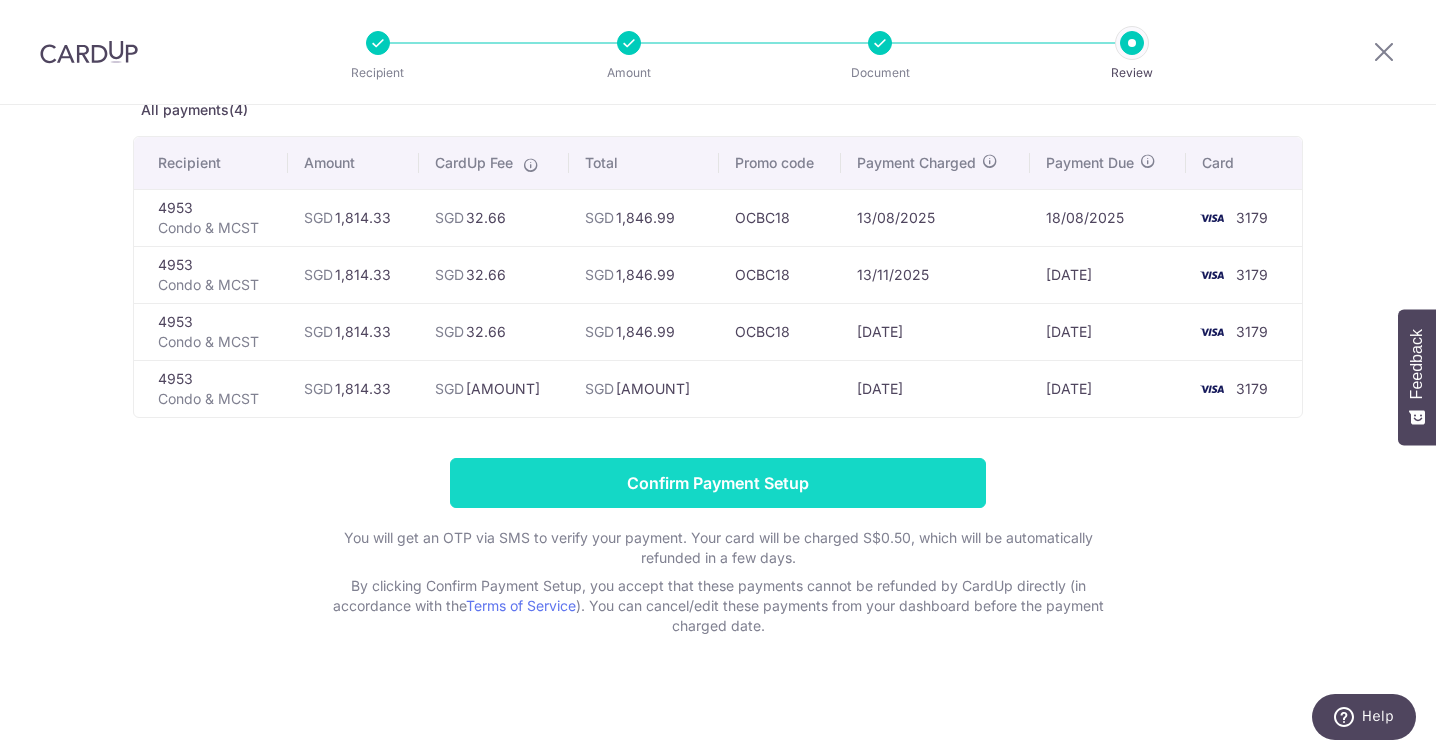 click on "Confirm Payment Setup" at bounding box center [718, 483] 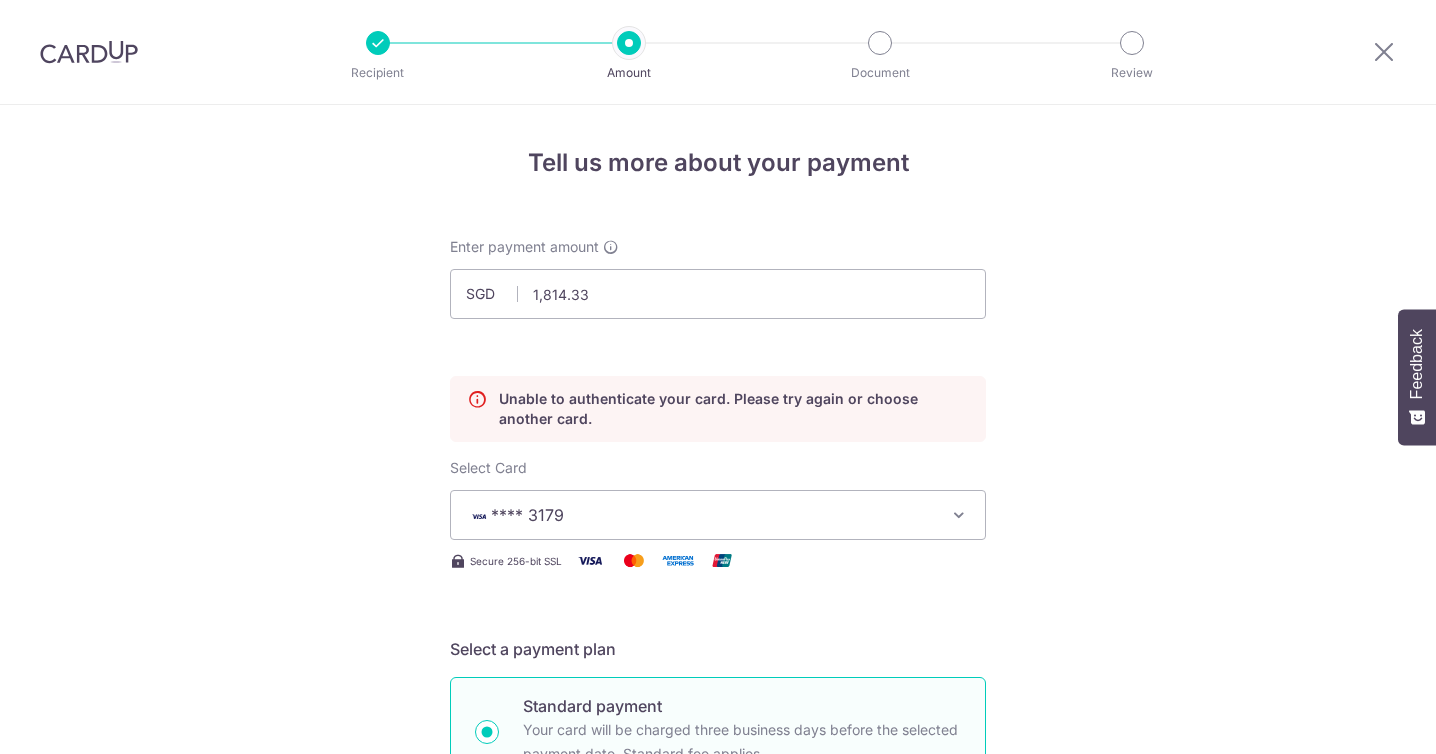 scroll, scrollTop: 0, scrollLeft: 0, axis: both 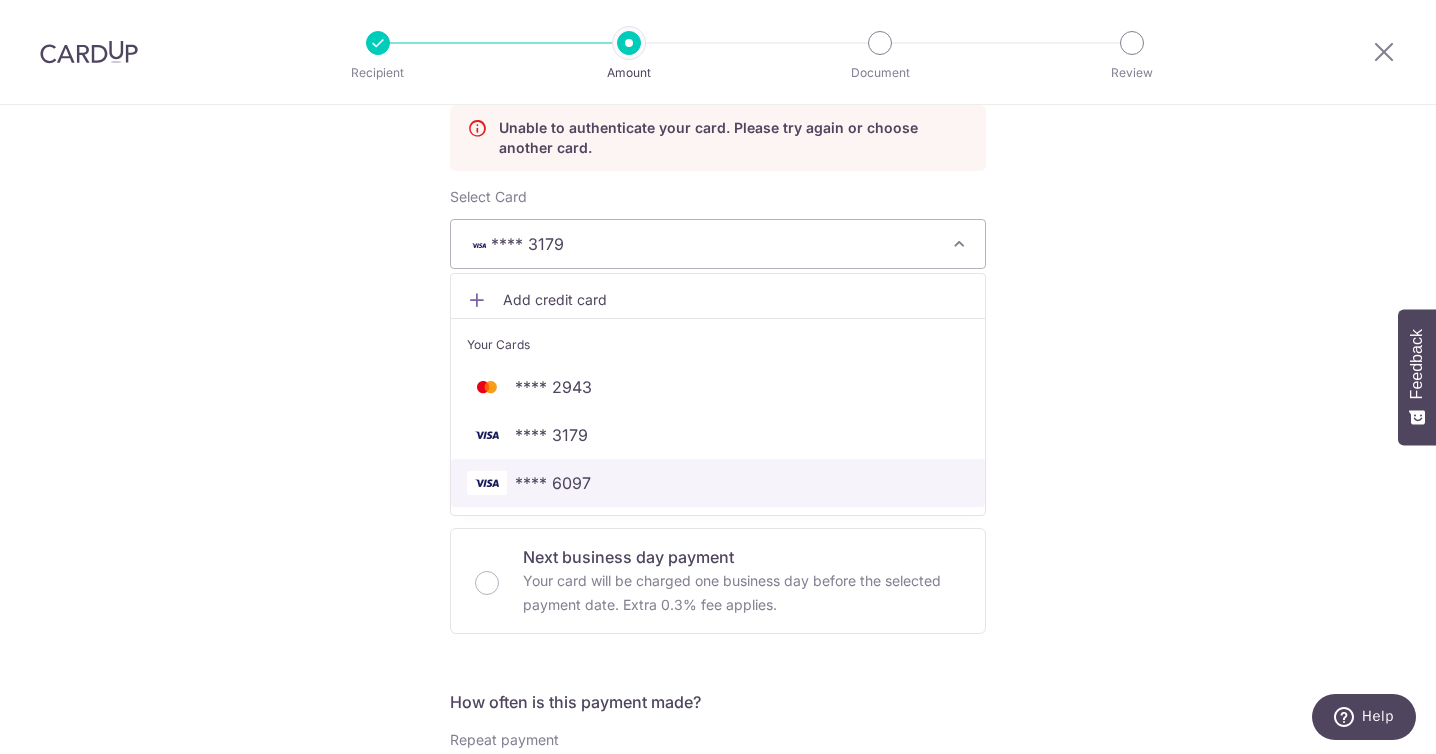 click on "**** 6097" at bounding box center [718, 483] 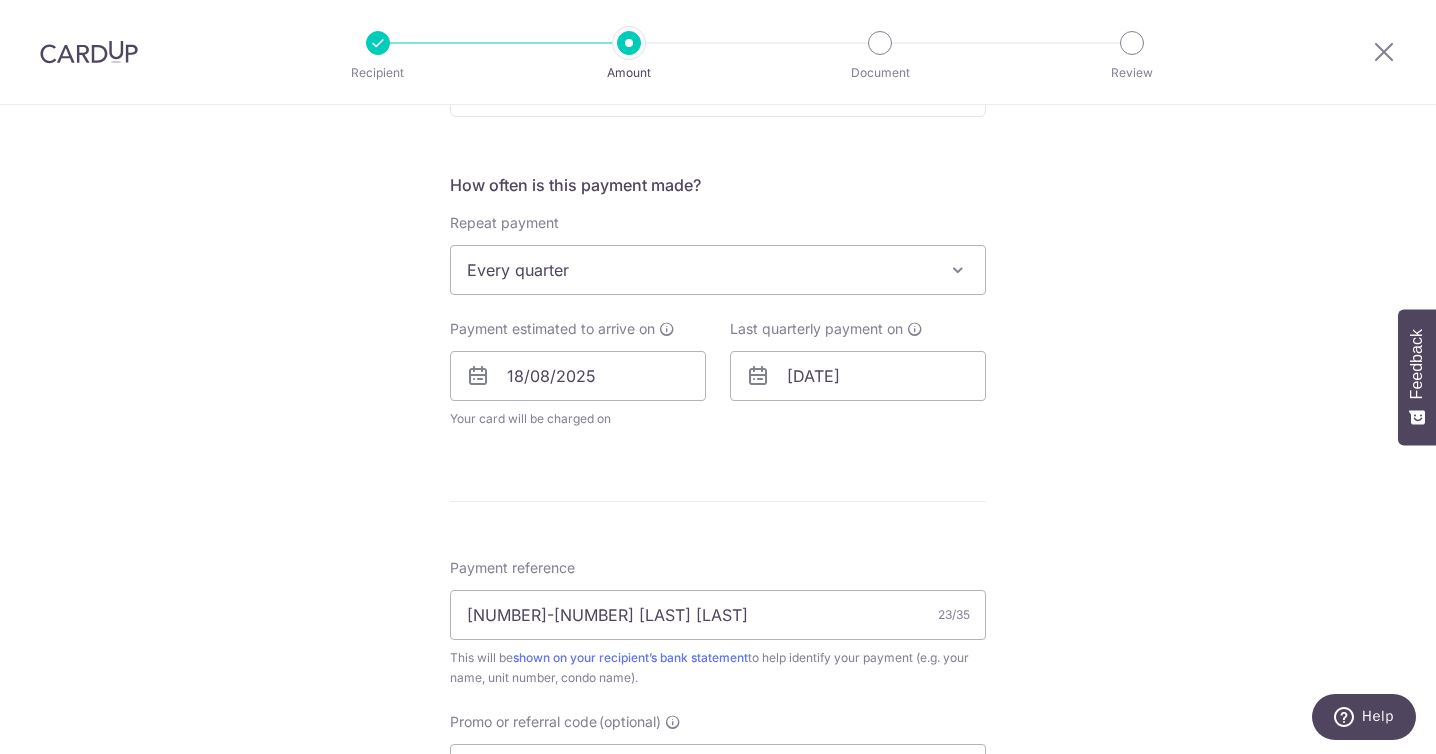 scroll, scrollTop: 810, scrollLeft: 0, axis: vertical 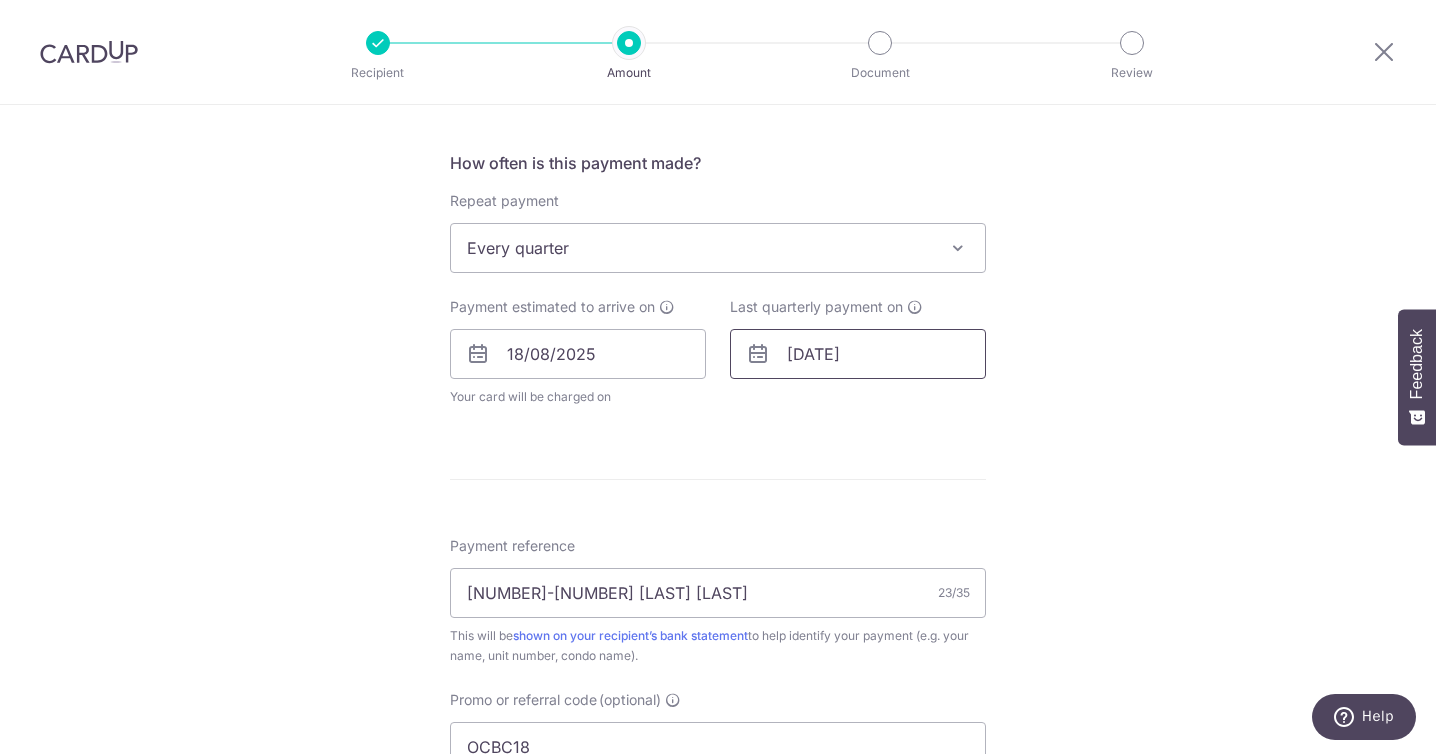 click on "[DATE]" at bounding box center (858, 354) 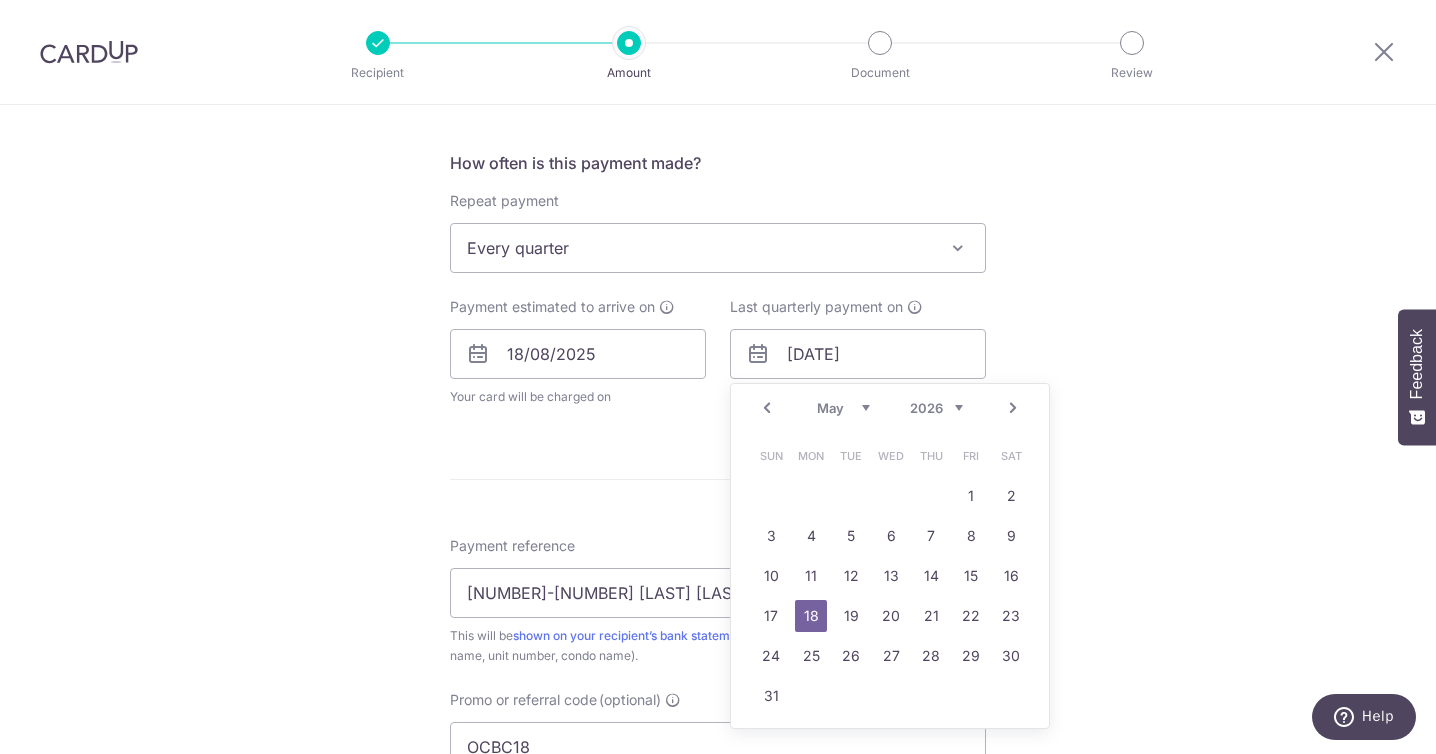 click on "Prev" at bounding box center [767, 408] 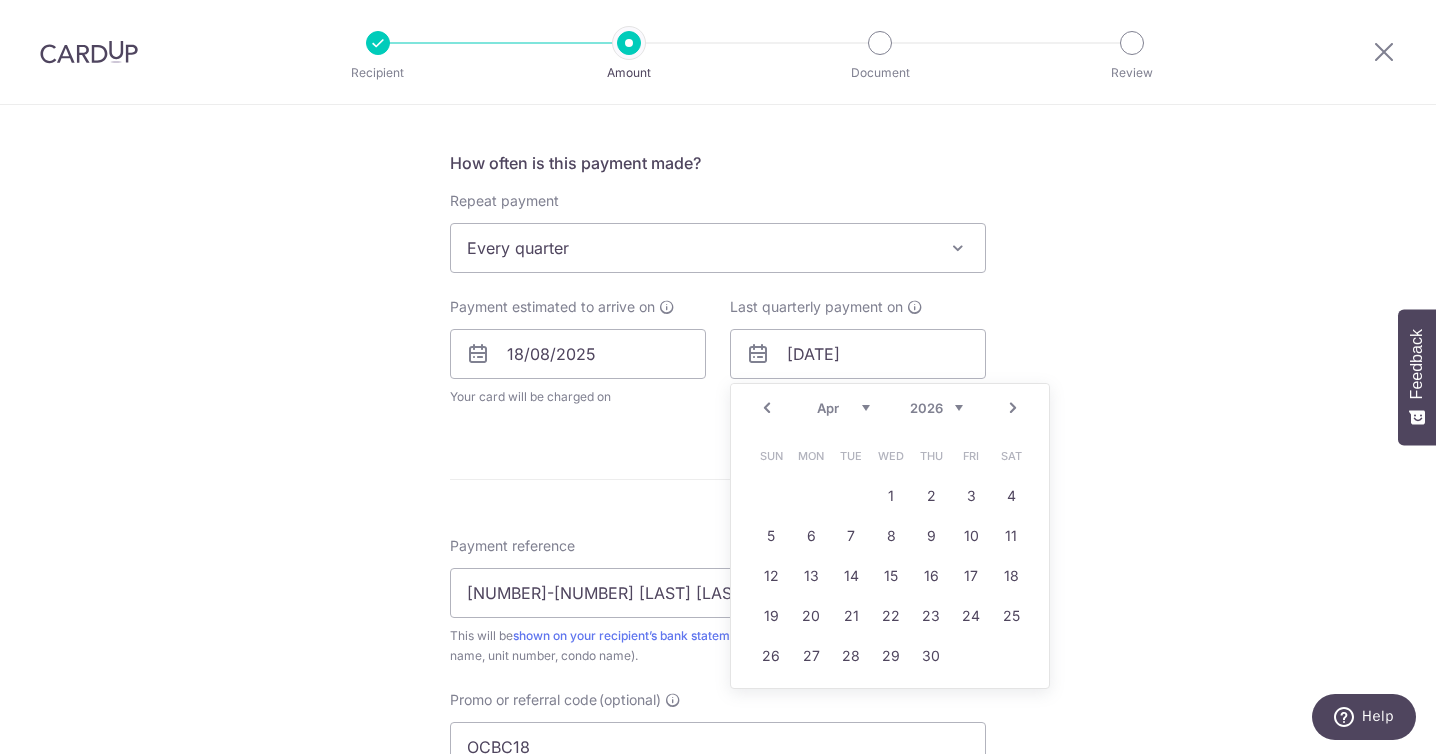 click on "Prev" at bounding box center (767, 408) 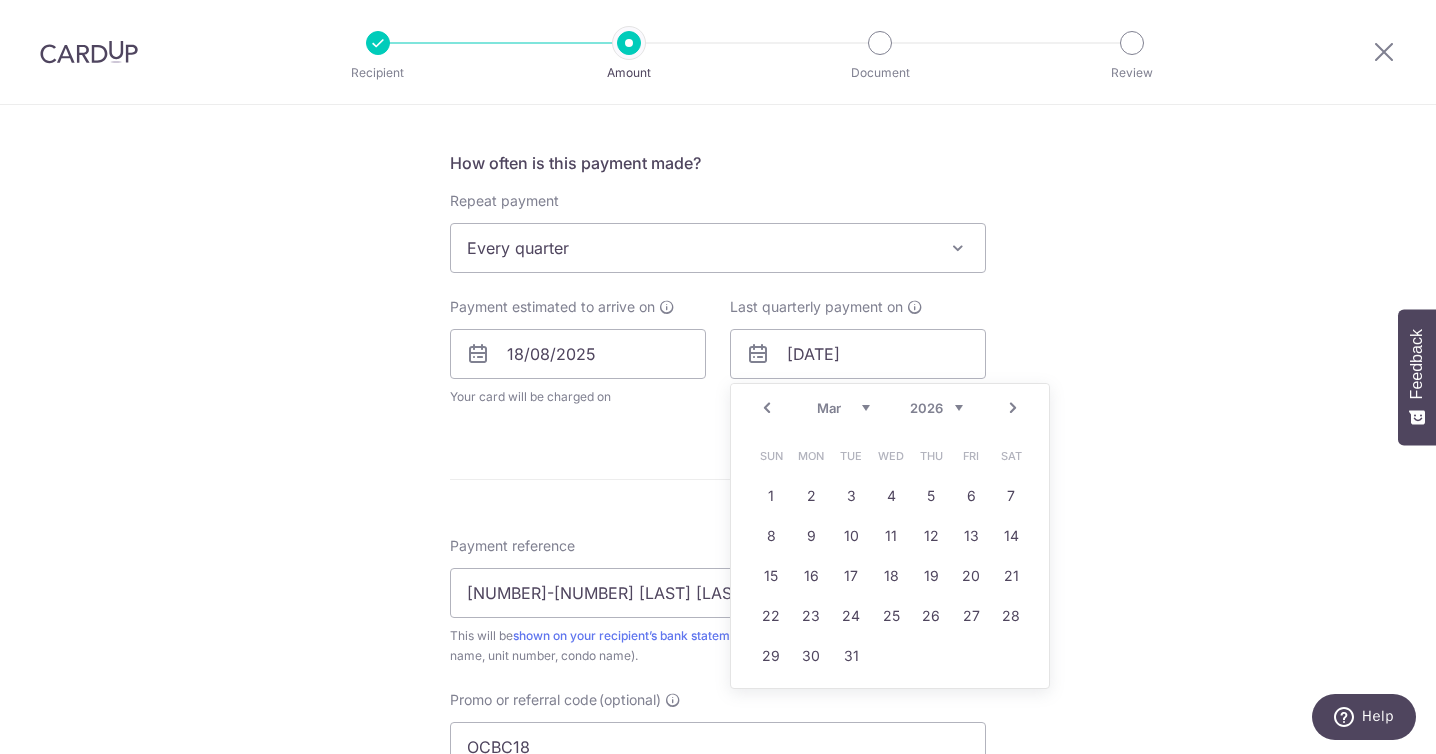 click on "Prev" at bounding box center [767, 408] 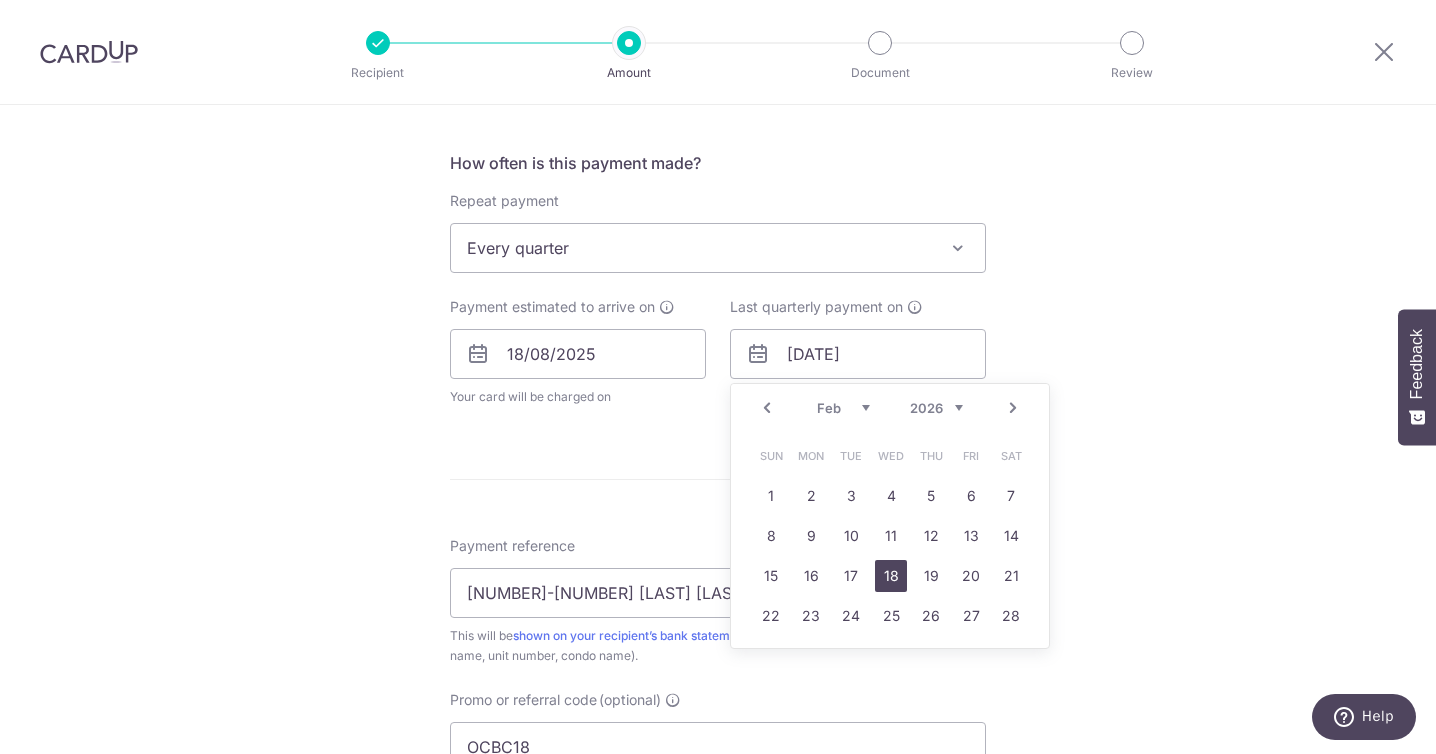 click on "18" at bounding box center (891, 576) 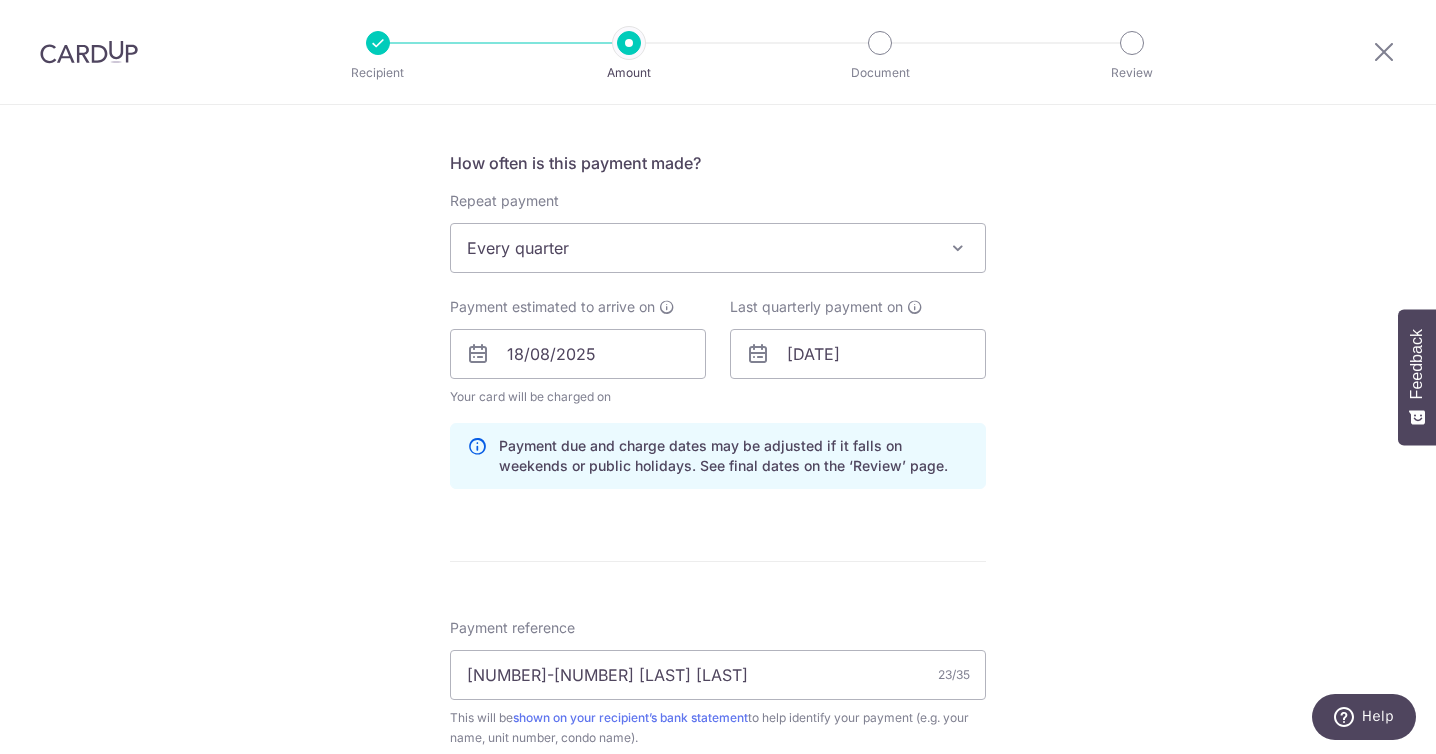 click on "Tell us more about your payment
Enter payment amount
SGD
1,814.33
1814.33
Unable to authenticate your card. Please try again or choose another card.
Select Card
**** 6097
Add credit card
Your Cards
**** 2943
**** 3179
**** 6097
Secure 256-bit SSL
Text" at bounding box center (718, 326) 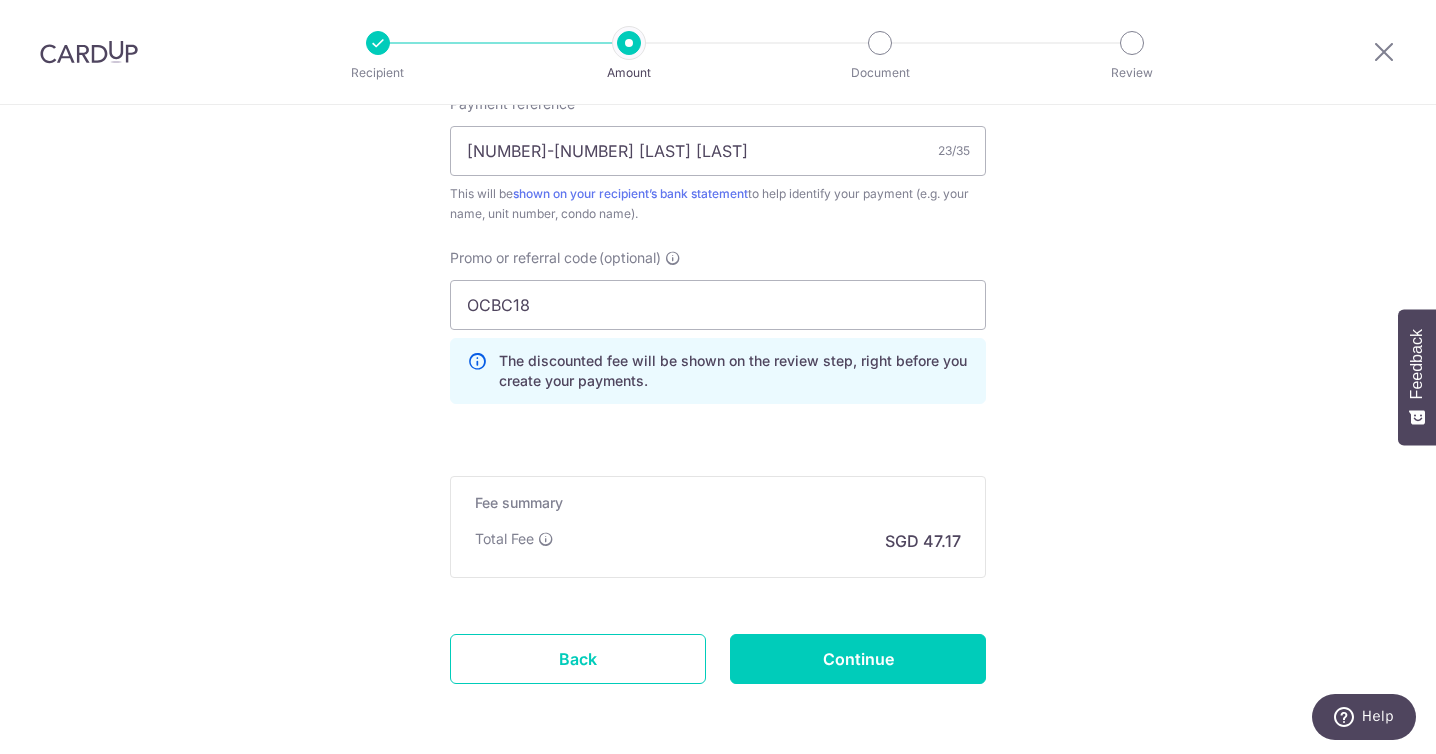 scroll, scrollTop: 1336, scrollLeft: 0, axis: vertical 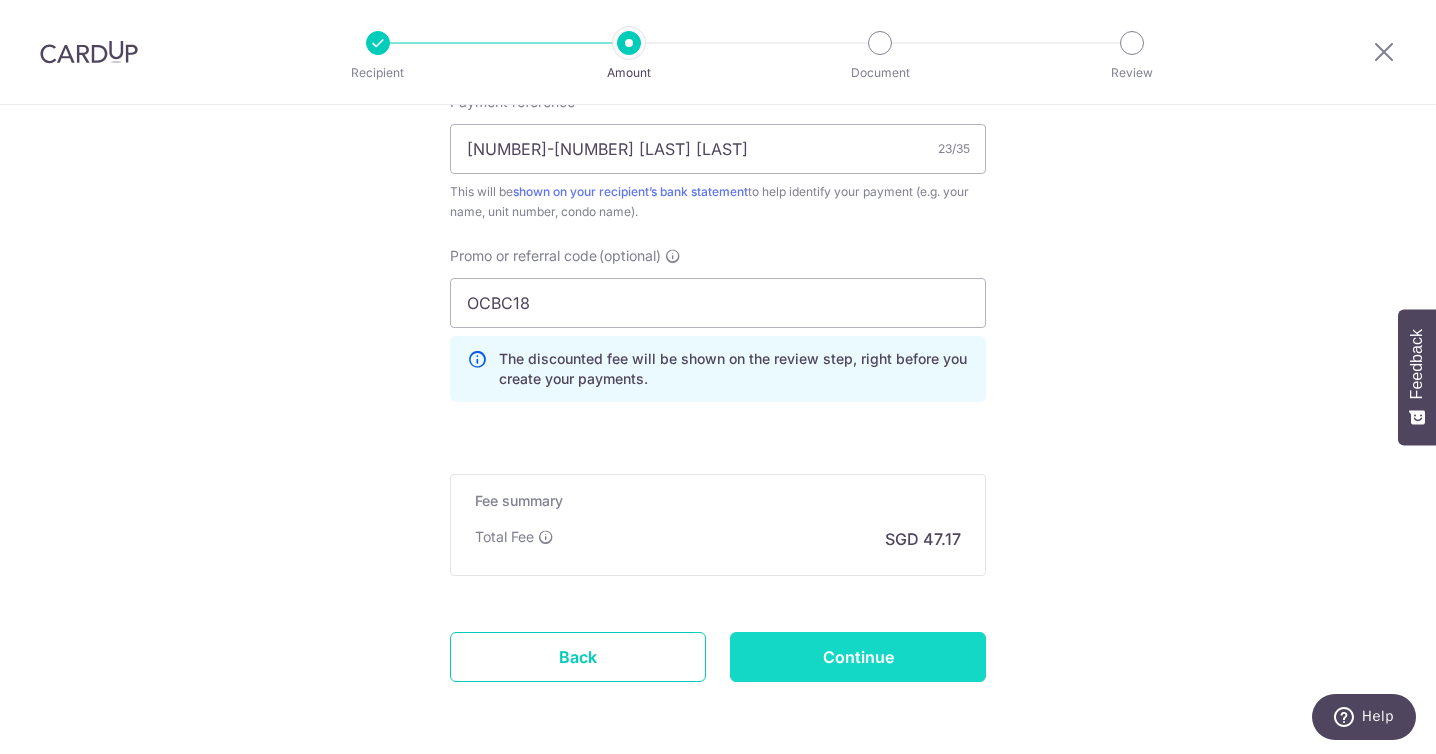 click on "Continue" at bounding box center (858, 657) 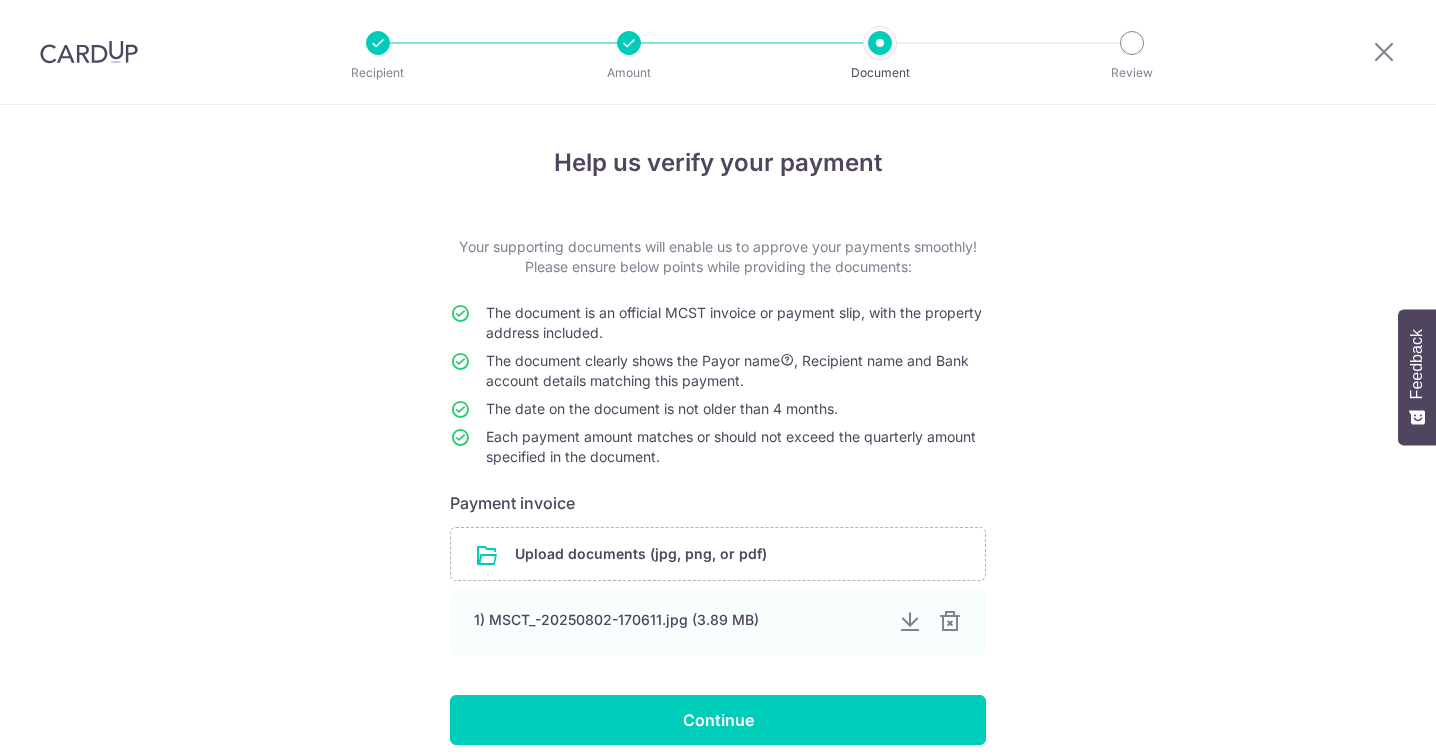scroll, scrollTop: 0, scrollLeft: 0, axis: both 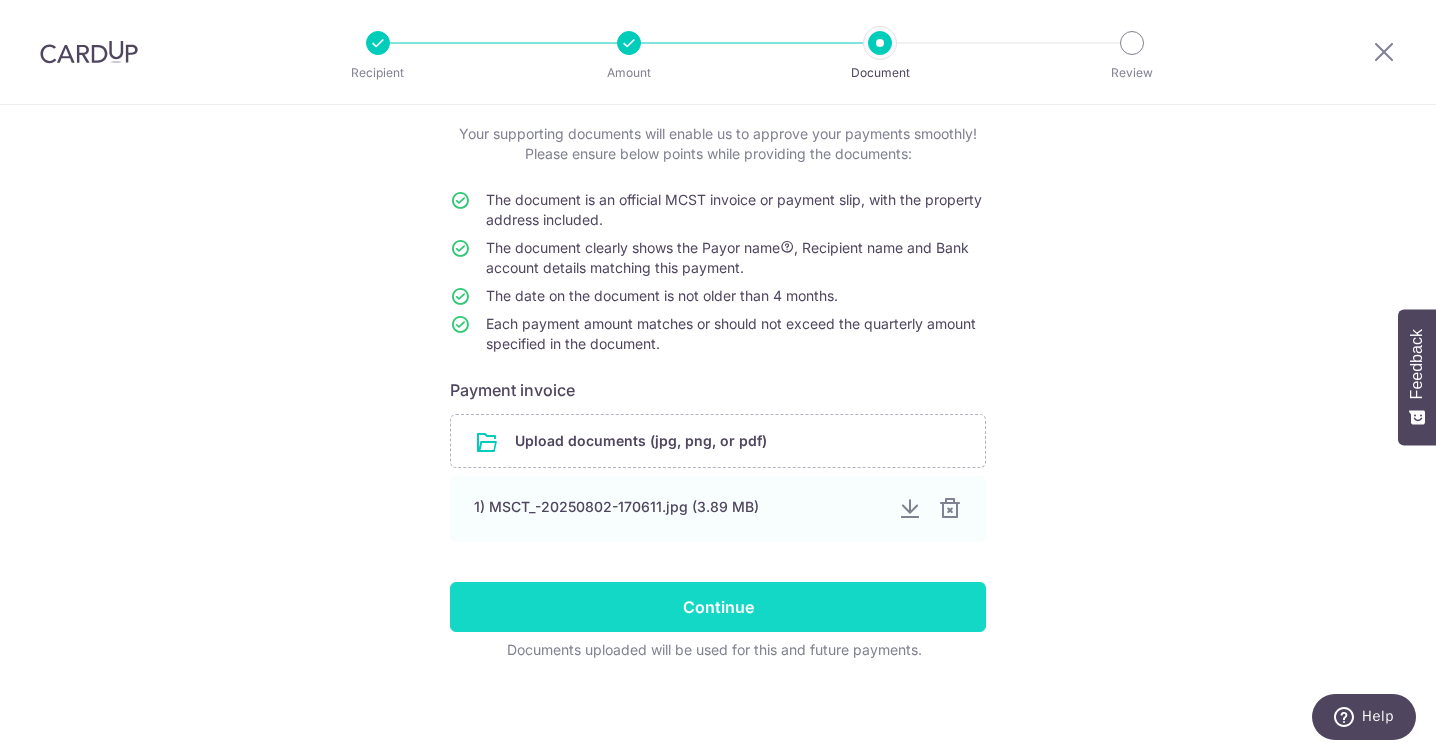 click on "Continue" at bounding box center (718, 607) 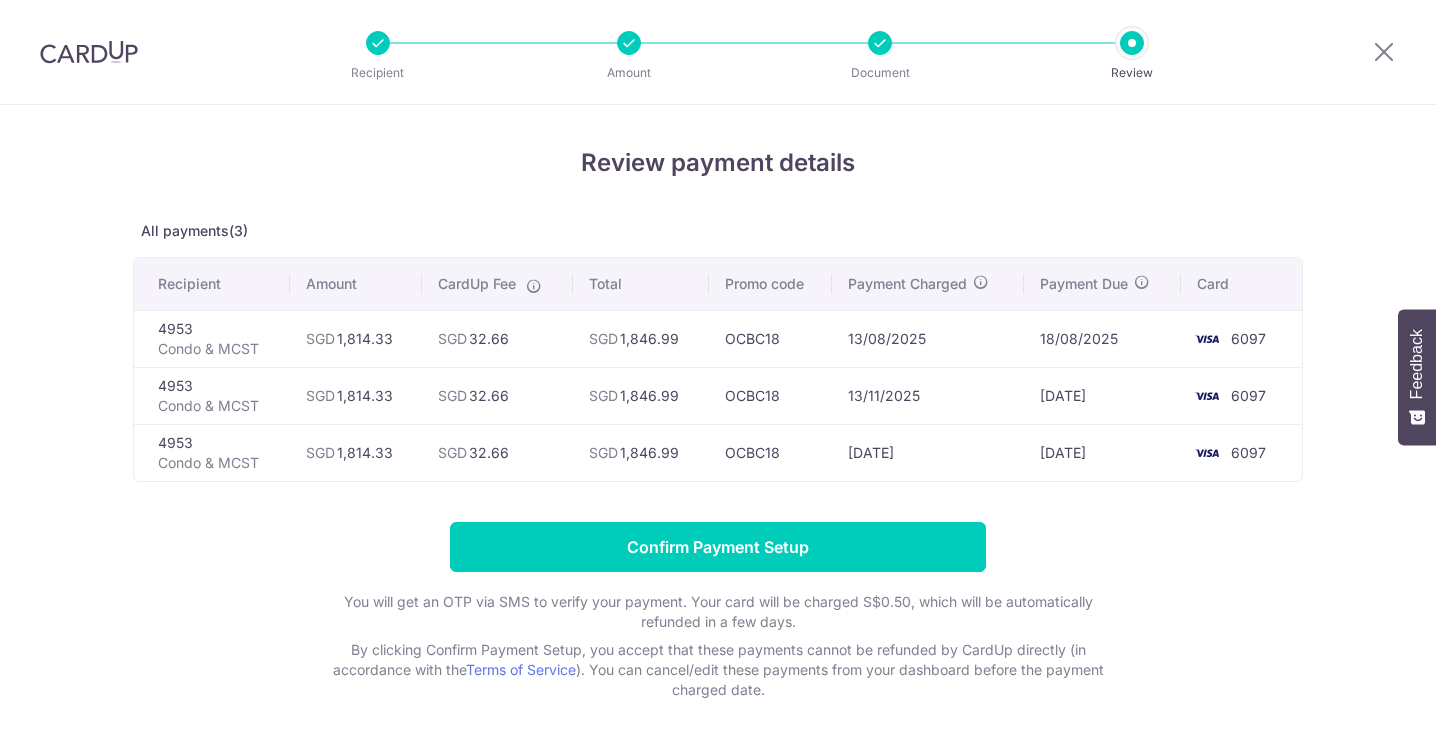 scroll, scrollTop: 0, scrollLeft: 0, axis: both 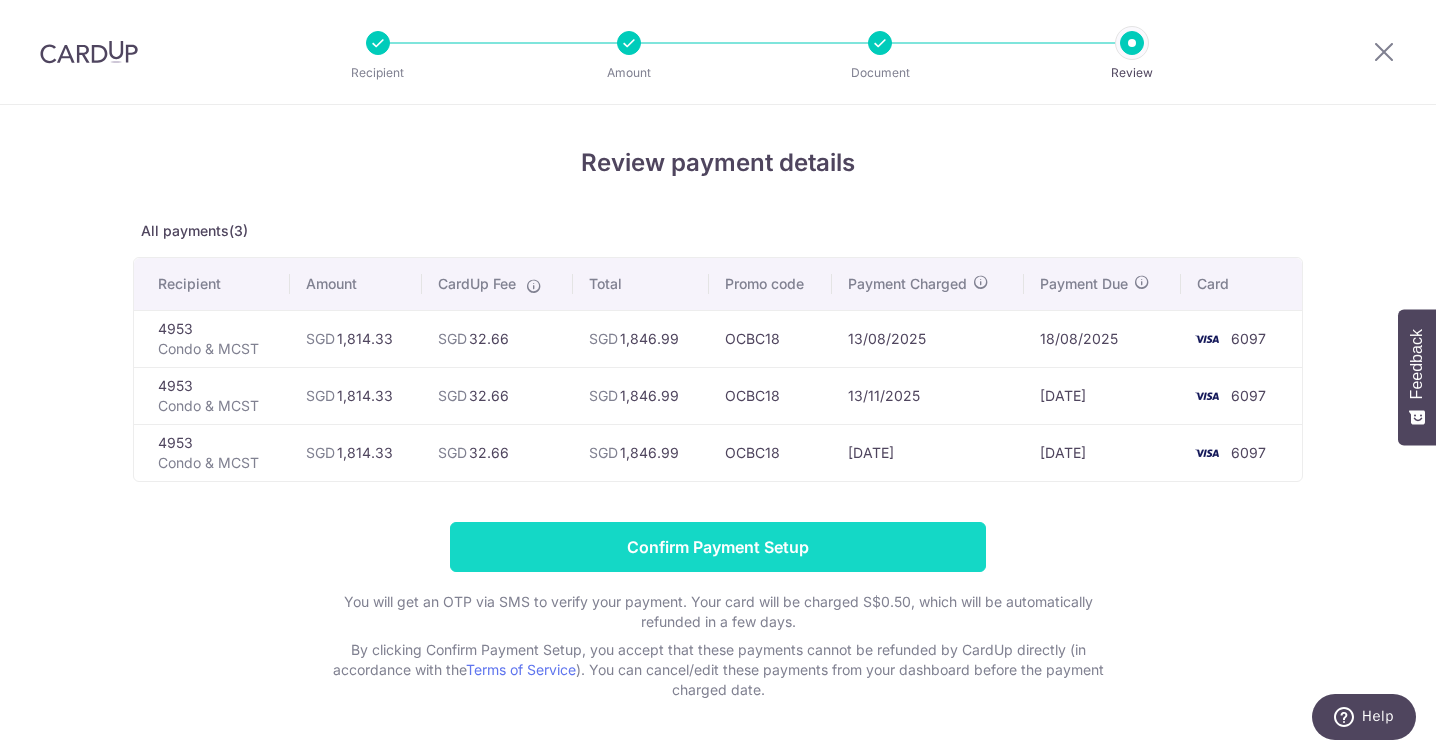 click on "Confirm Payment Setup" at bounding box center (718, 547) 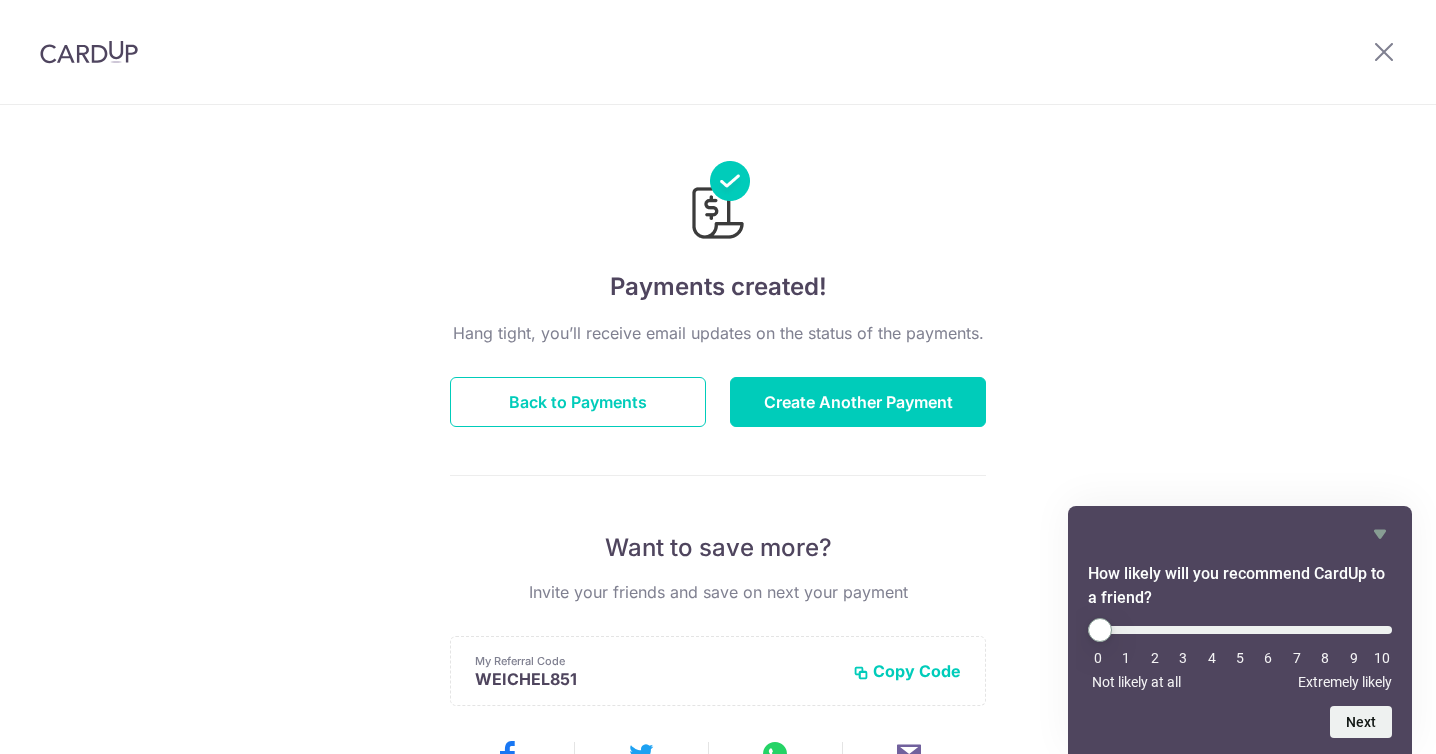 scroll, scrollTop: 0, scrollLeft: 0, axis: both 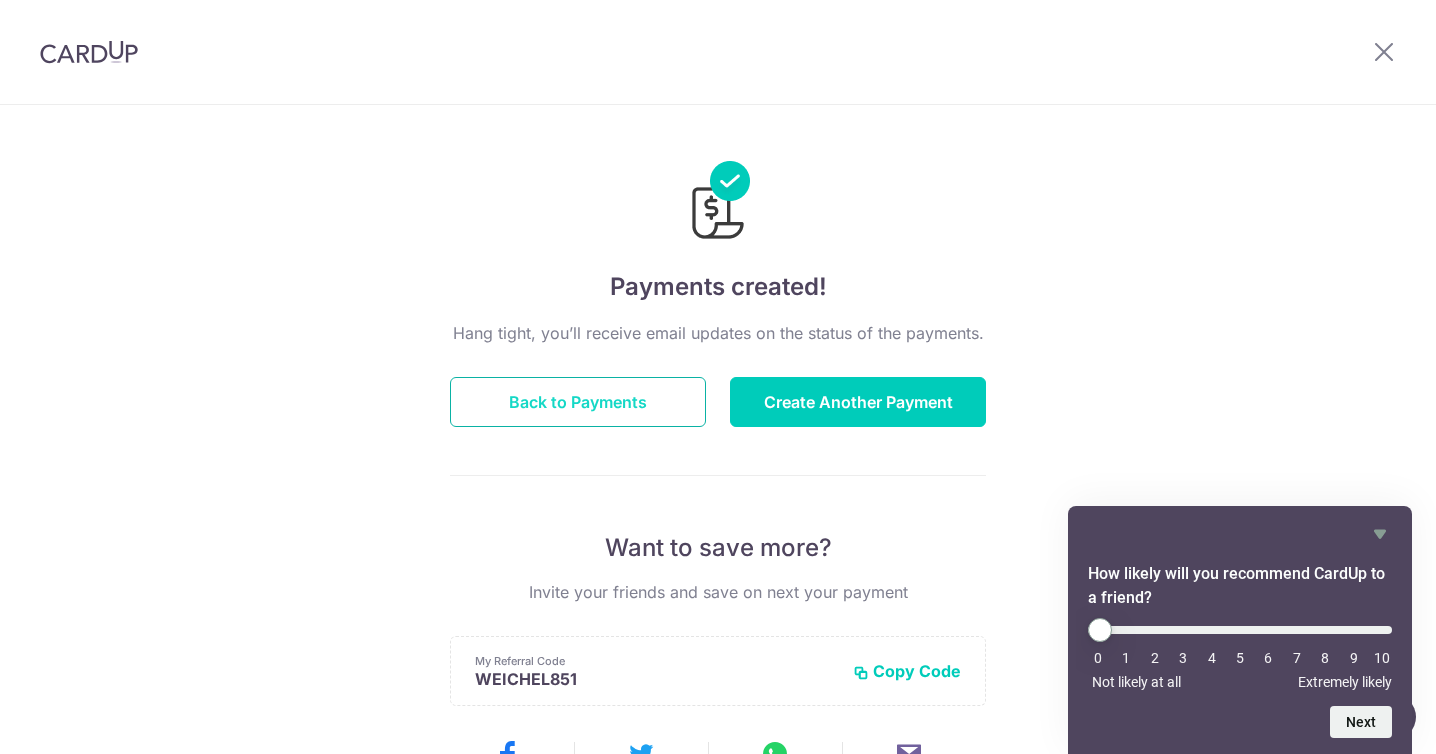 click on "Back to Payments" at bounding box center [578, 402] 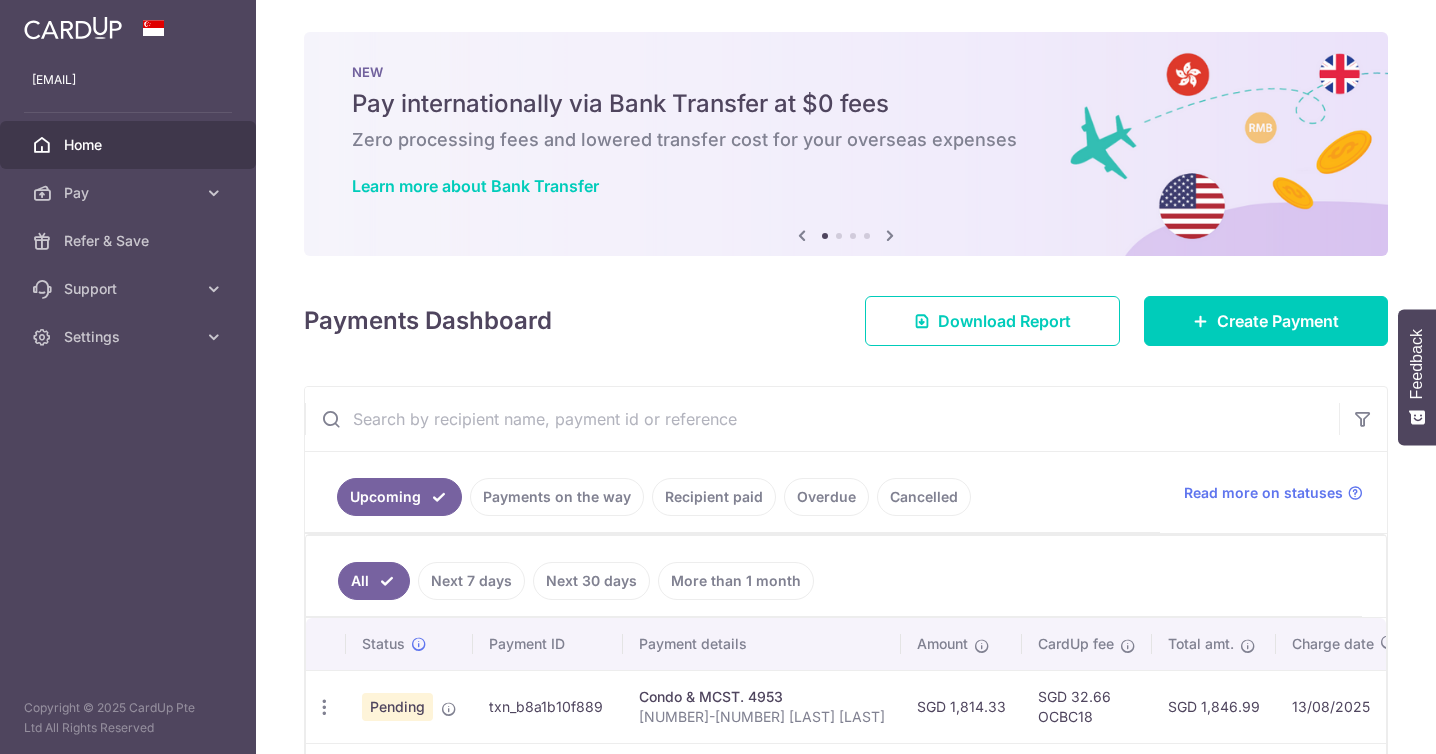 scroll, scrollTop: 0, scrollLeft: 0, axis: both 